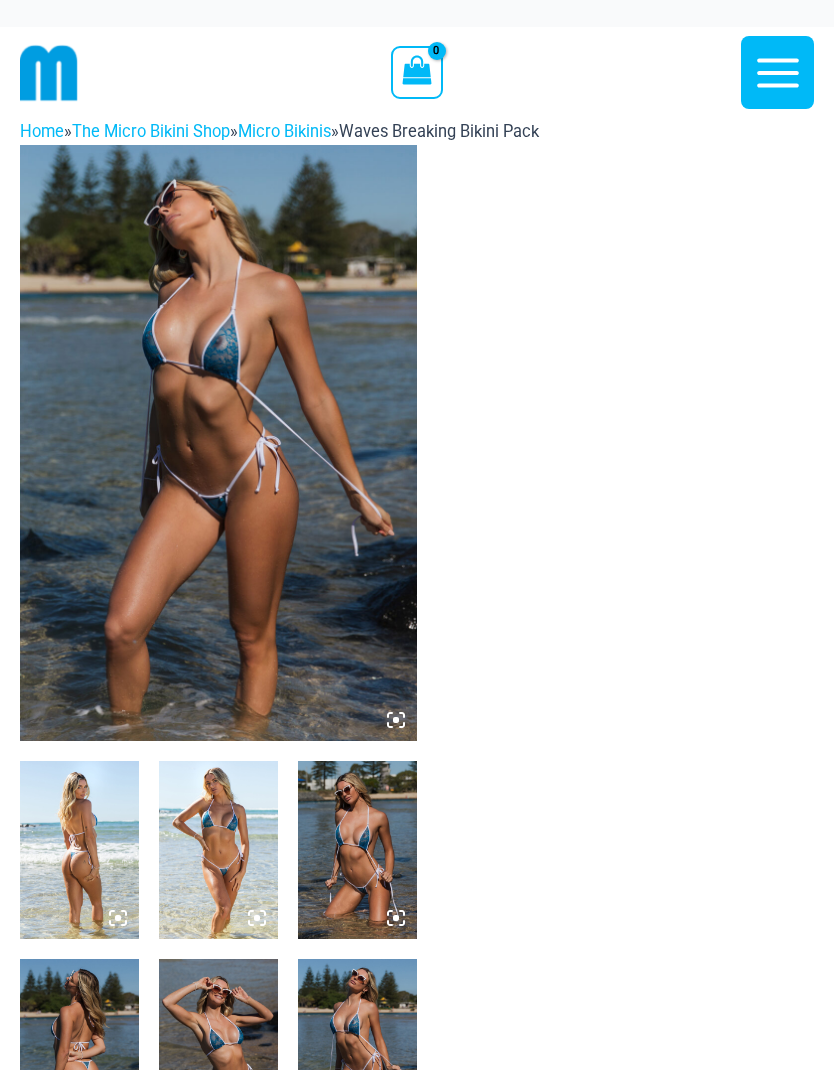 scroll, scrollTop: 0, scrollLeft: 0, axis: both 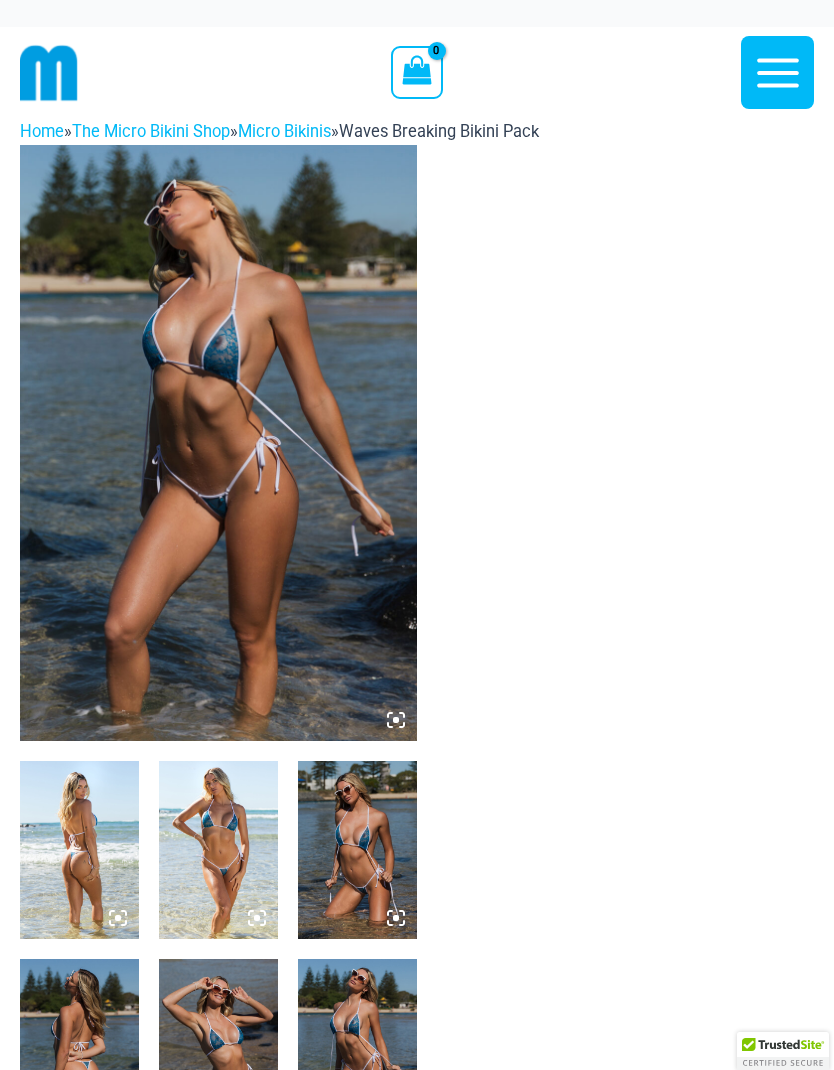 click at bounding box center (218, 443) 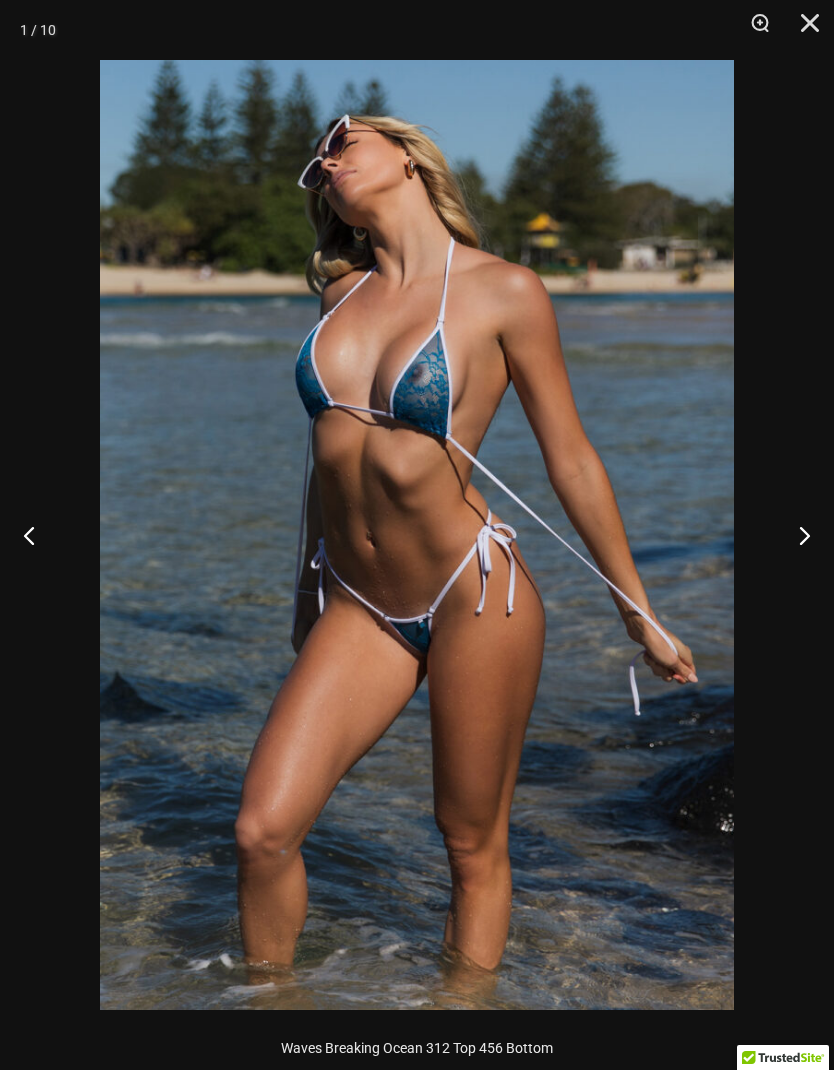 click at bounding box center (796, 535) 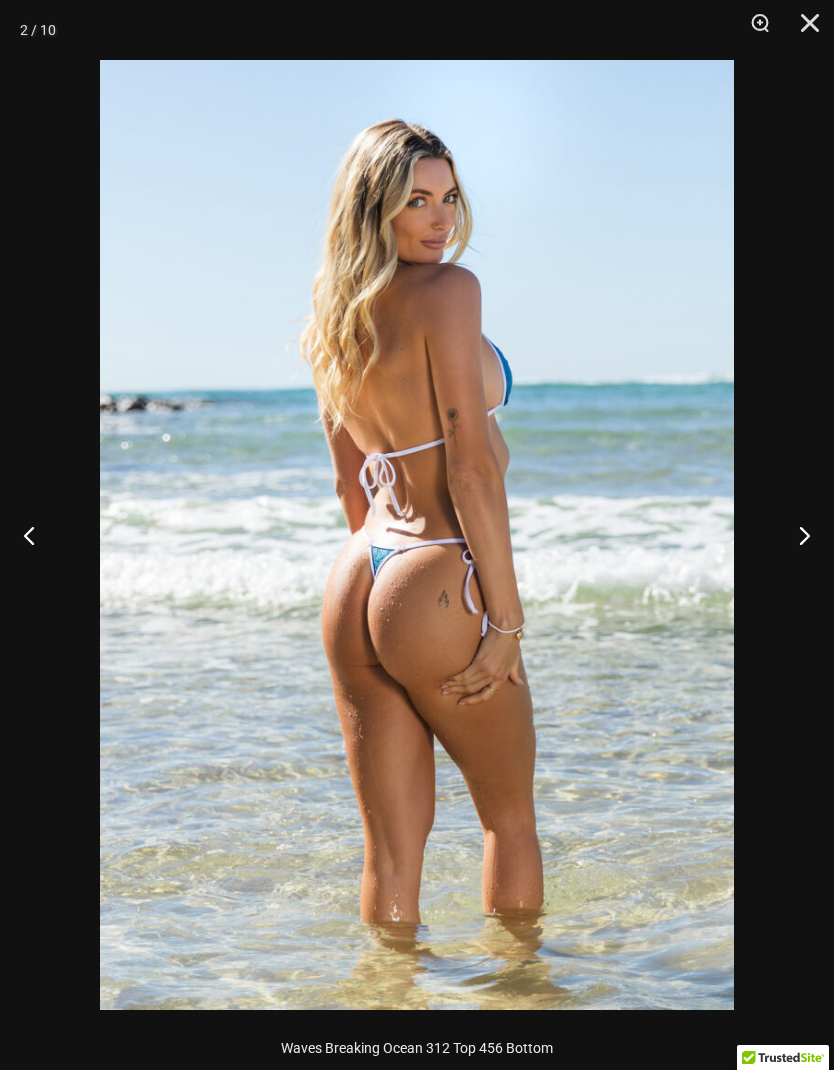 click at bounding box center (796, 535) 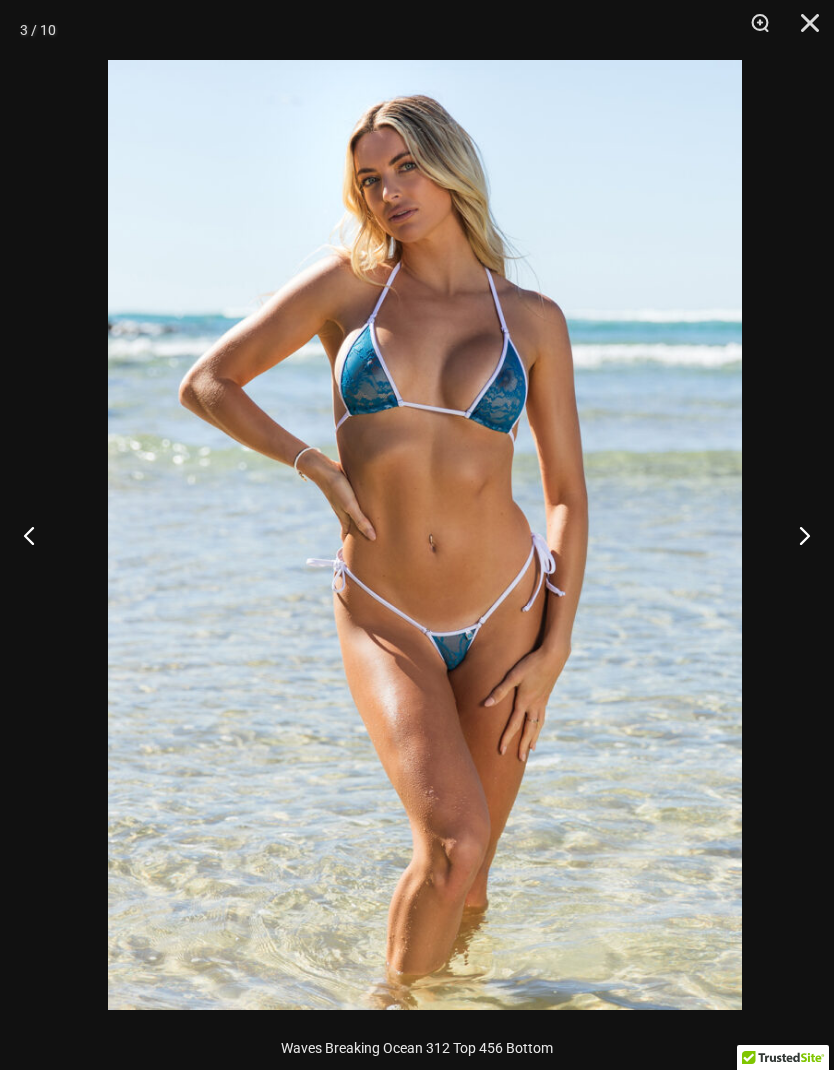 click at bounding box center (796, 535) 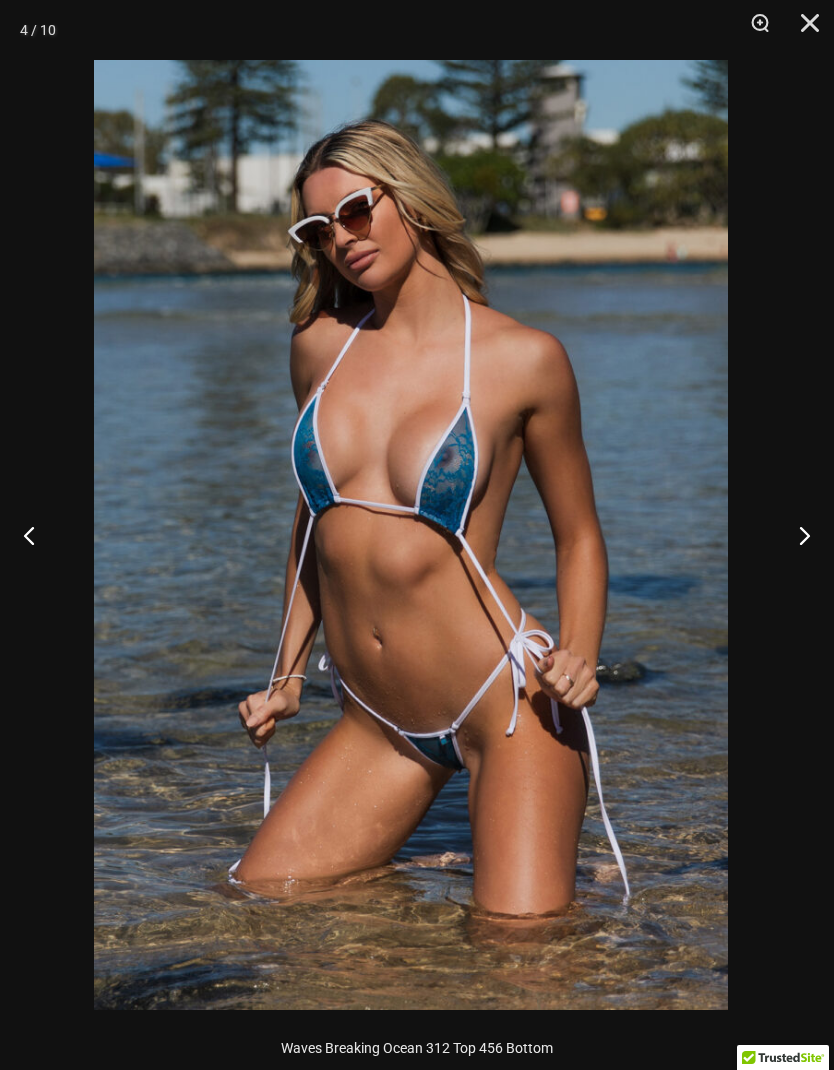 click at bounding box center (796, 535) 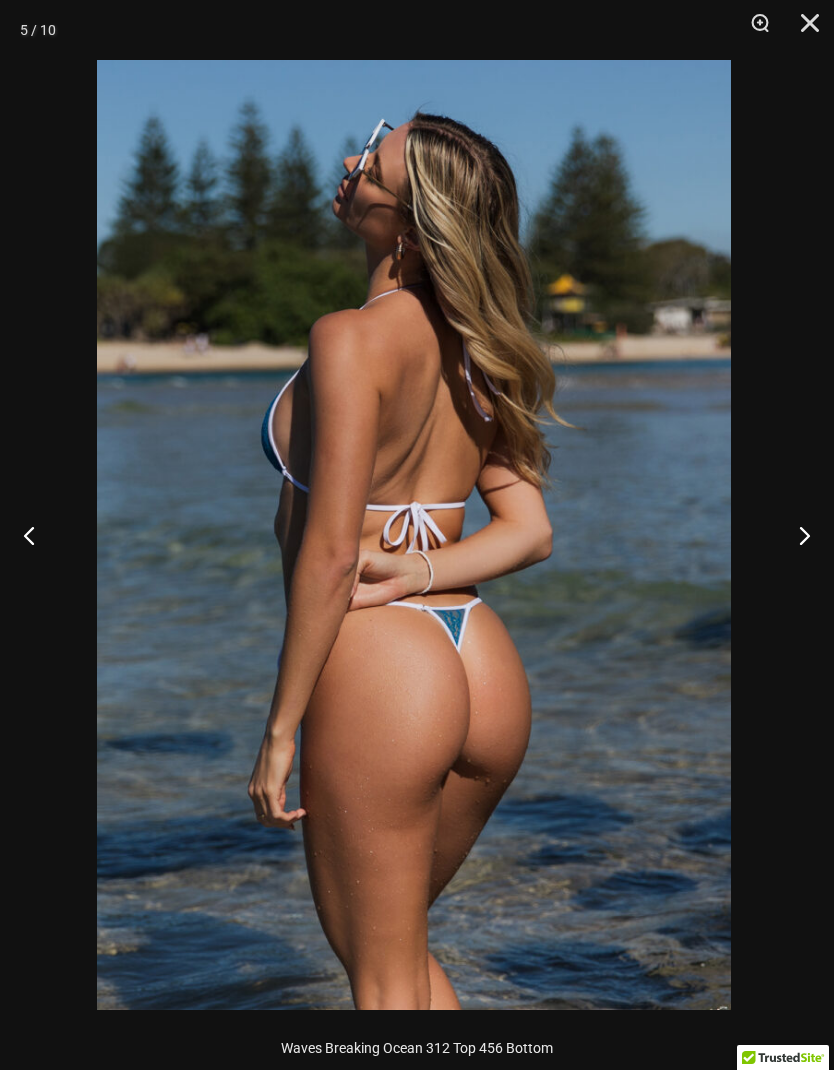 click at bounding box center (796, 535) 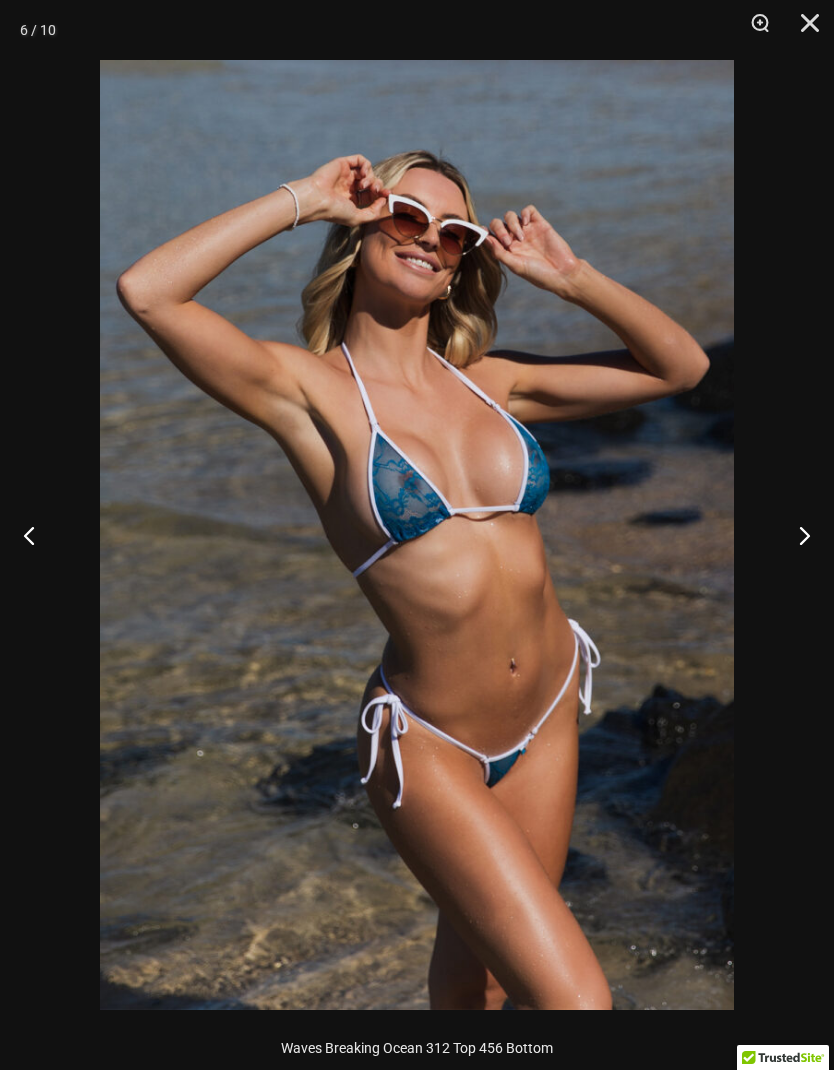 click at bounding box center [796, 535] 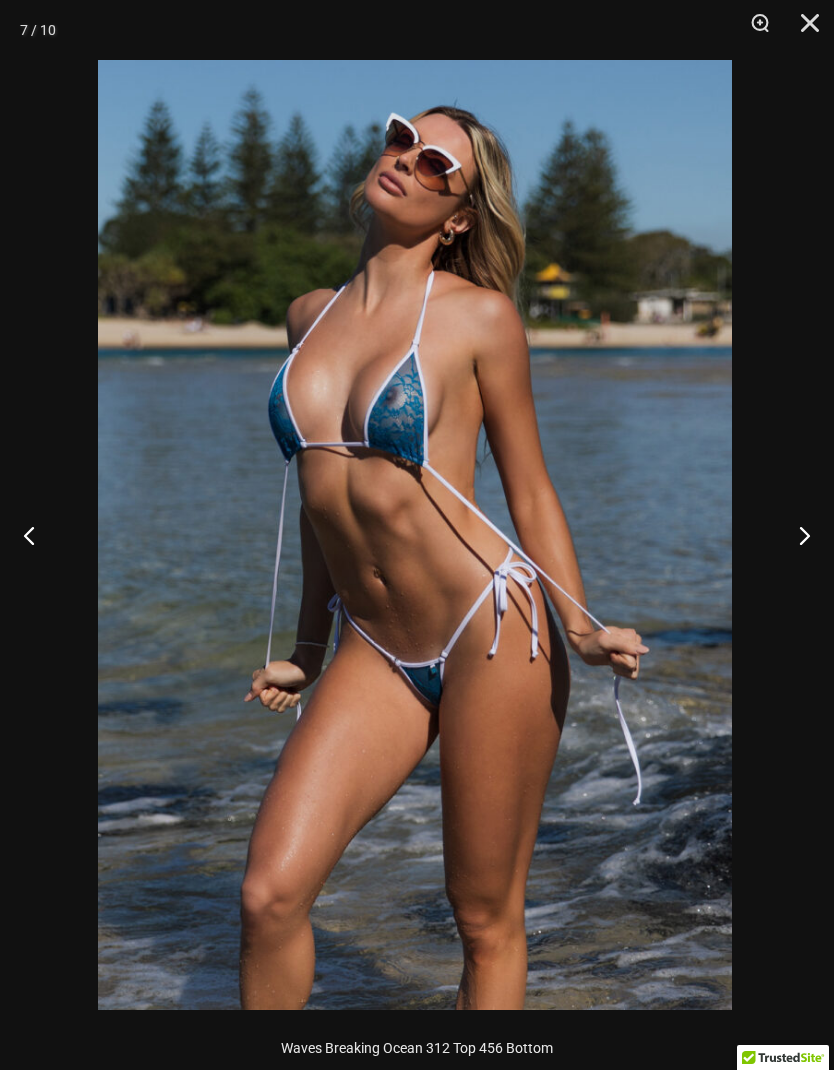 click at bounding box center [796, 535] 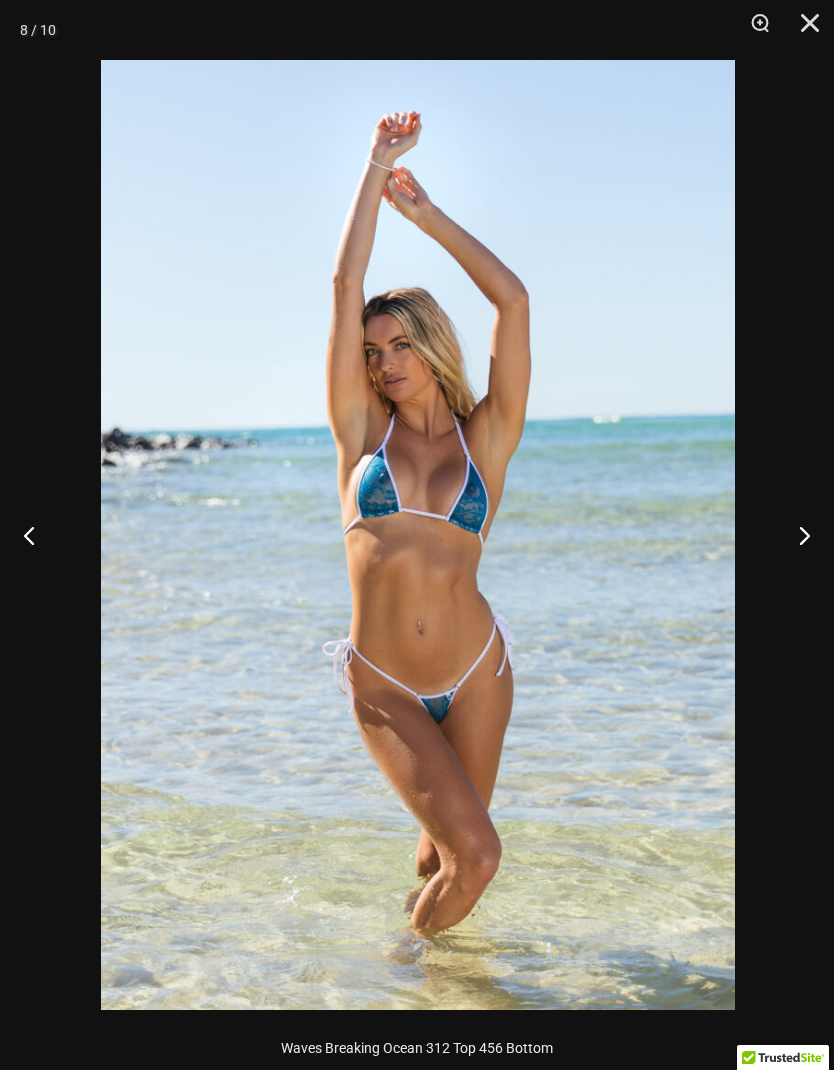 click at bounding box center [796, 535] 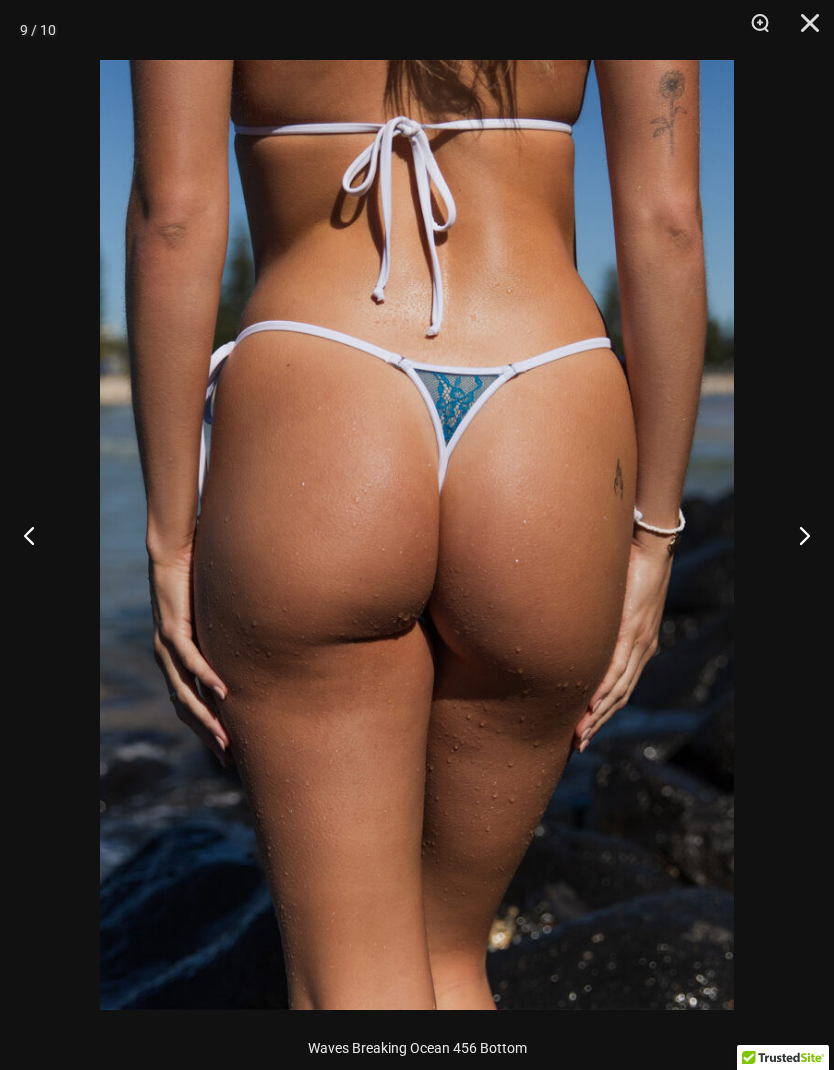 click at bounding box center (796, 535) 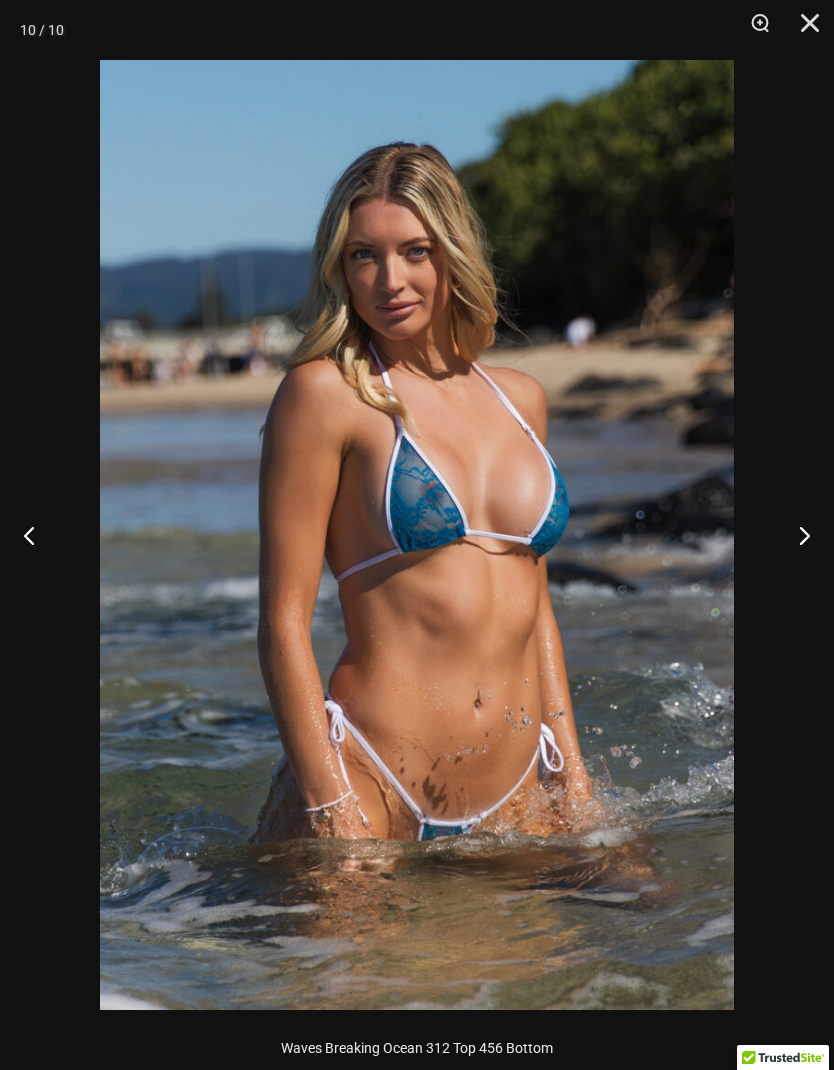 click at bounding box center [796, 535] 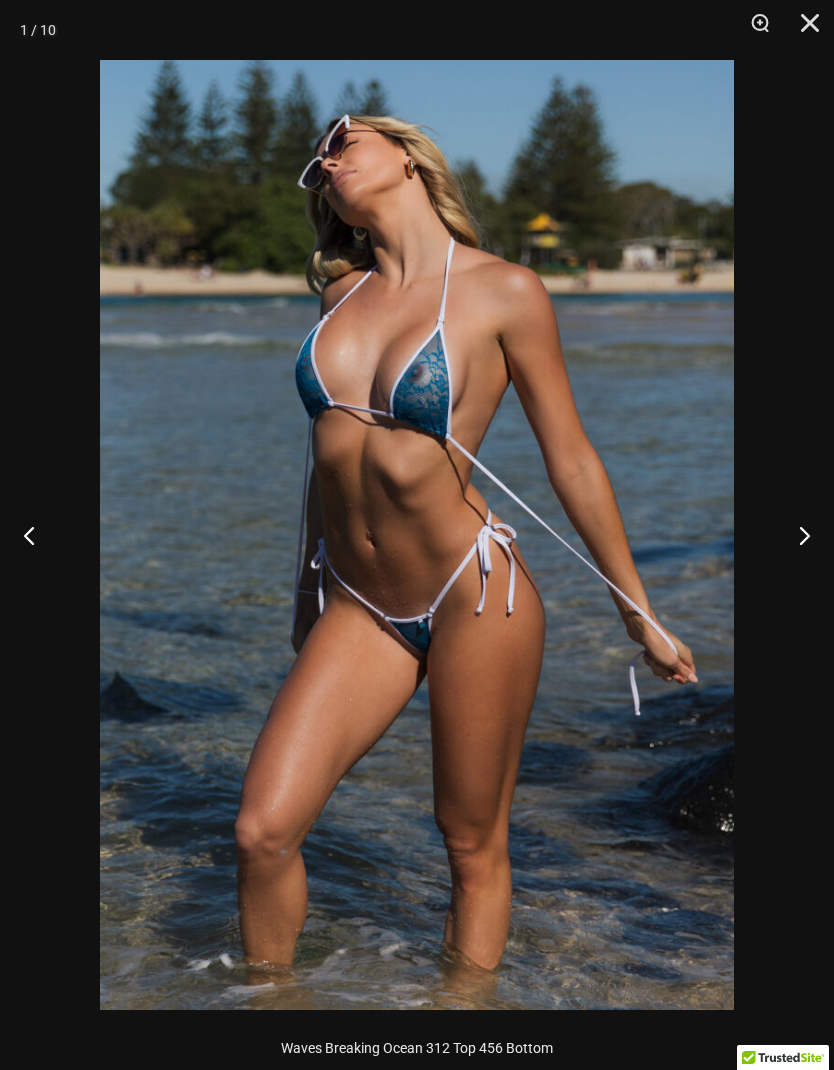 click at bounding box center [803, 30] 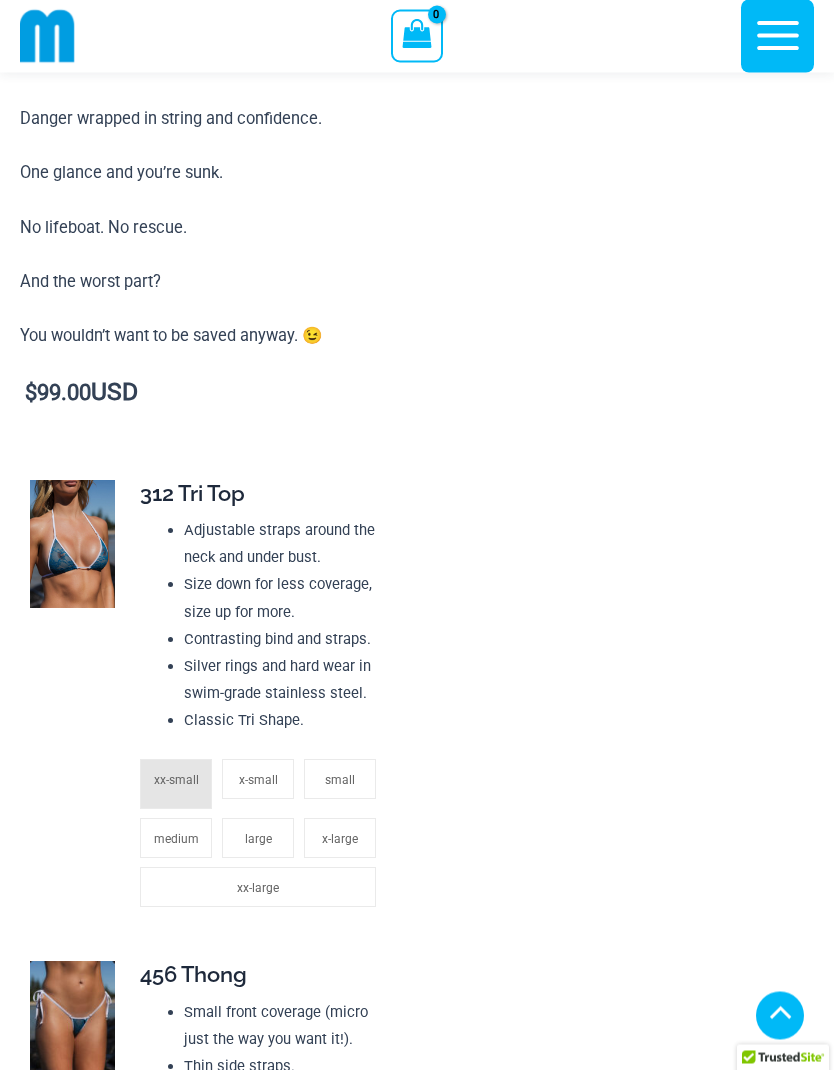scroll, scrollTop: 1802, scrollLeft: 0, axis: vertical 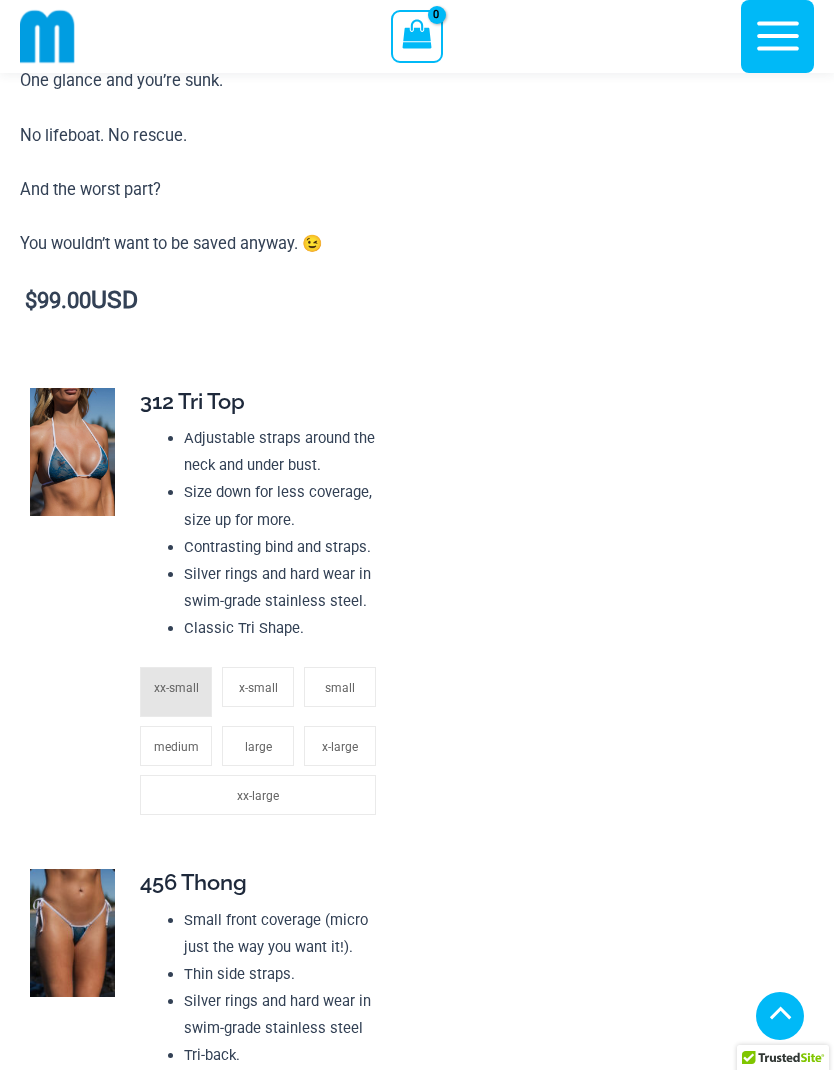 click at bounding box center [72, 452] 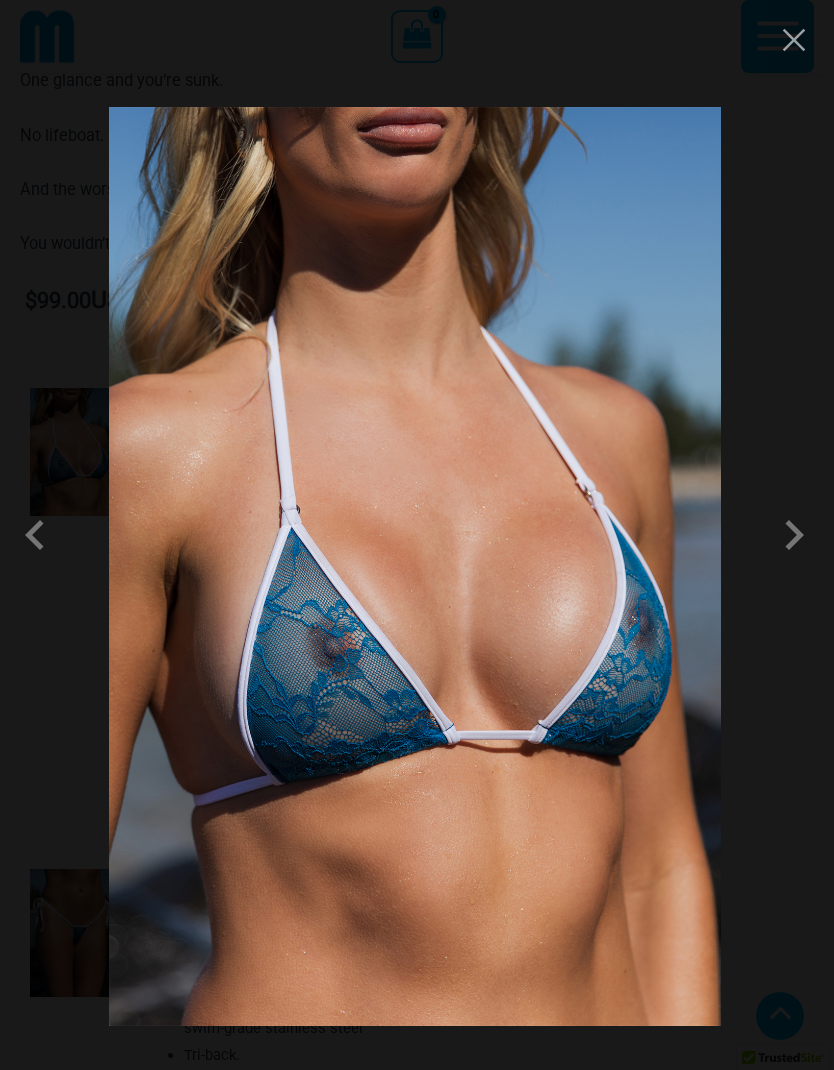 click at bounding box center [794, 535] 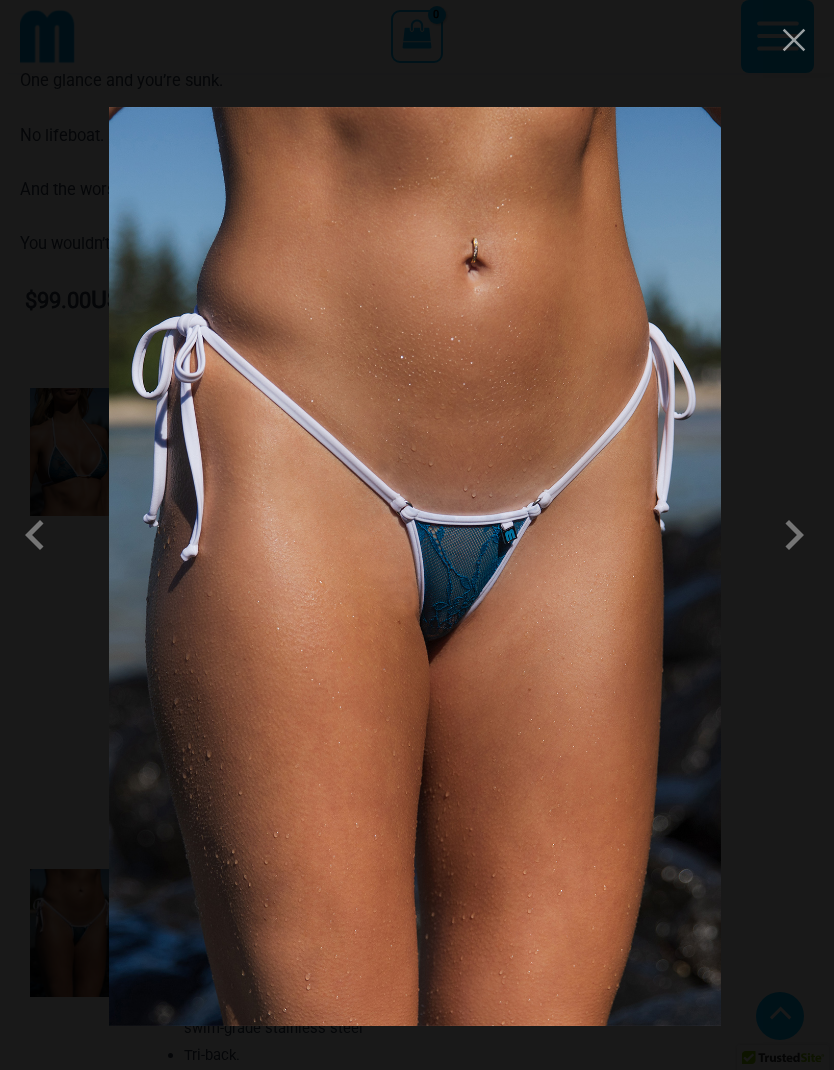 click at bounding box center (794, 535) 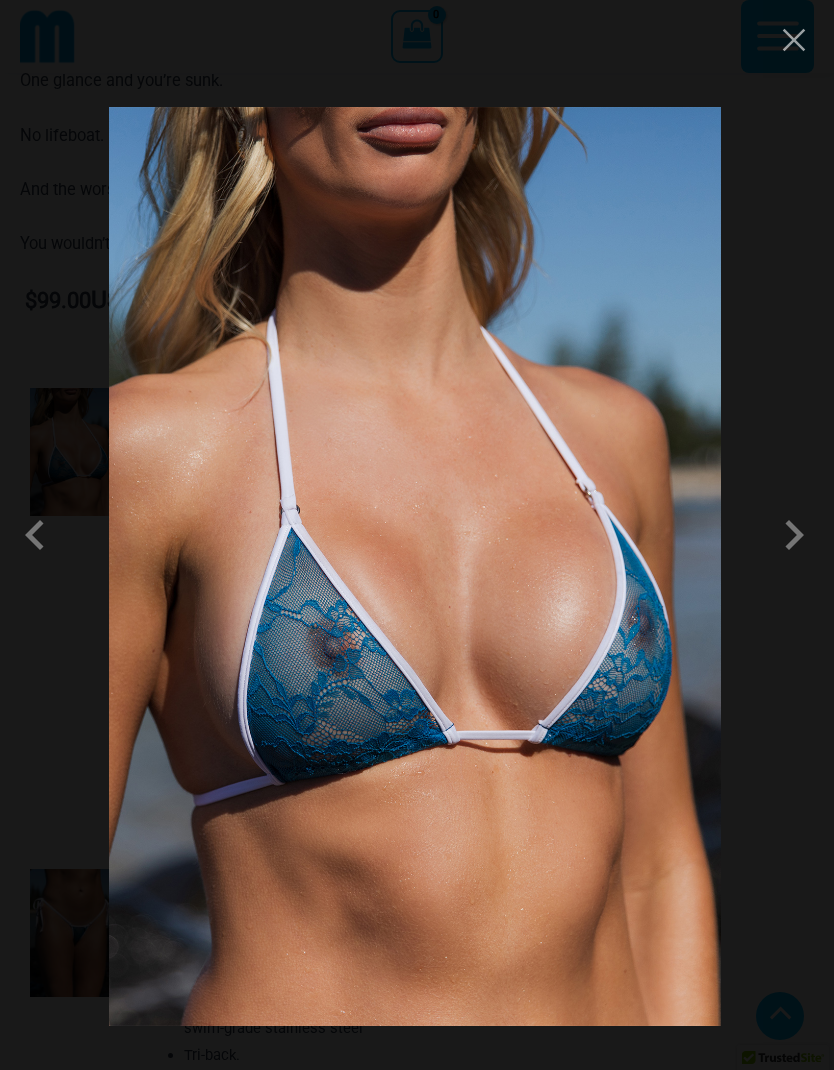 click at bounding box center [794, 40] 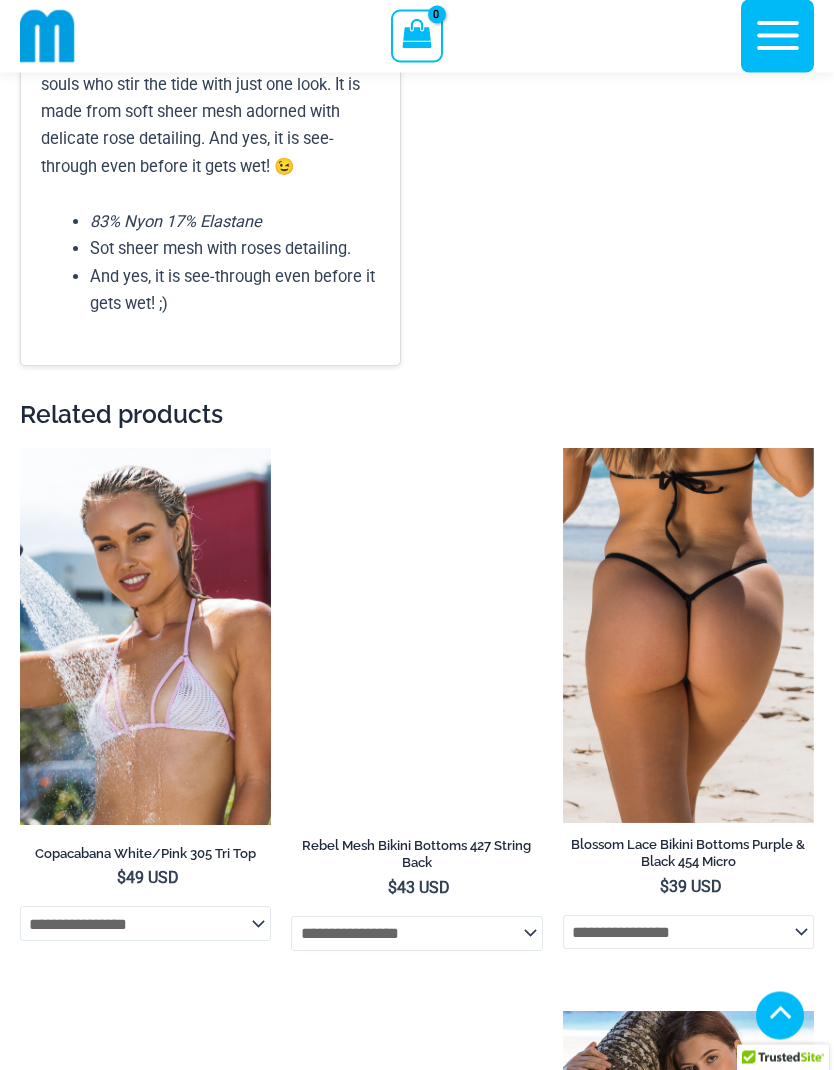 scroll, scrollTop: 3885, scrollLeft: 0, axis: vertical 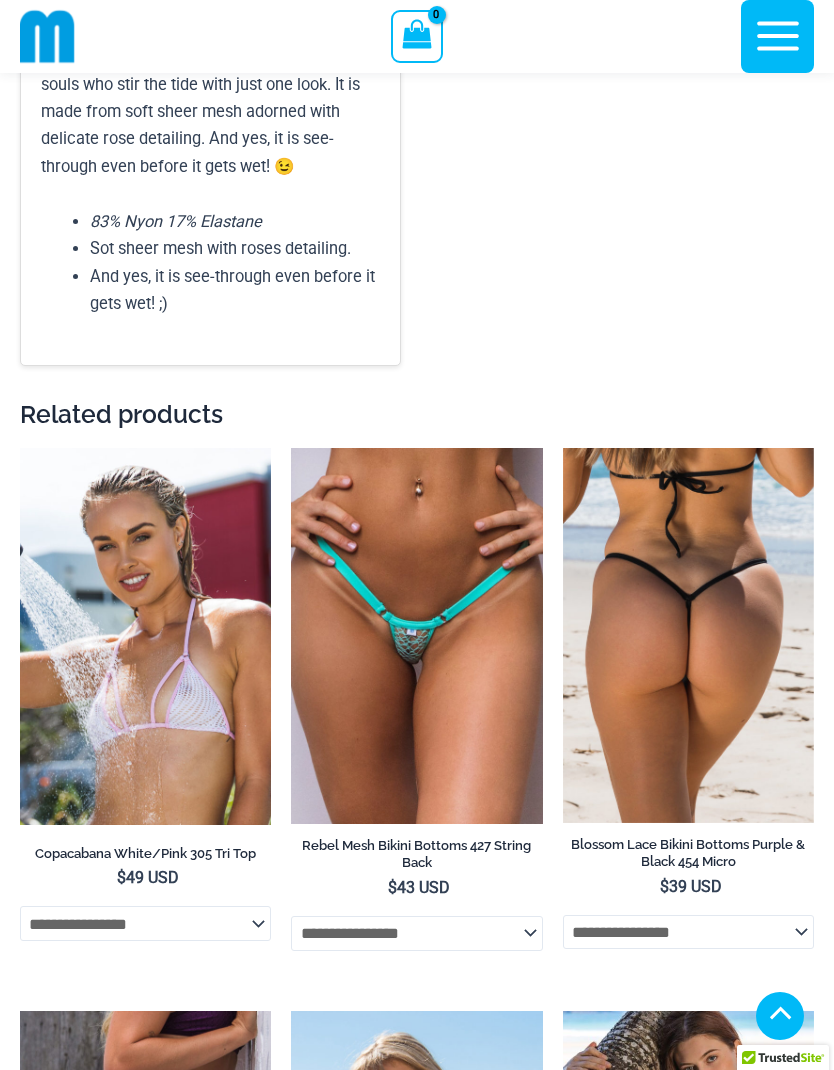 click at bounding box center [291, 448] 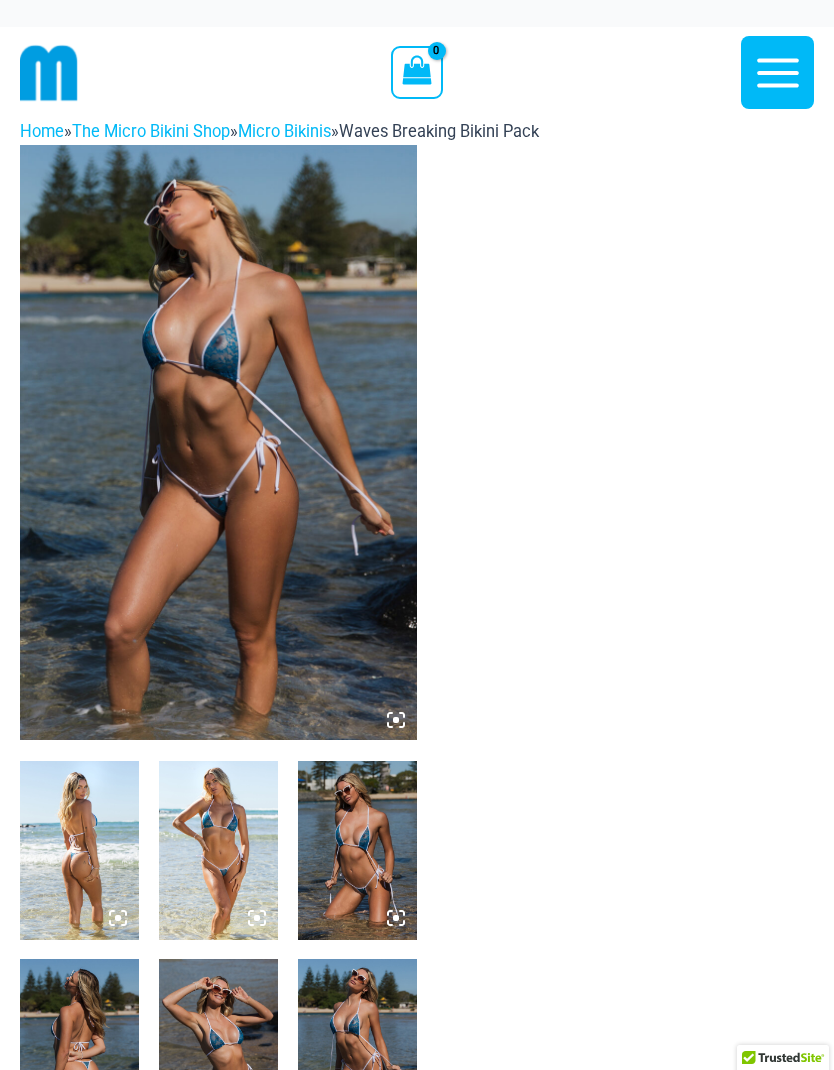 scroll, scrollTop: 3885, scrollLeft: 0, axis: vertical 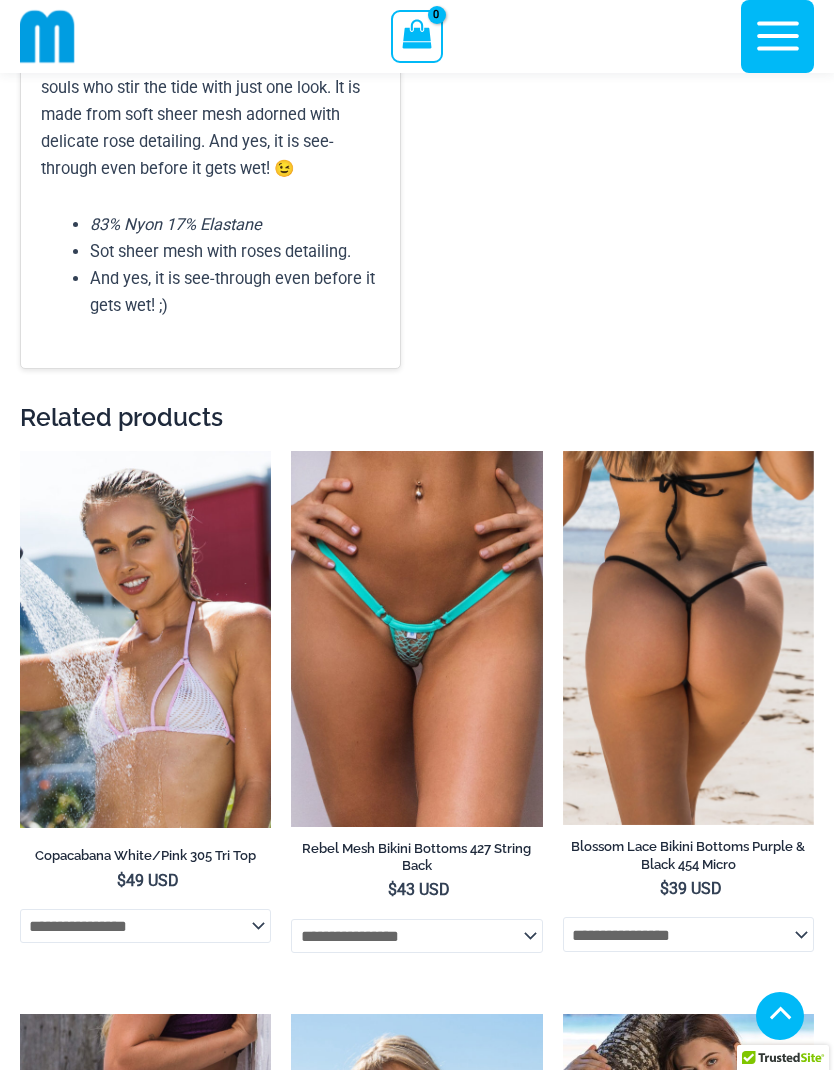 click at bounding box center [20, 451] 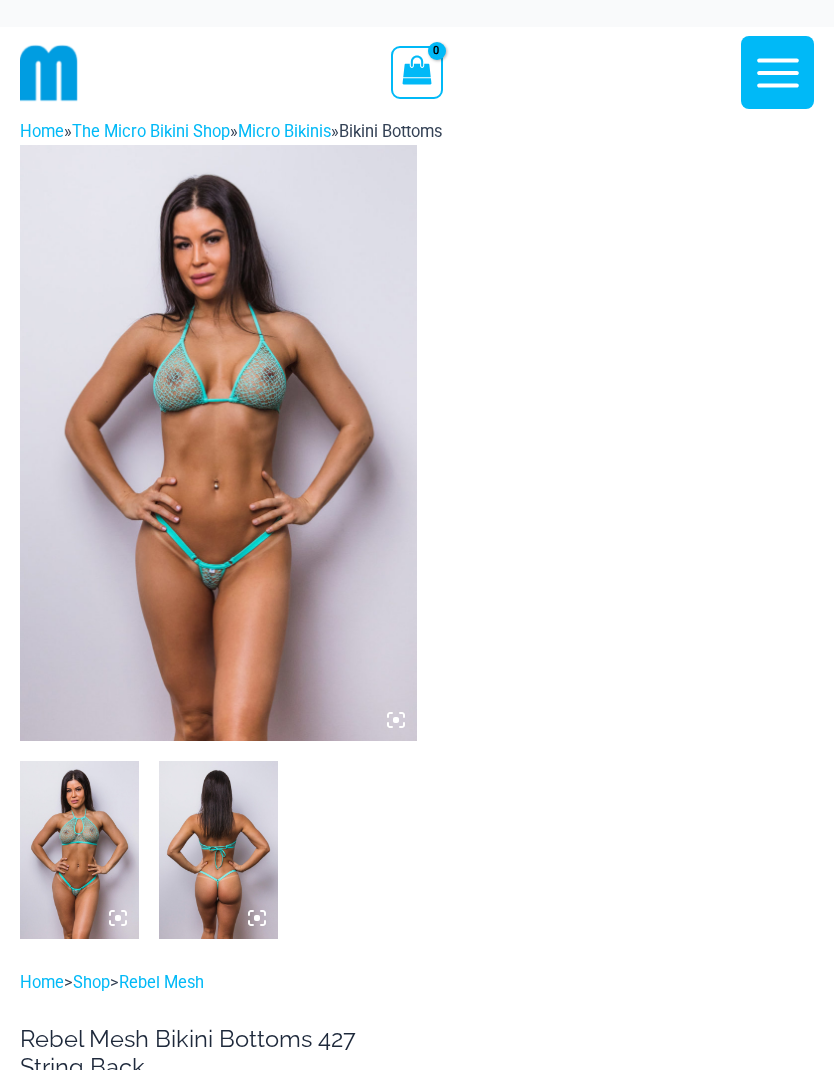 scroll, scrollTop: 0, scrollLeft: 0, axis: both 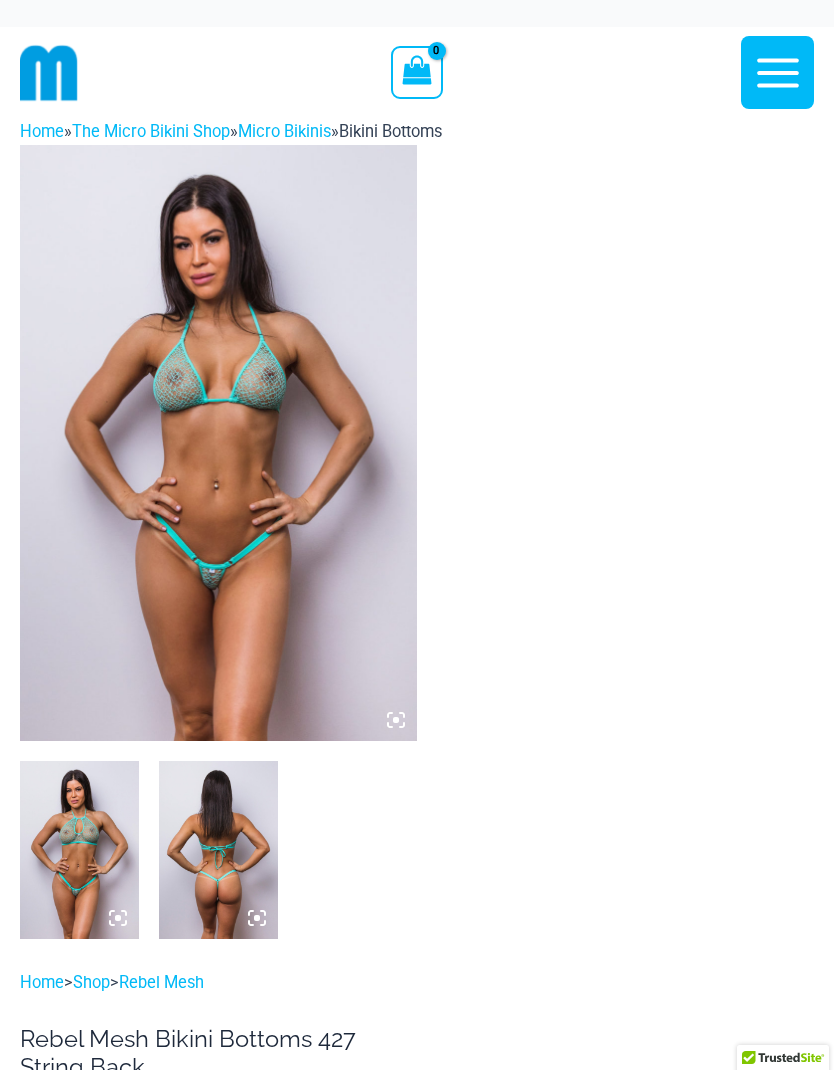 click at bounding box center (218, 443) 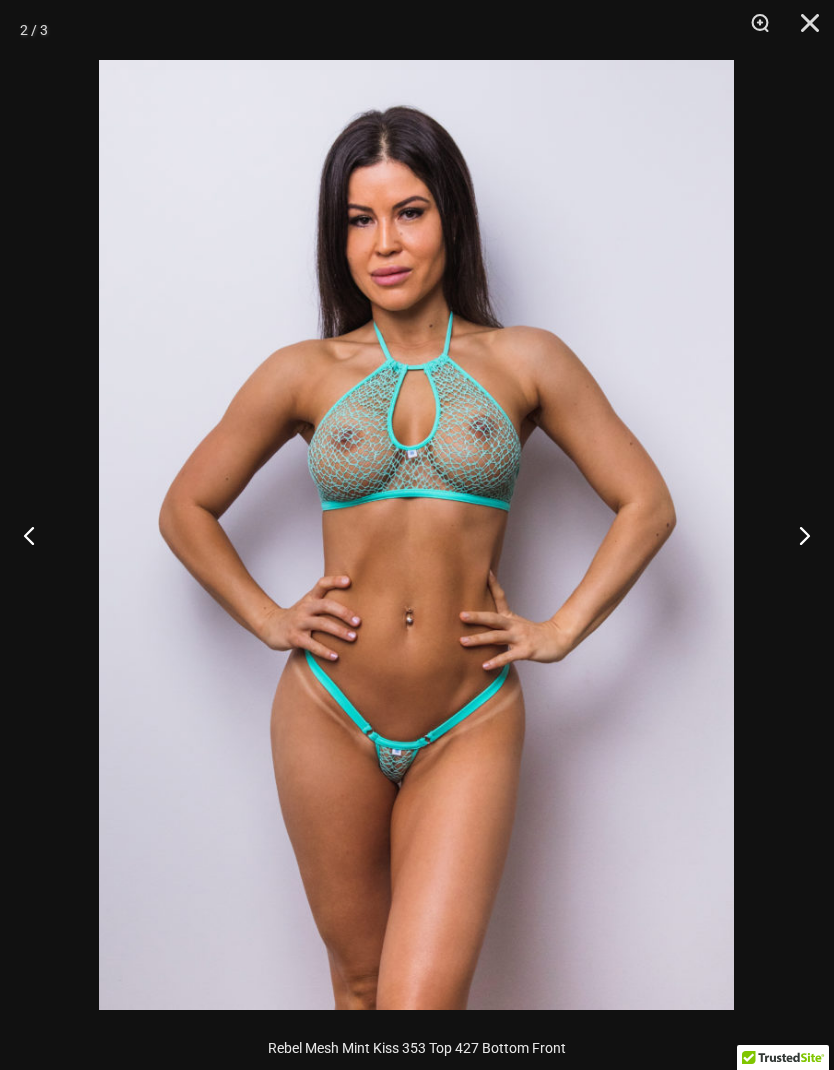 click at bounding box center (796, 535) 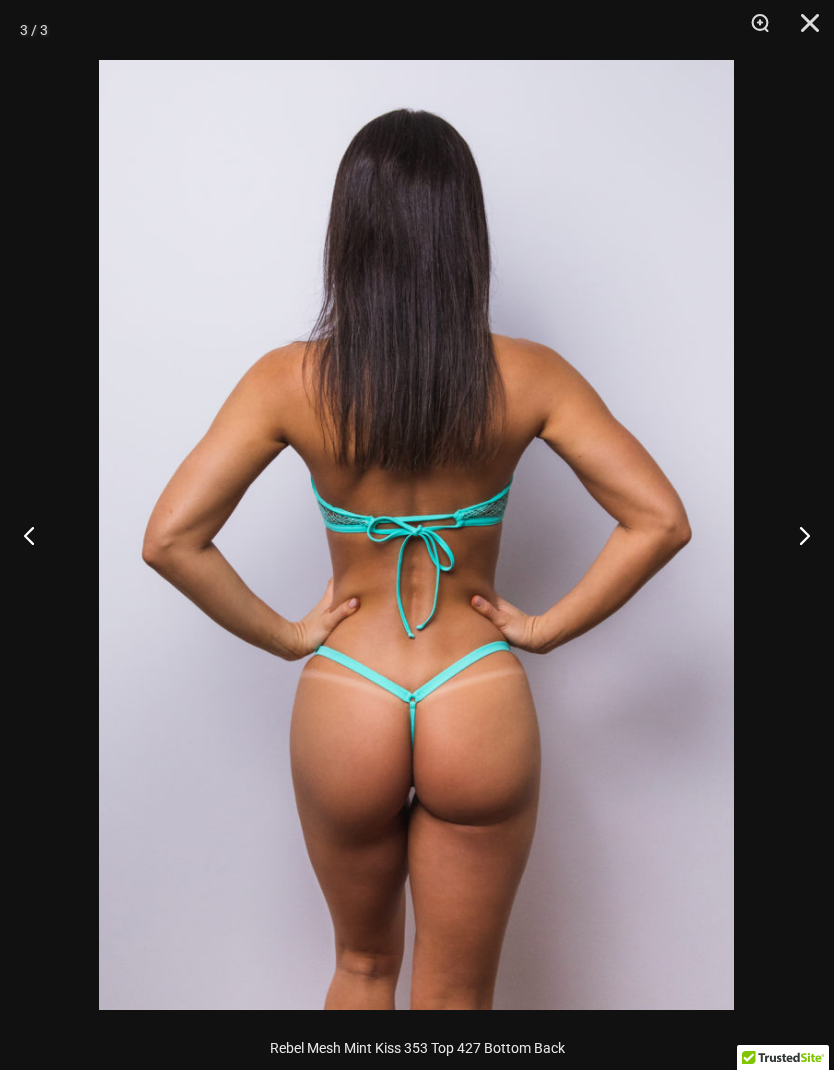 click at bounding box center [796, 535] 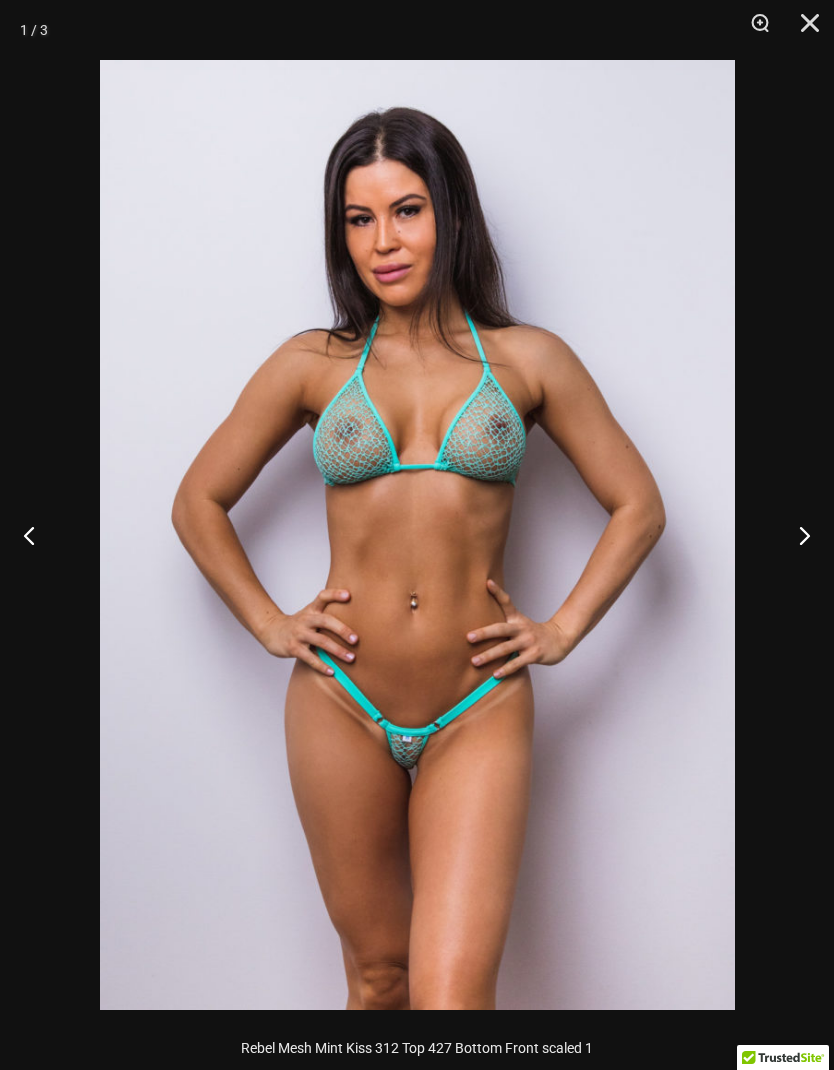 click at bounding box center (803, 30) 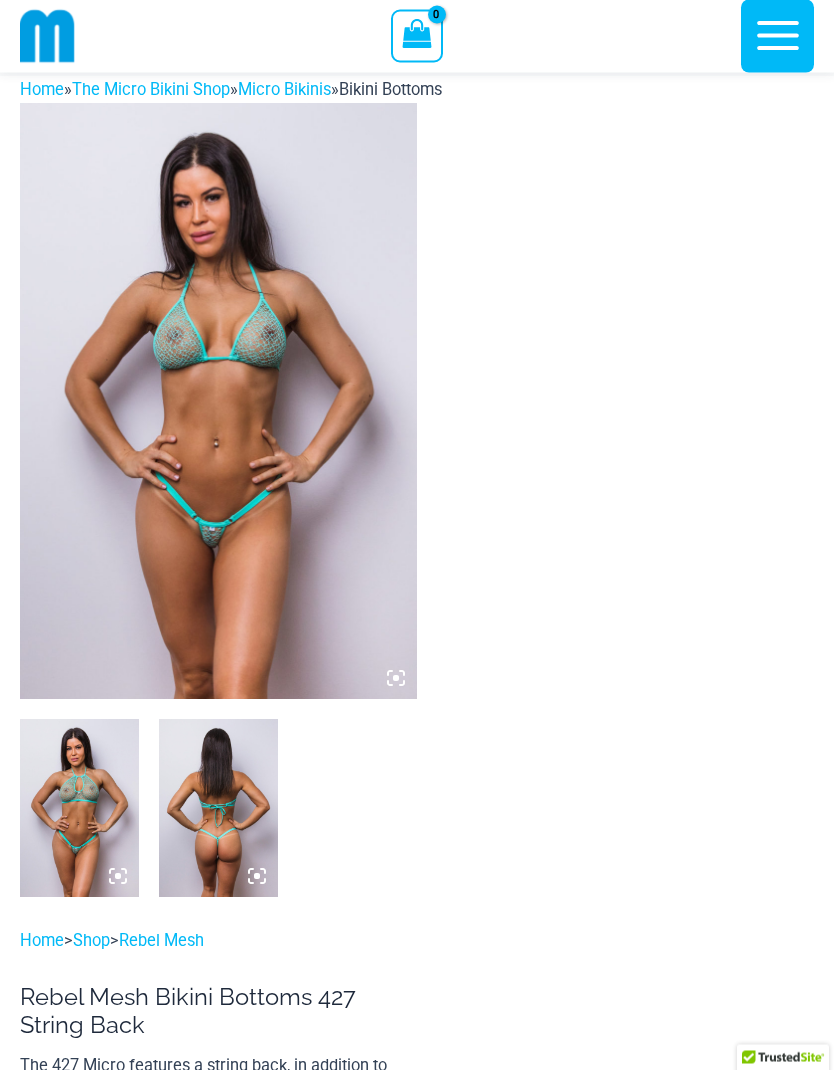 scroll, scrollTop: 0, scrollLeft: 0, axis: both 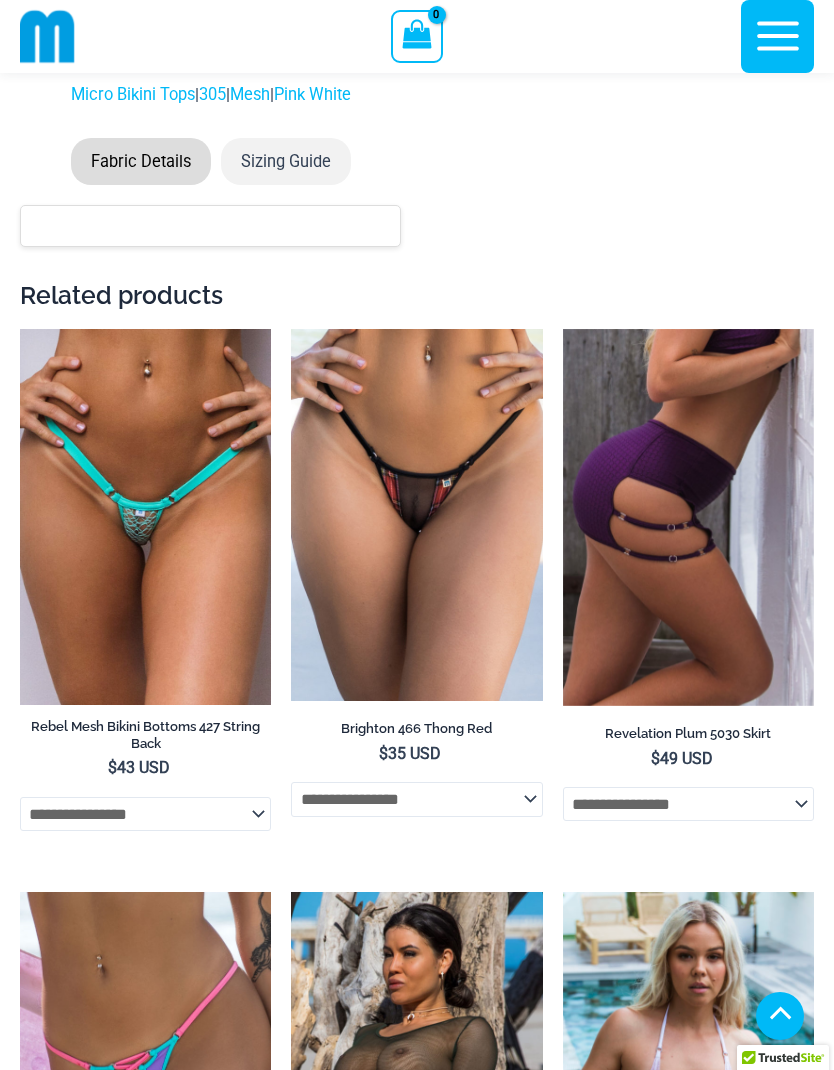 click at bounding box center [291, 329] 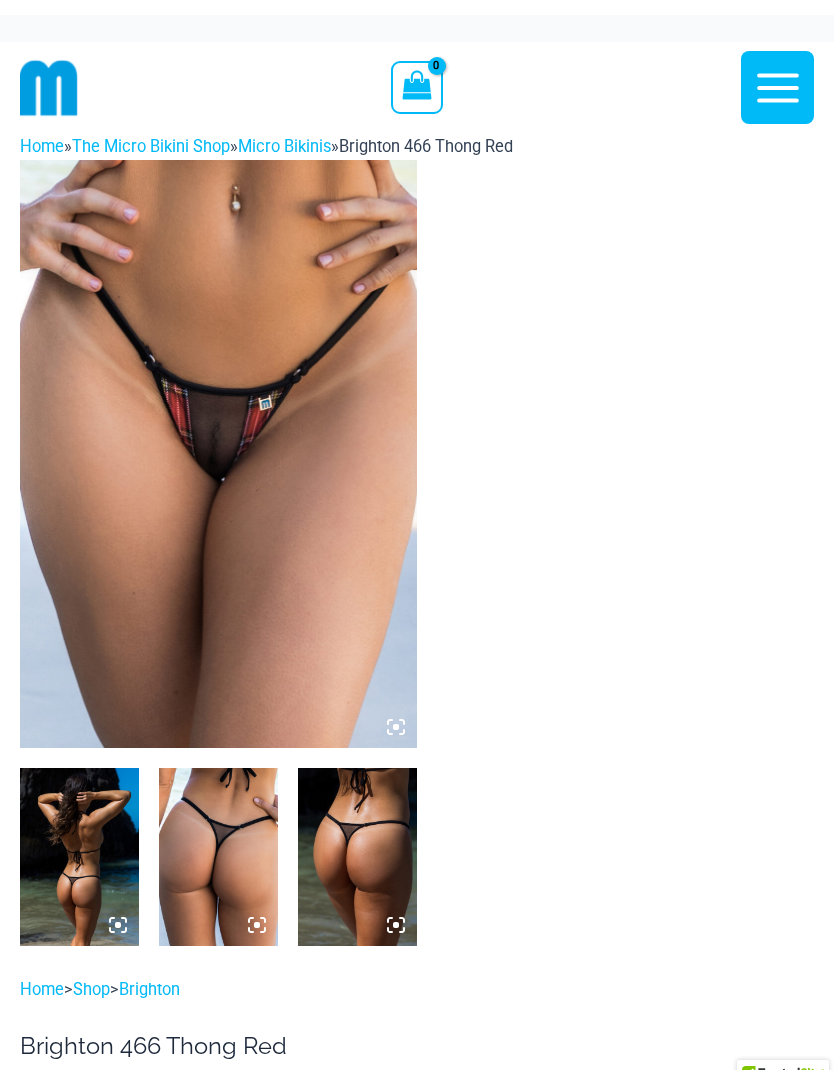scroll, scrollTop: -15, scrollLeft: 0, axis: vertical 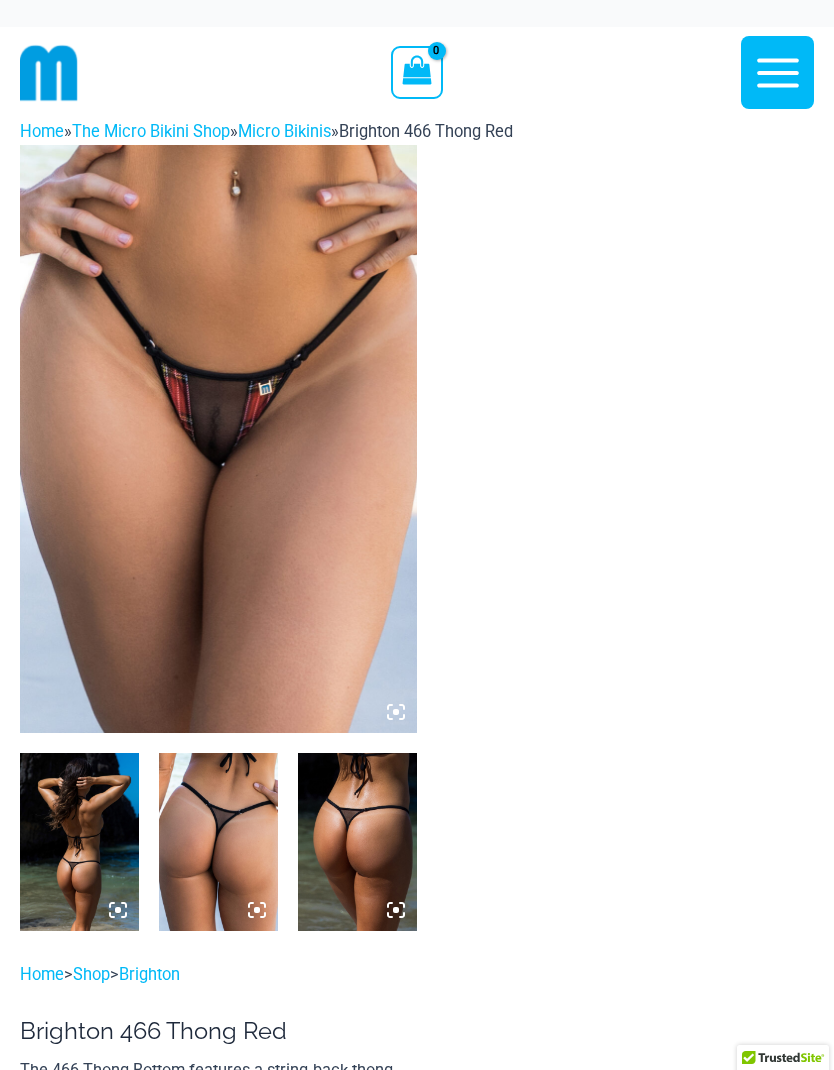 click at bounding box center (218, 439) 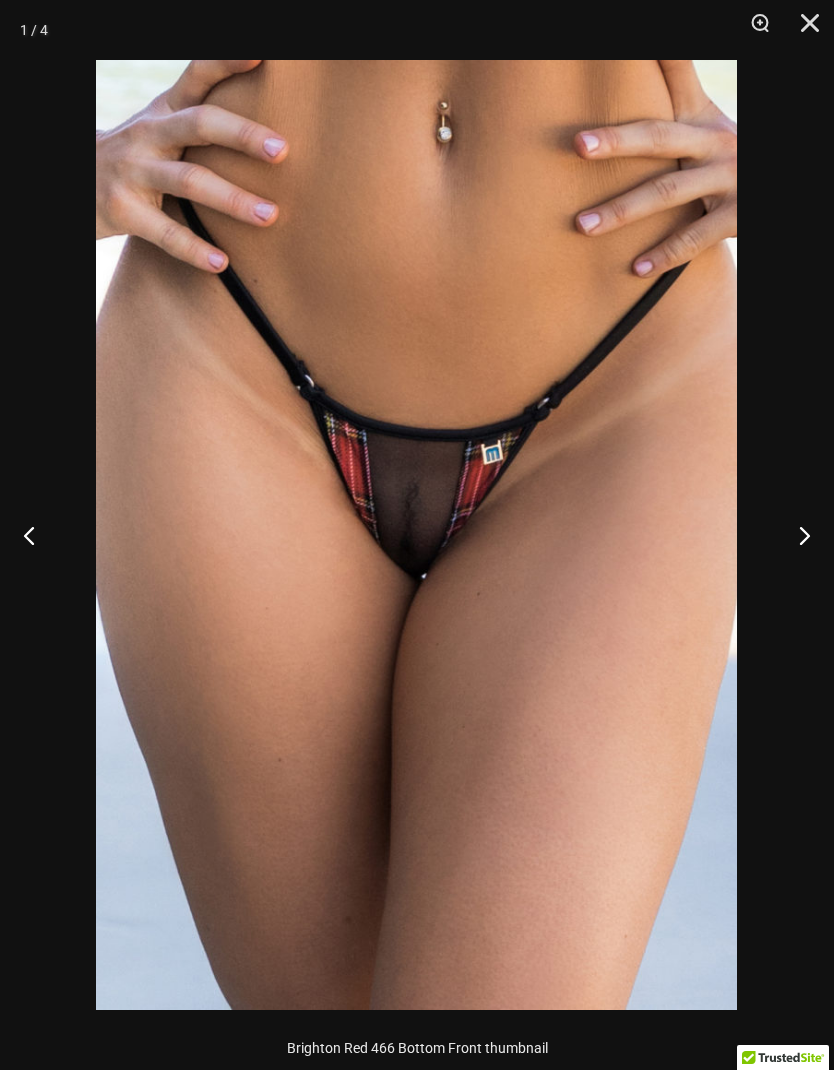 click at bounding box center (796, 535) 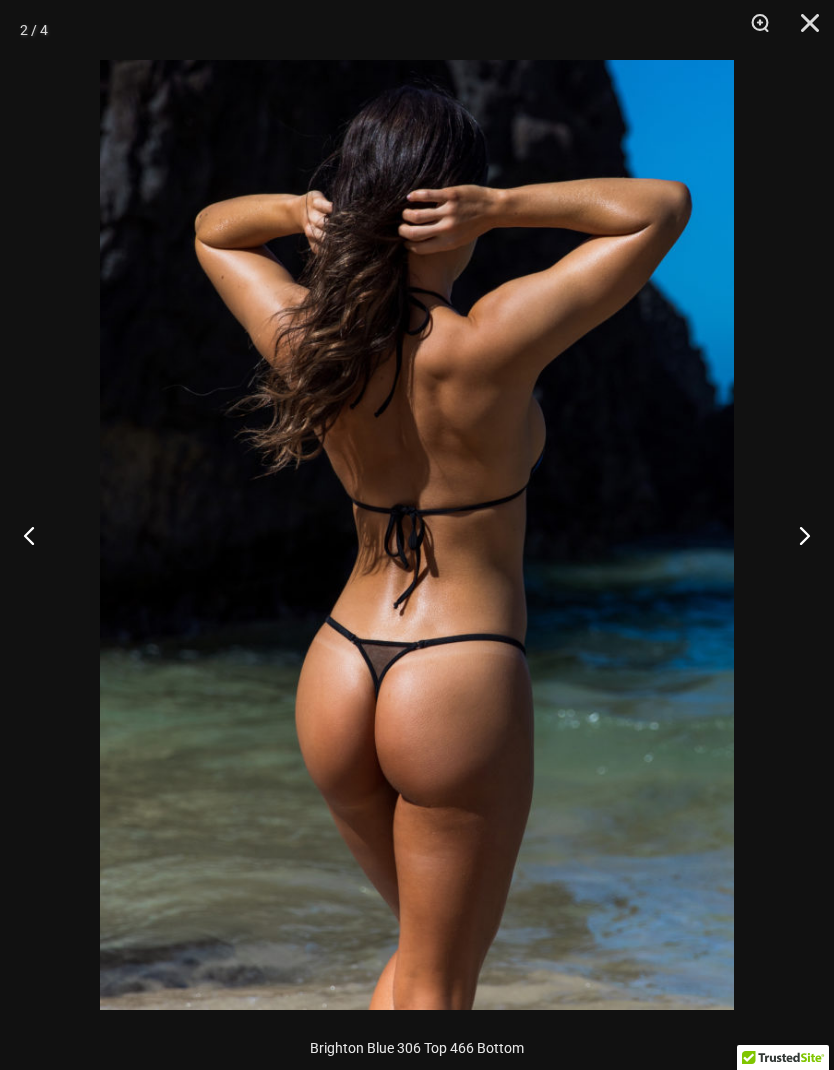 click at bounding box center [796, 535] 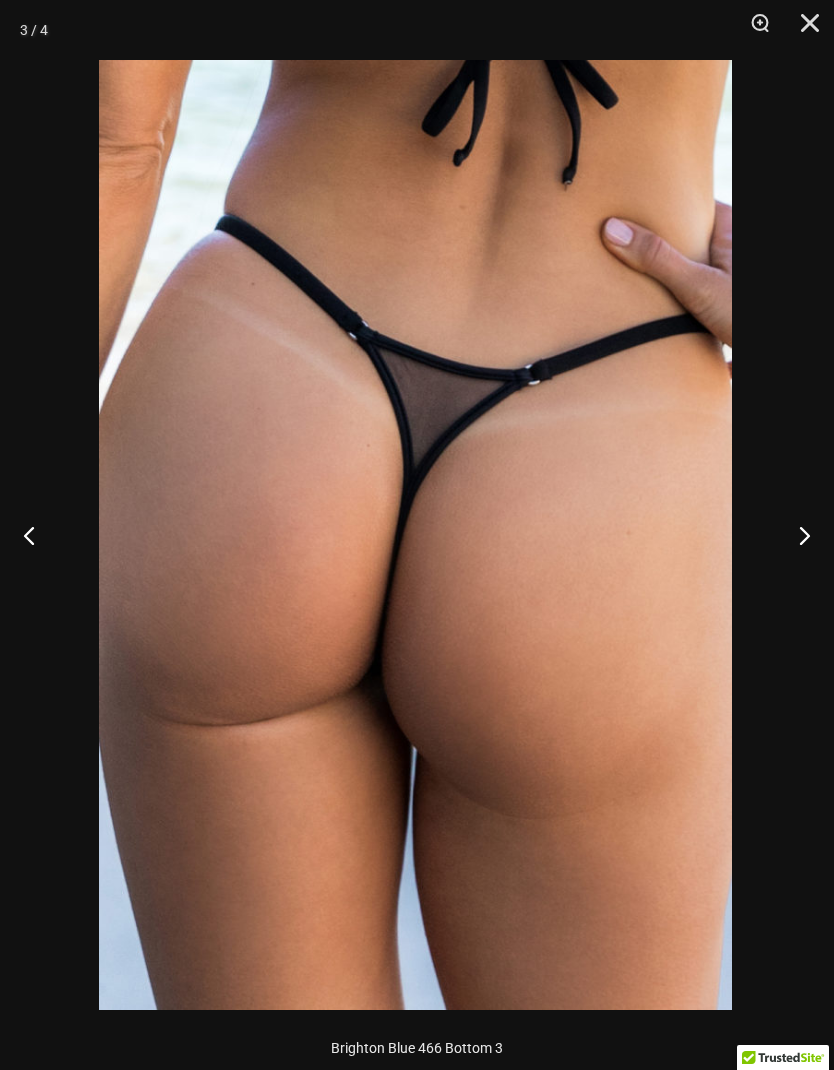 click at bounding box center [796, 535] 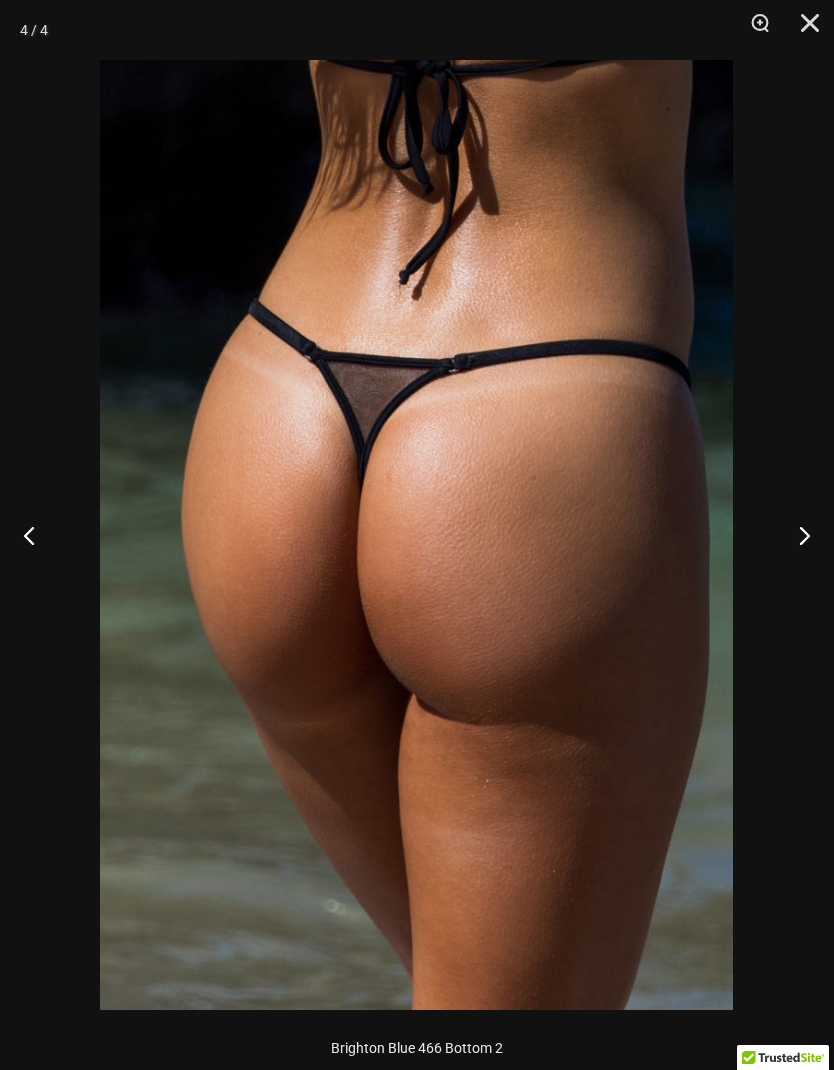 click at bounding box center [803, 30] 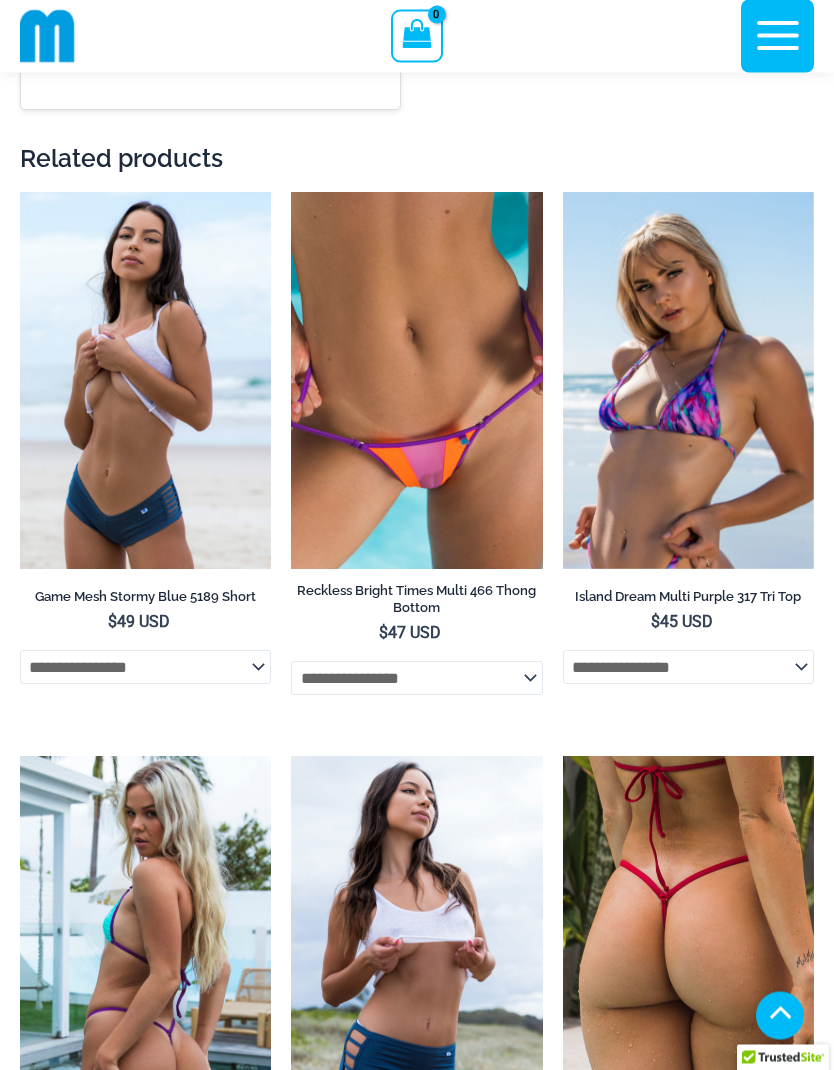 scroll, scrollTop: 1818, scrollLeft: 0, axis: vertical 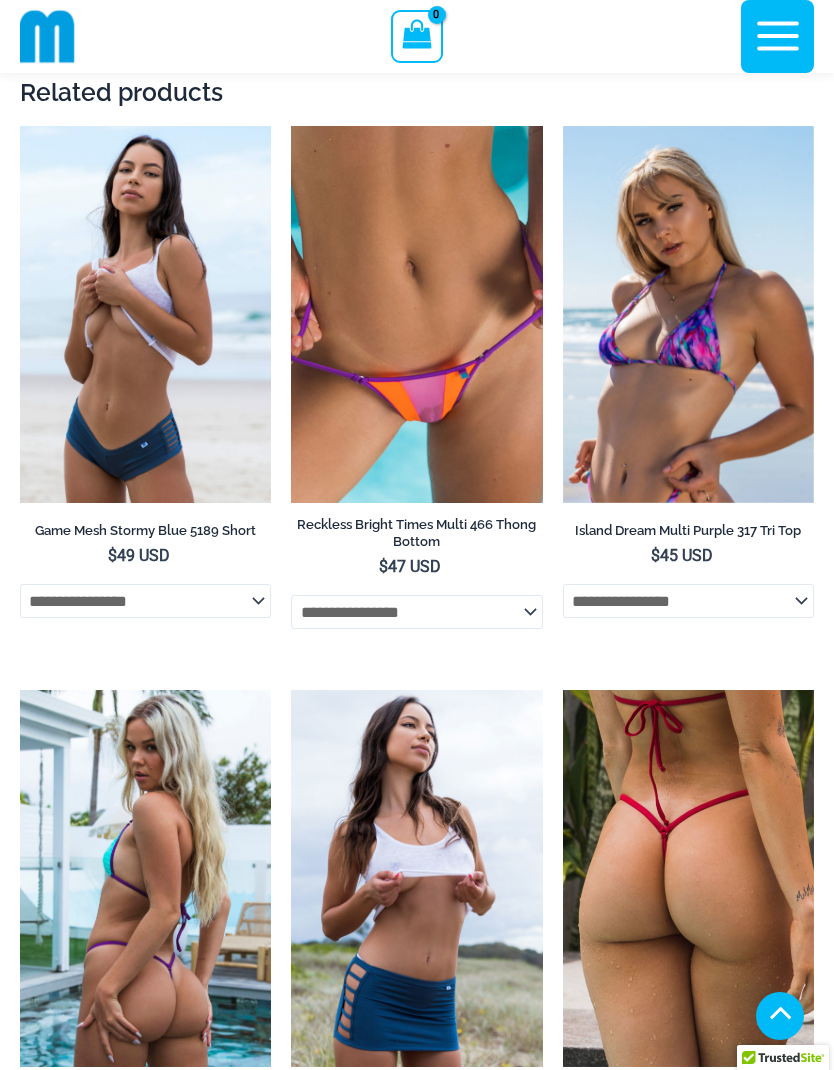 click at bounding box center [291, 126] 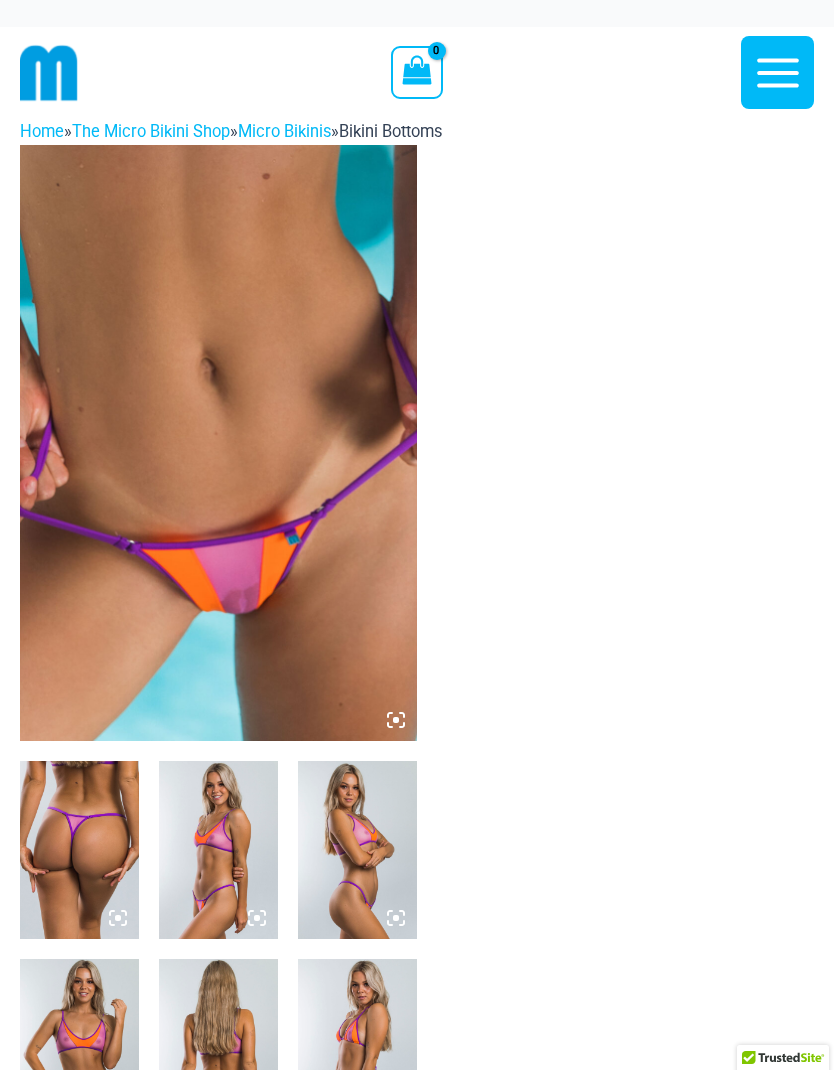 scroll, scrollTop: 0, scrollLeft: 0, axis: both 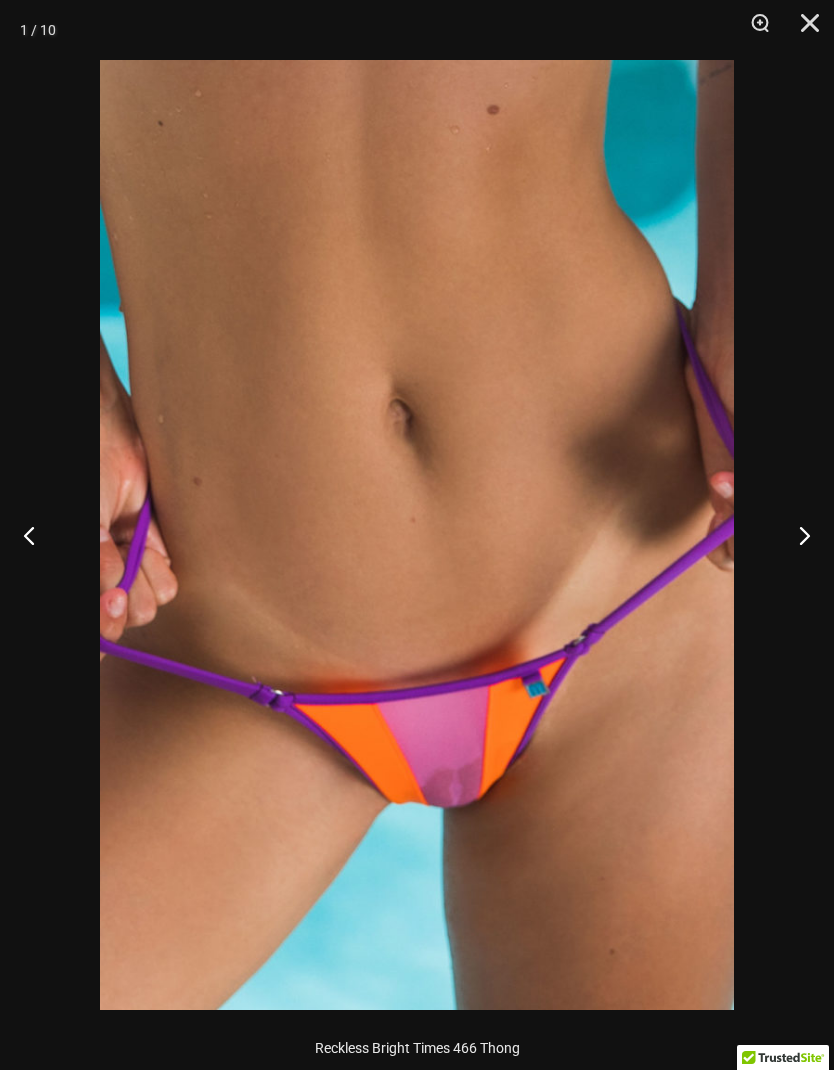 click at bounding box center (796, 535) 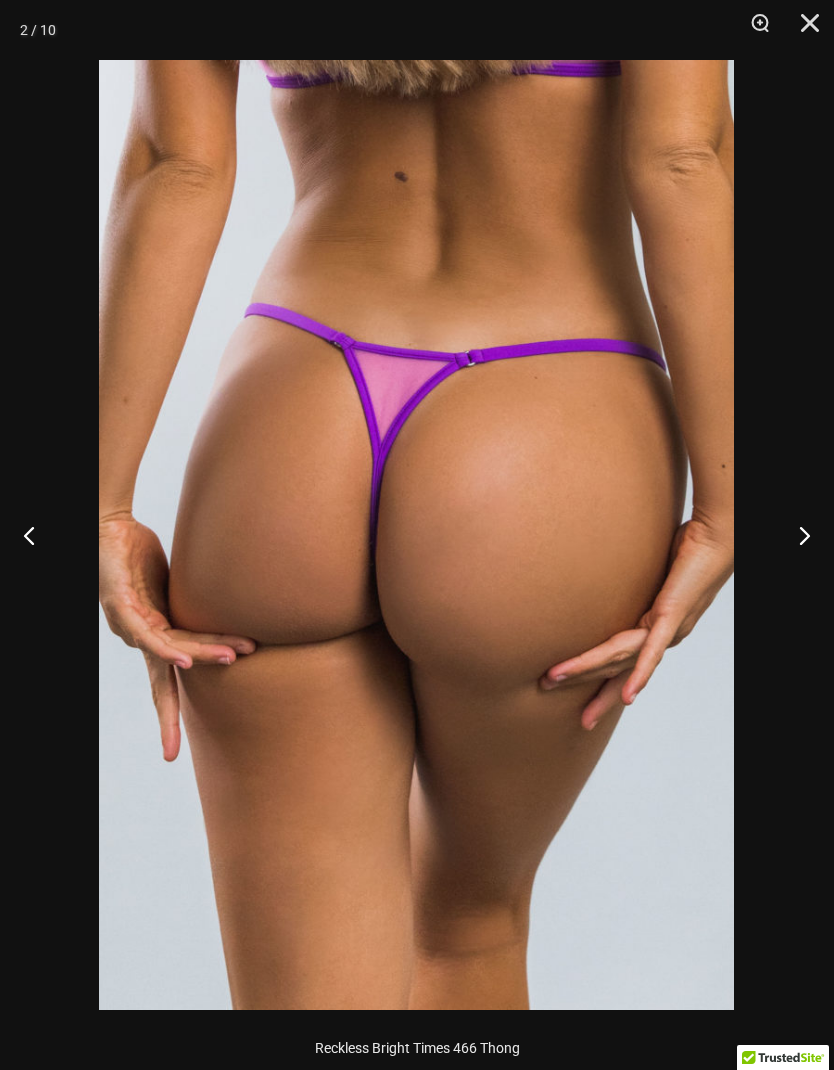 click at bounding box center (796, 535) 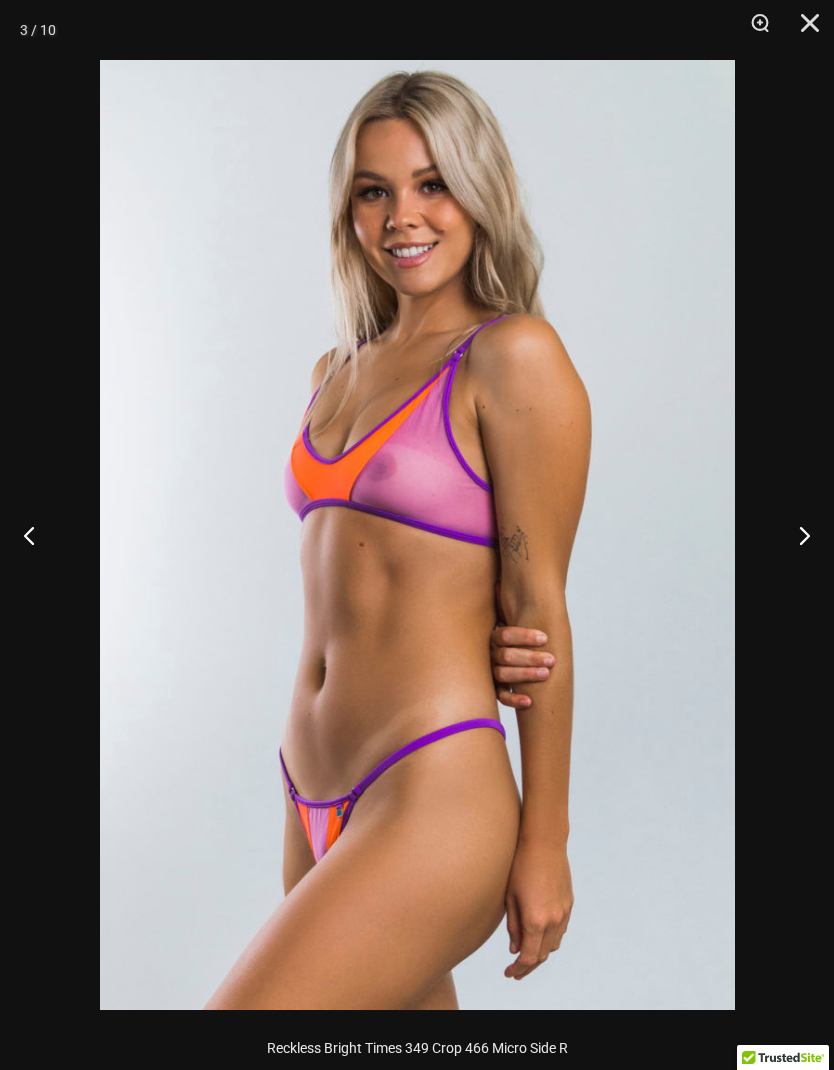 click at bounding box center [796, 535] 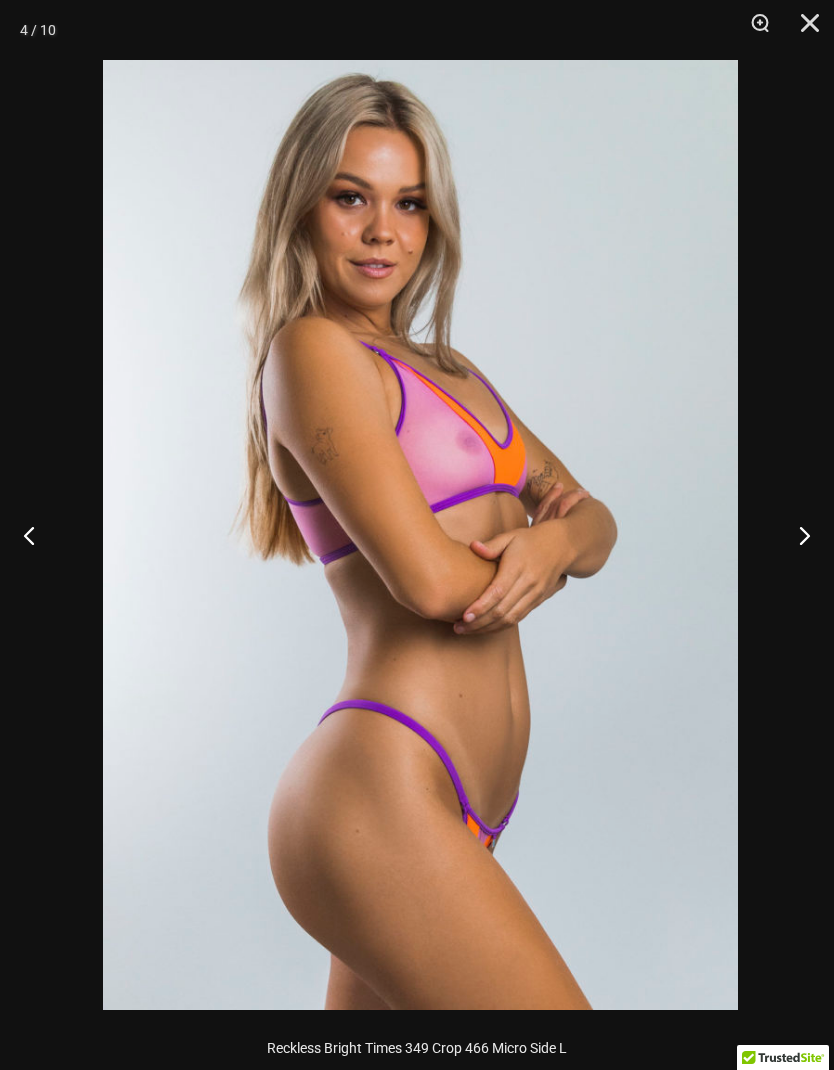click at bounding box center (796, 535) 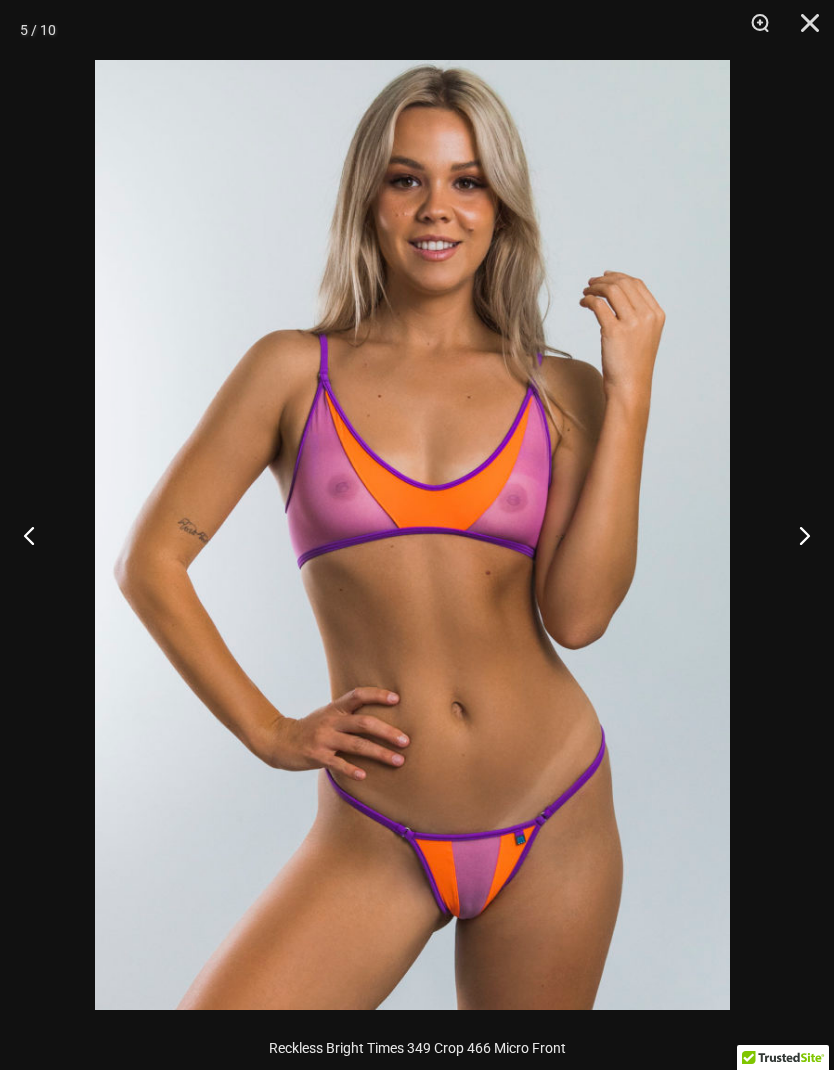 click at bounding box center (796, 535) 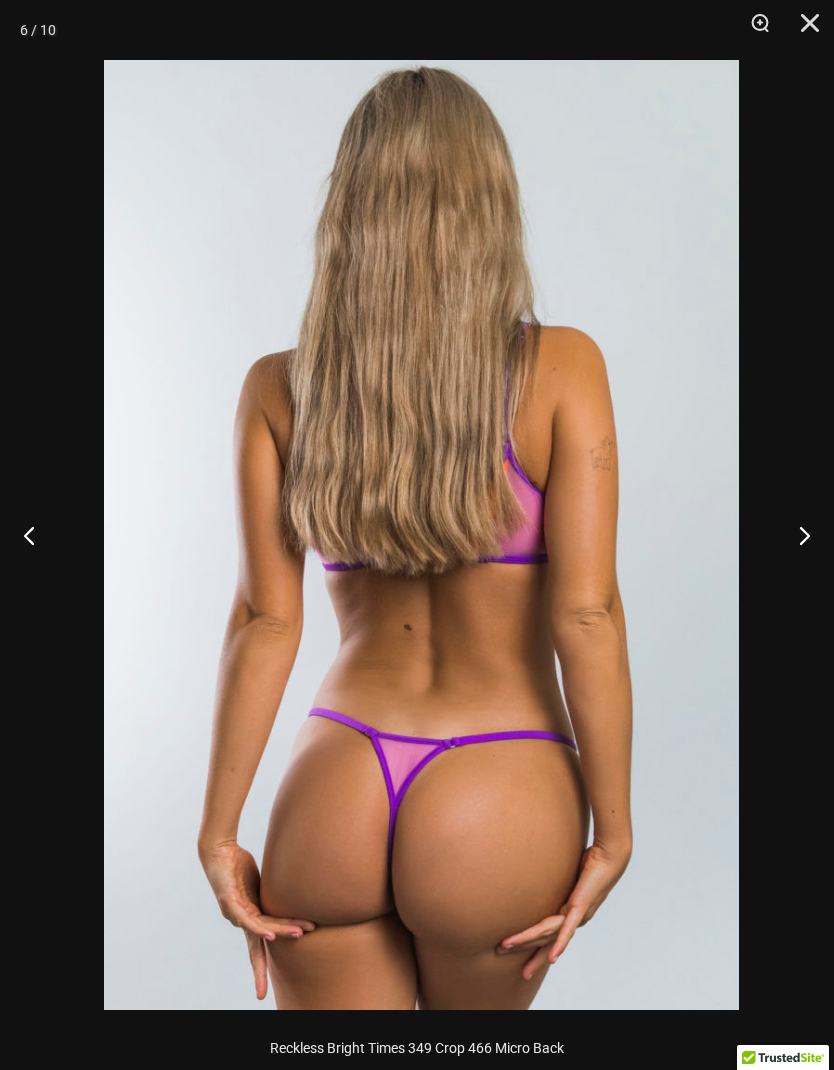 click at bounding box center (796, 535) 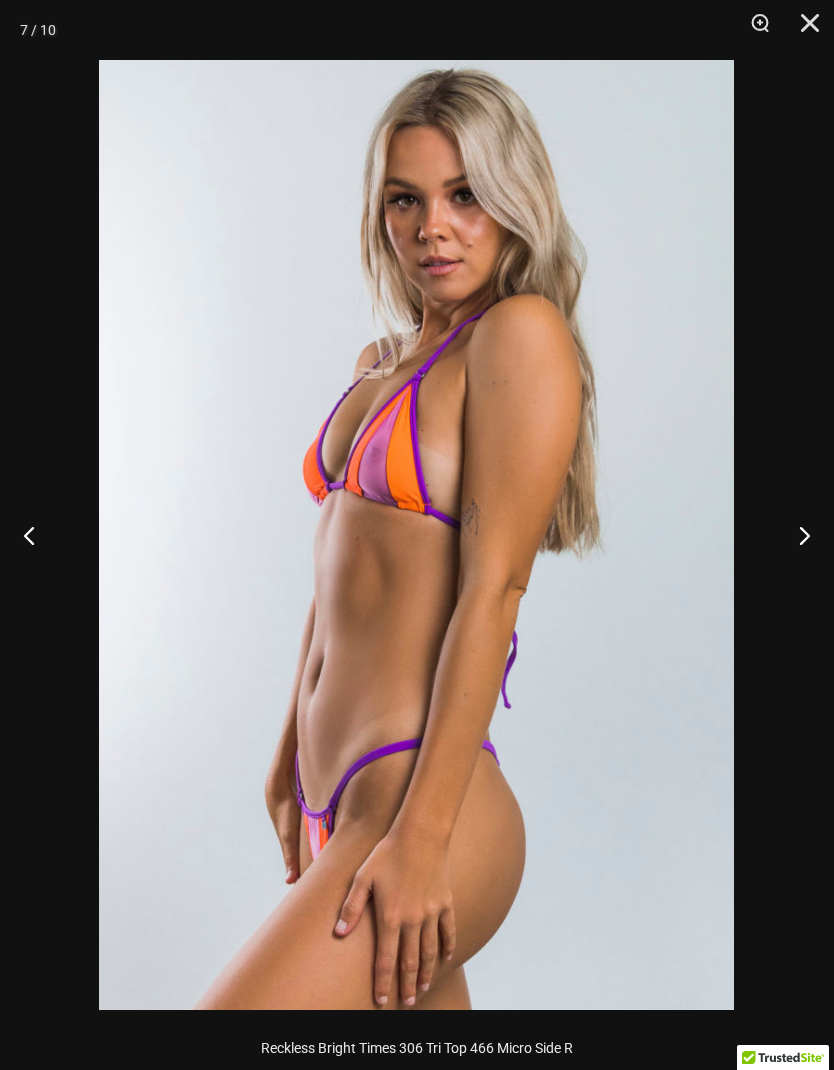 click at bounding box center (796, 535) 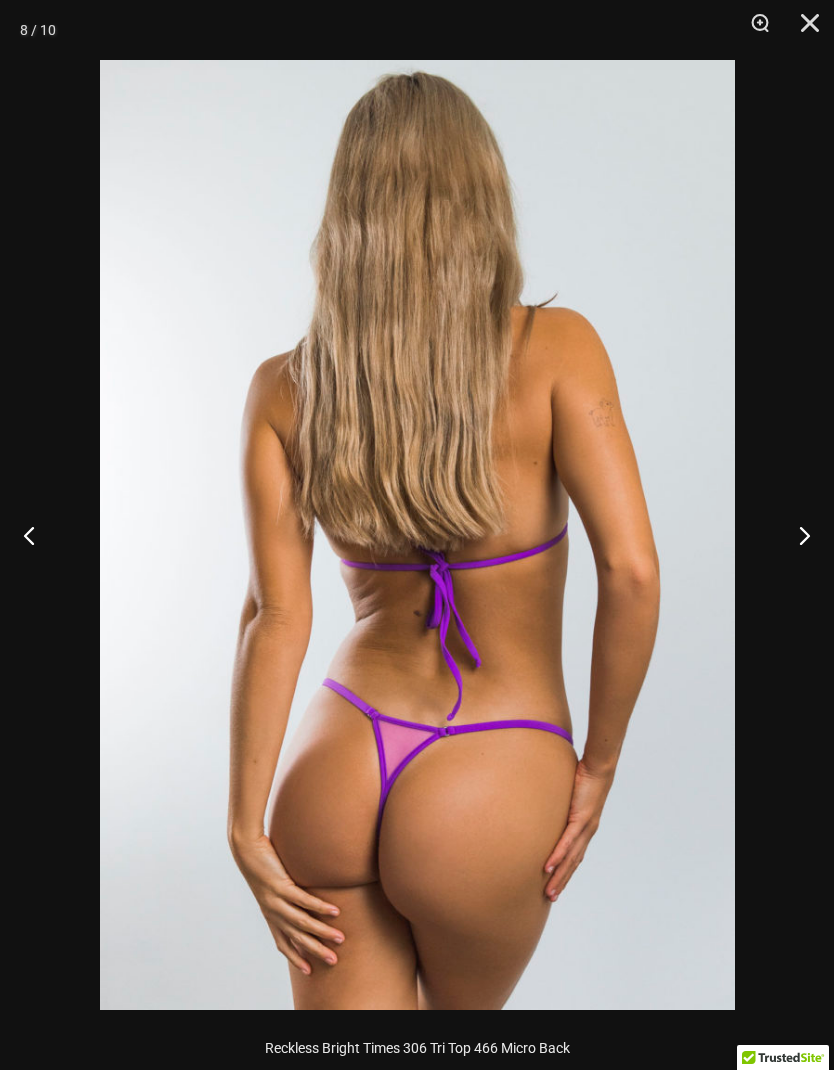 click at bounding box center (796, 535) 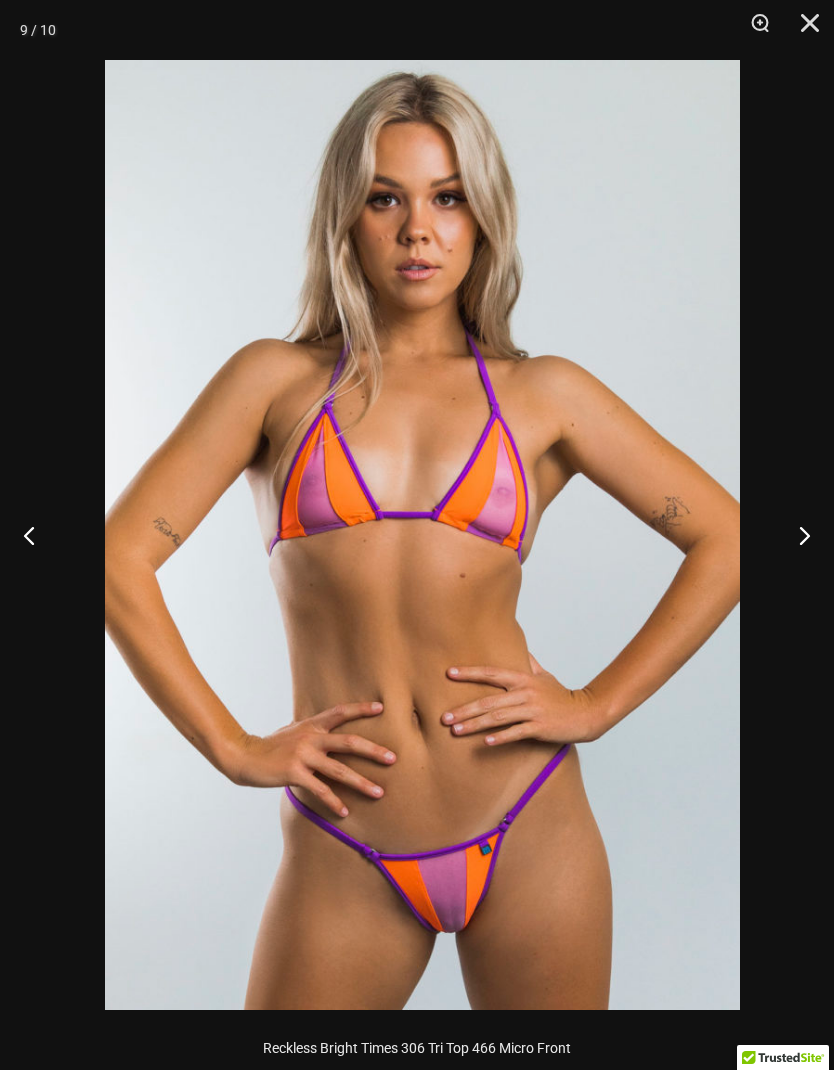 click at bounding box center [796, 535] 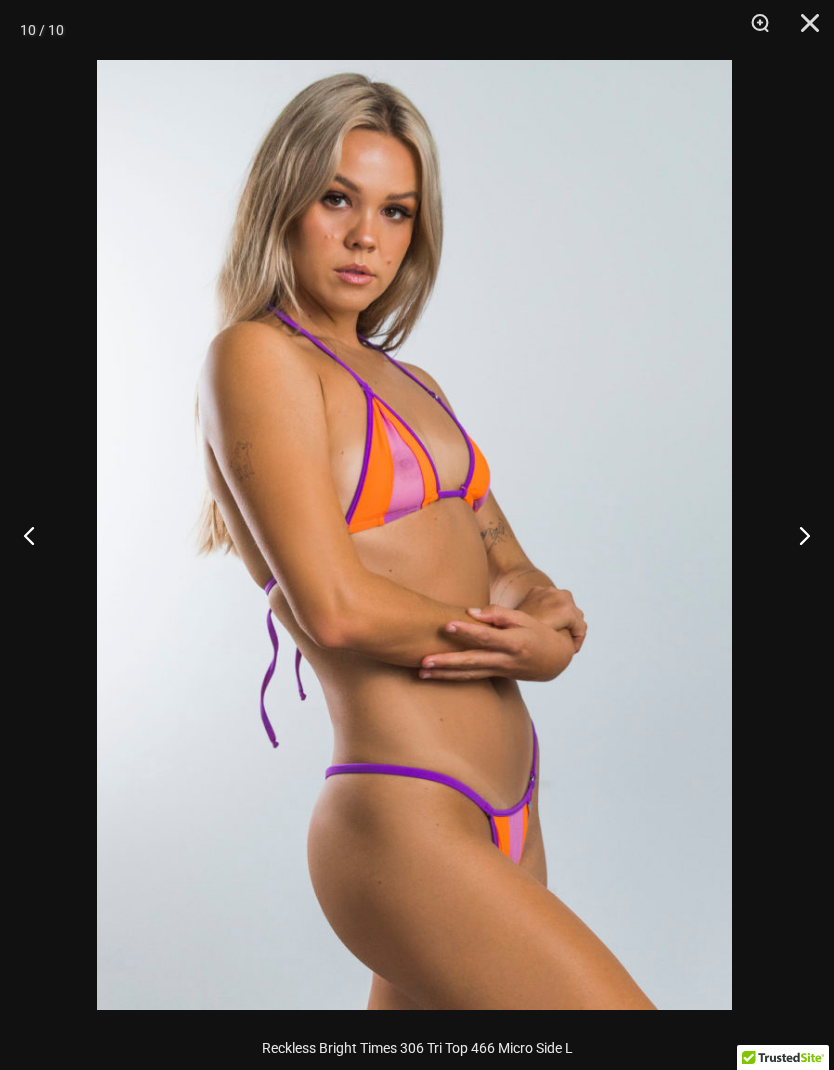 click at bounding box center (803, 30) 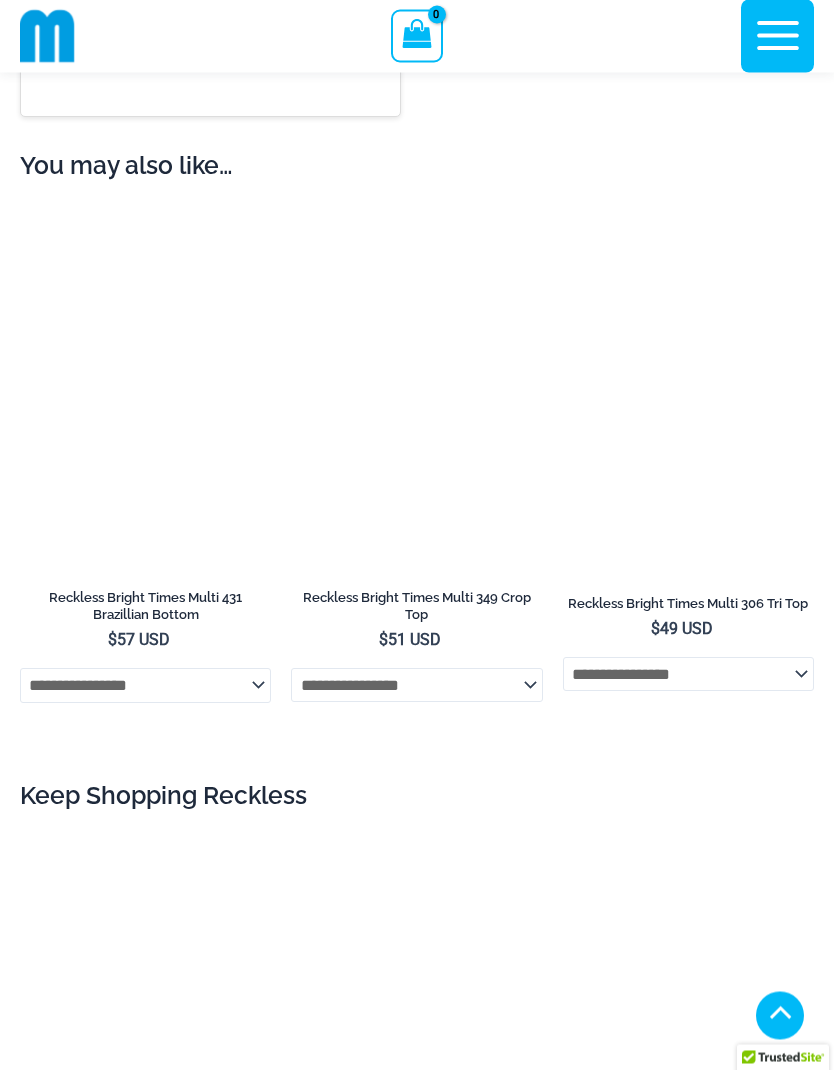 scroll, scrollTop: 2624, scrollLeft: 0, axis: vertical 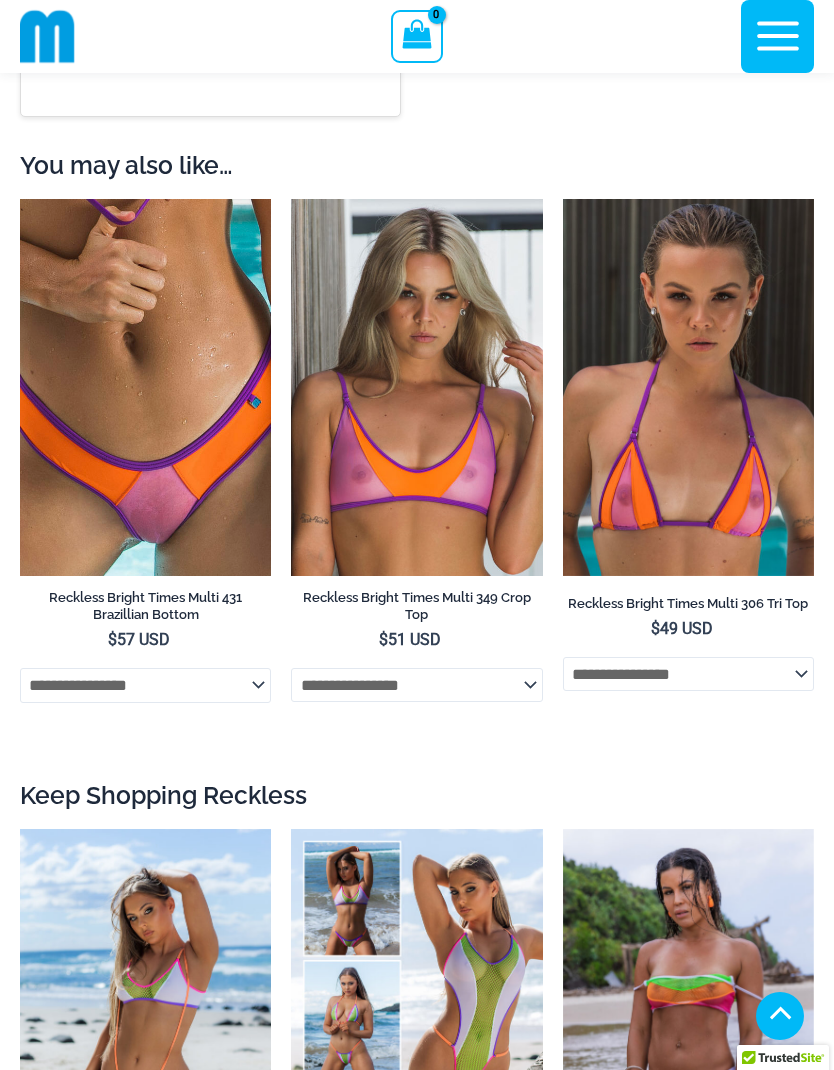 click at bounding box center [20, 199] 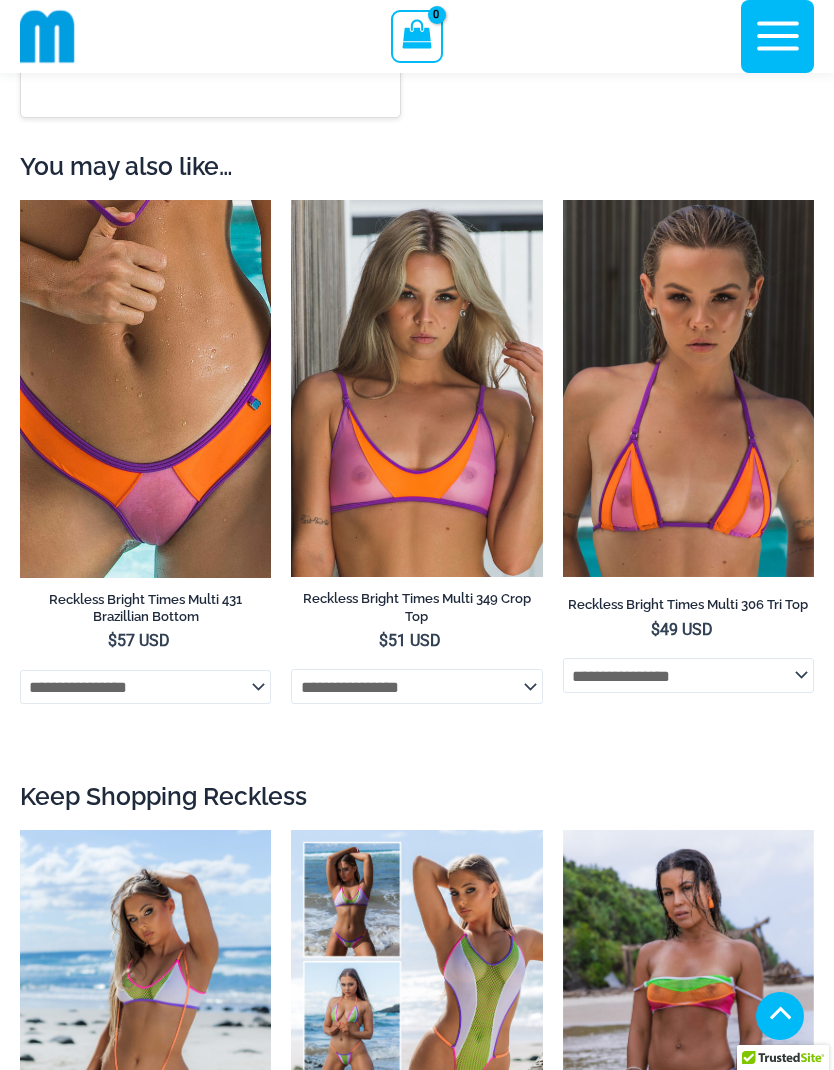 click at bounding box center (20, 200) 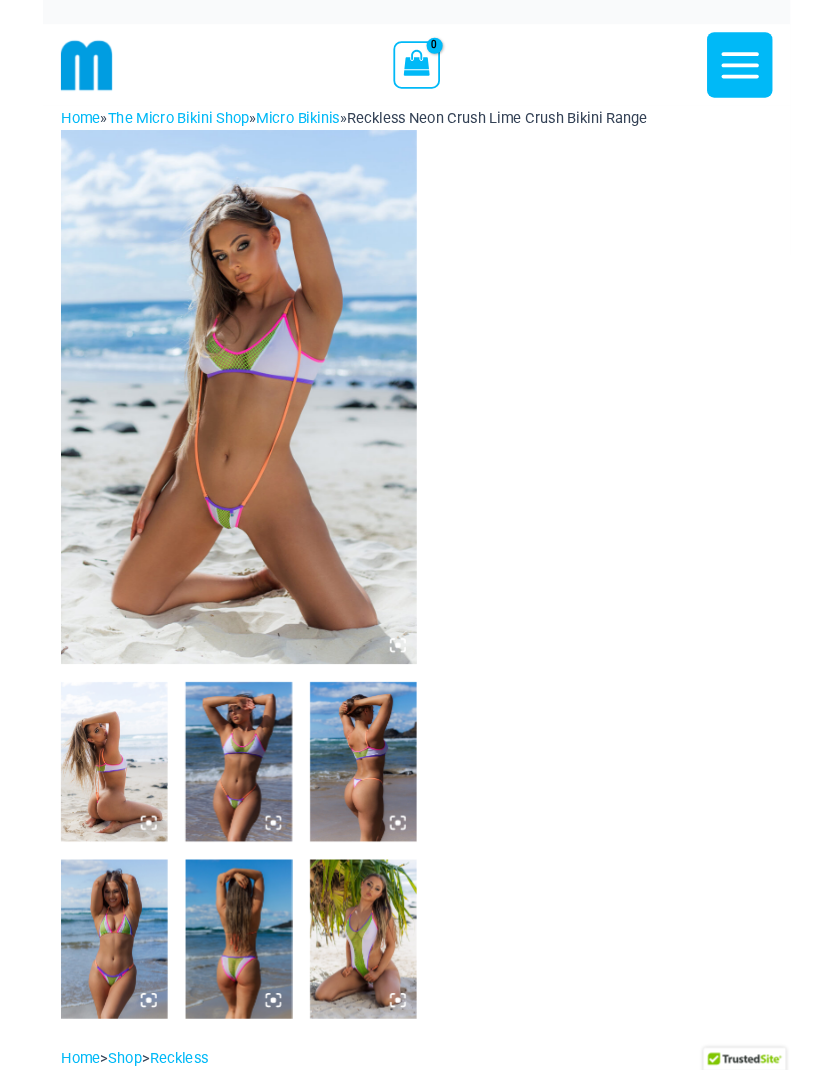 scroll, scrollTop: 0, scrollLeft: 0, axis: both 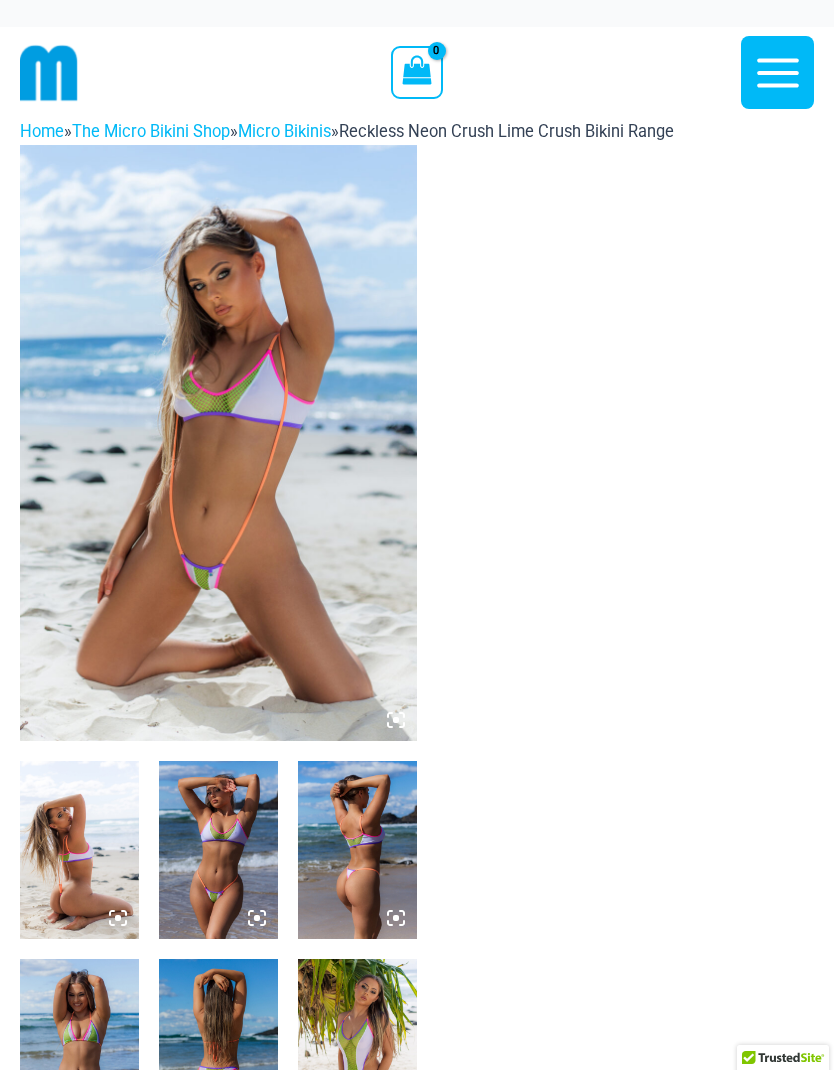 click at bounding box center (218, 443) 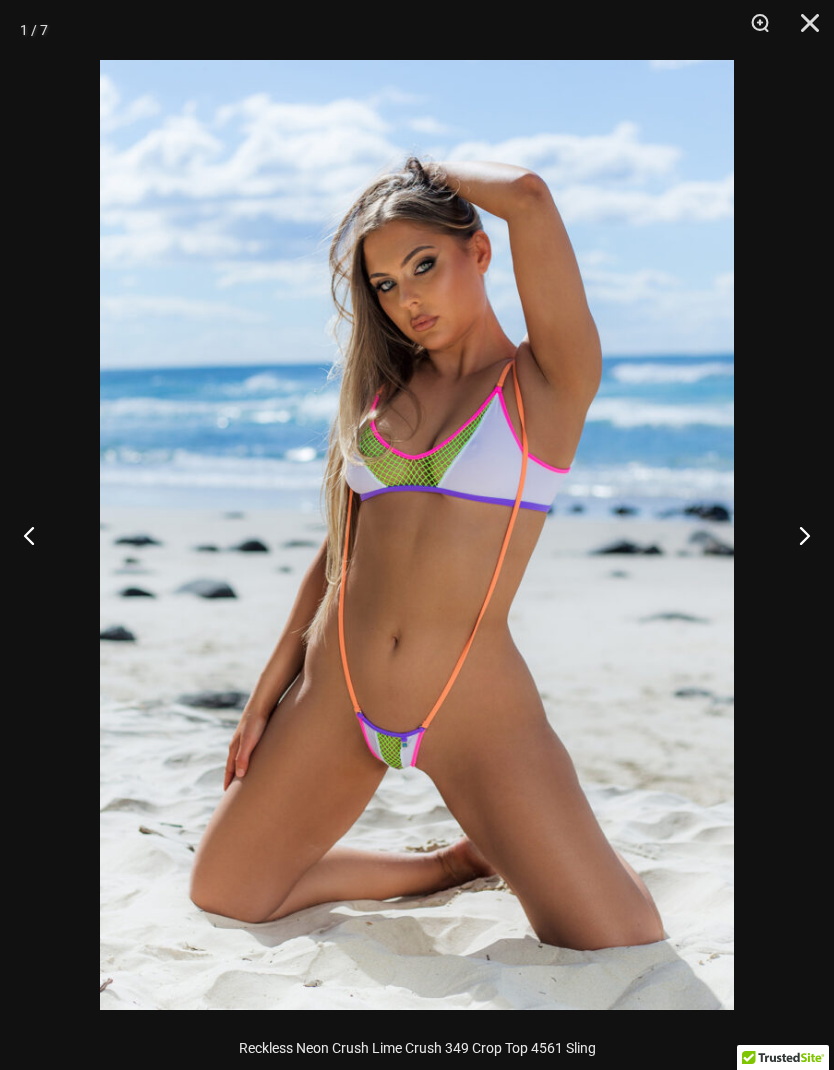 click at bounding box center [796, 535] 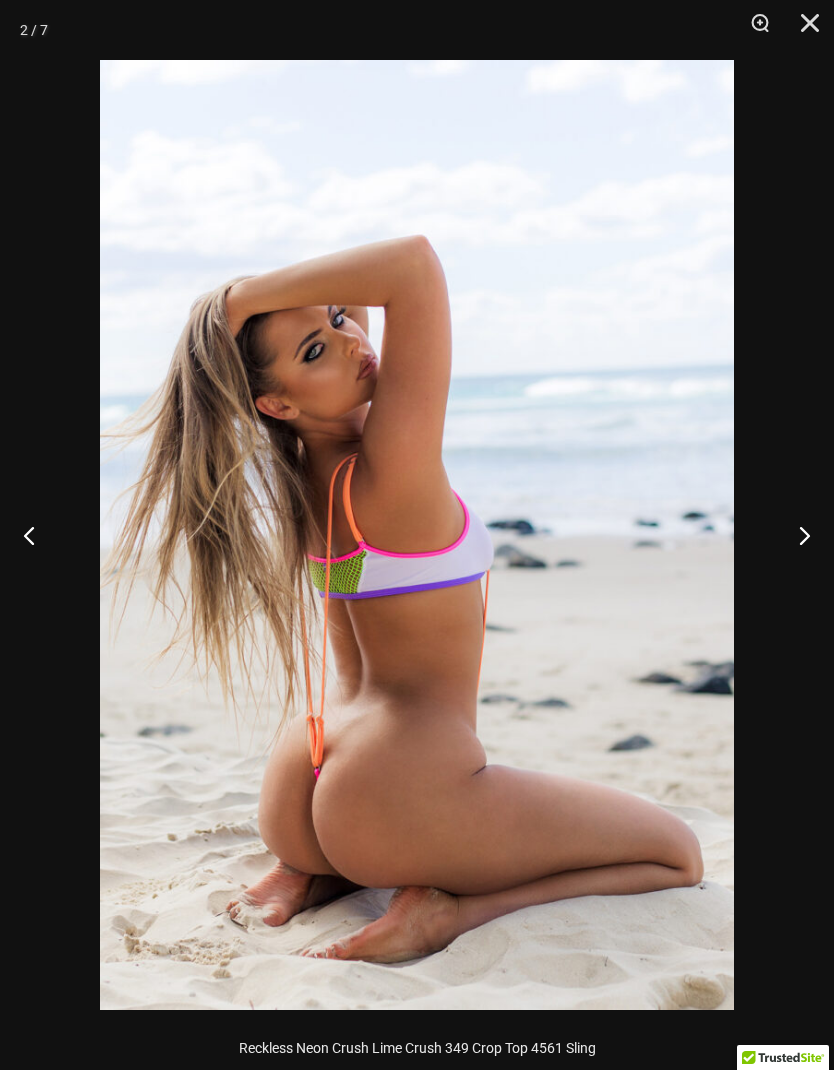 click at bounding box center (796, 535) 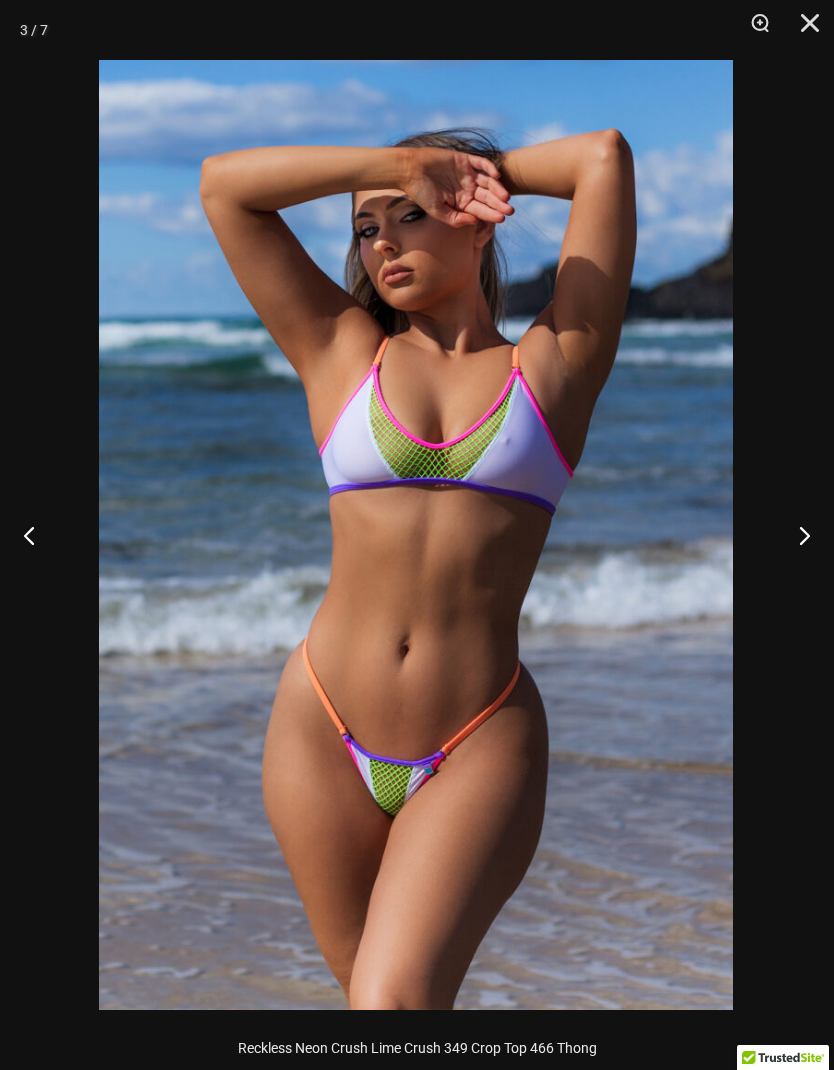 click at bounding box center (796, 535) 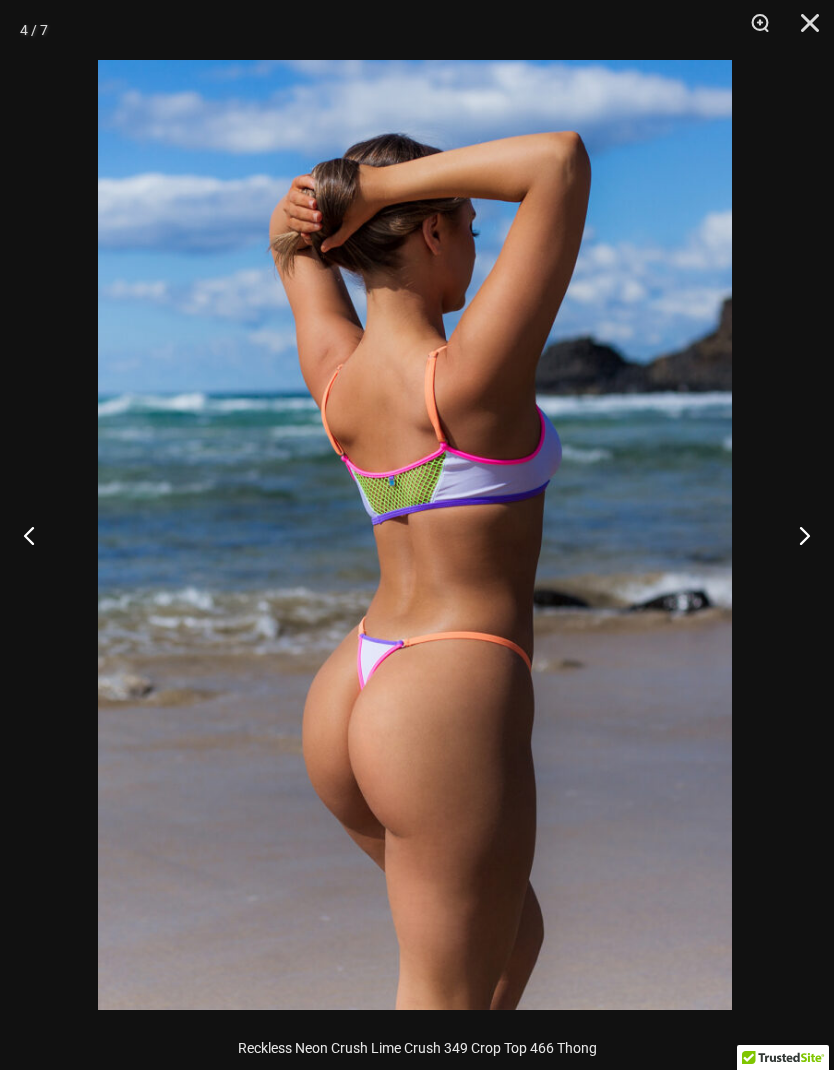 click at bounding box center (796, 535) 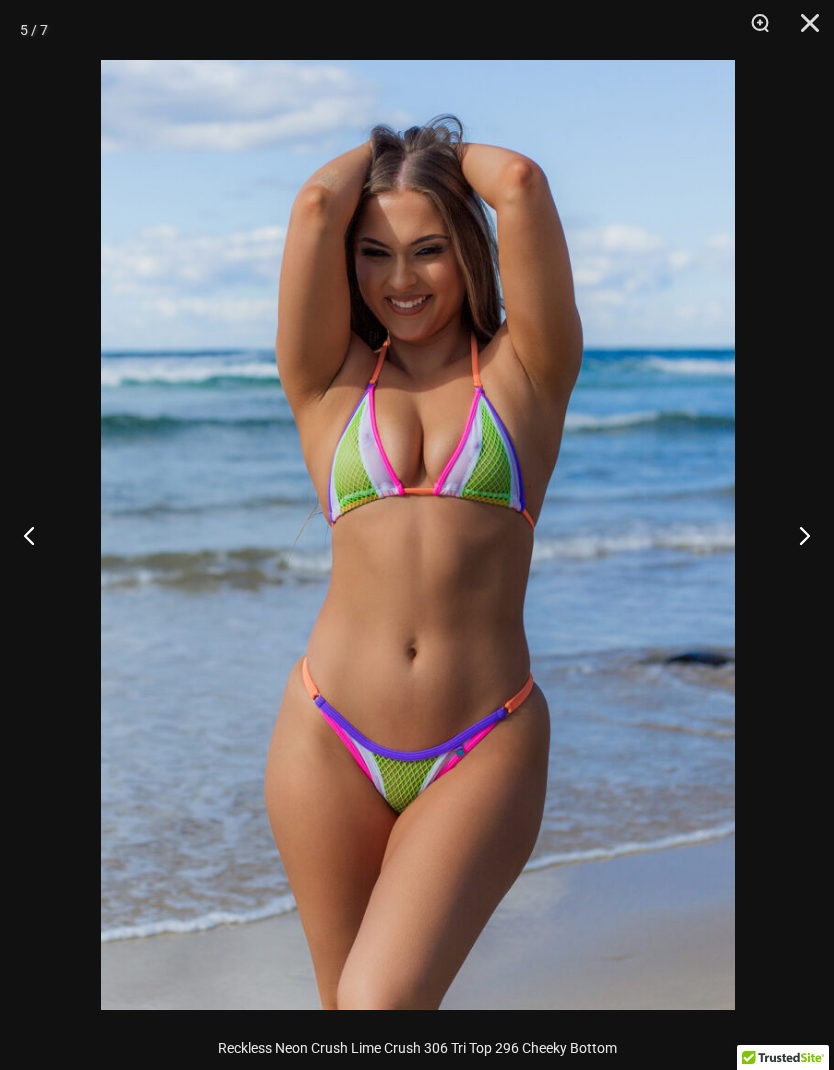 click at bounding box center [796, 535] 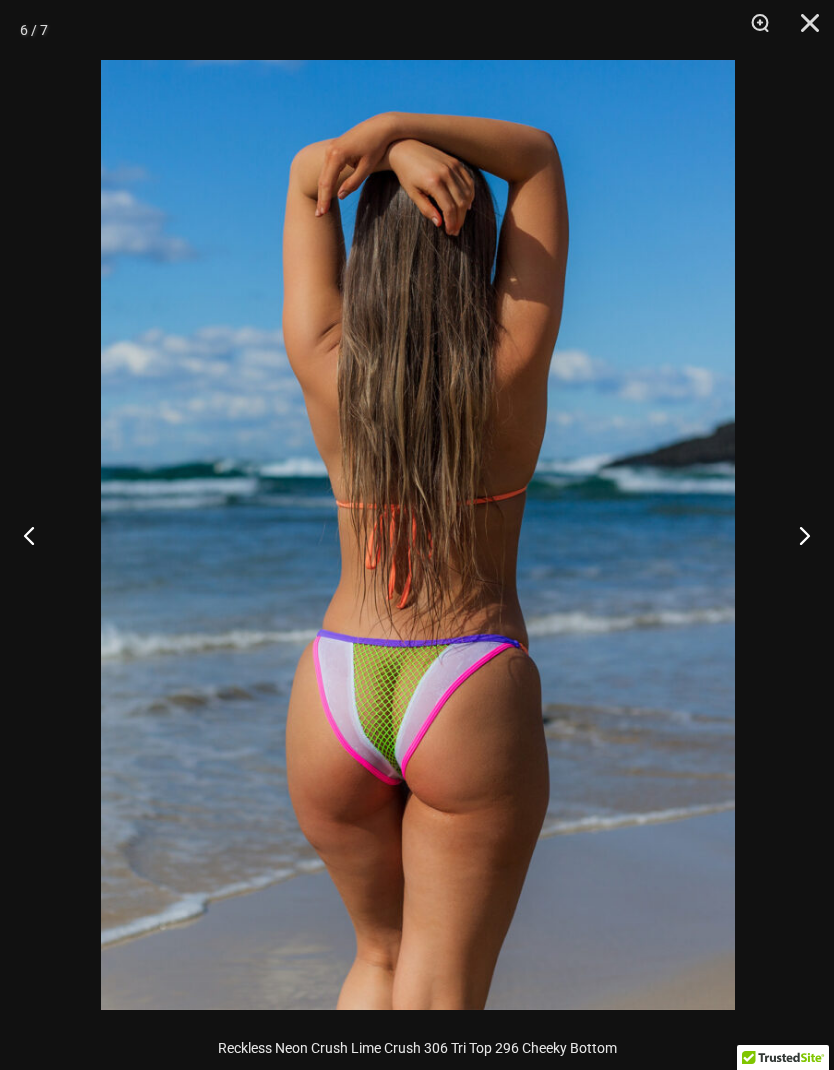 click at bounding box center (796, 535) 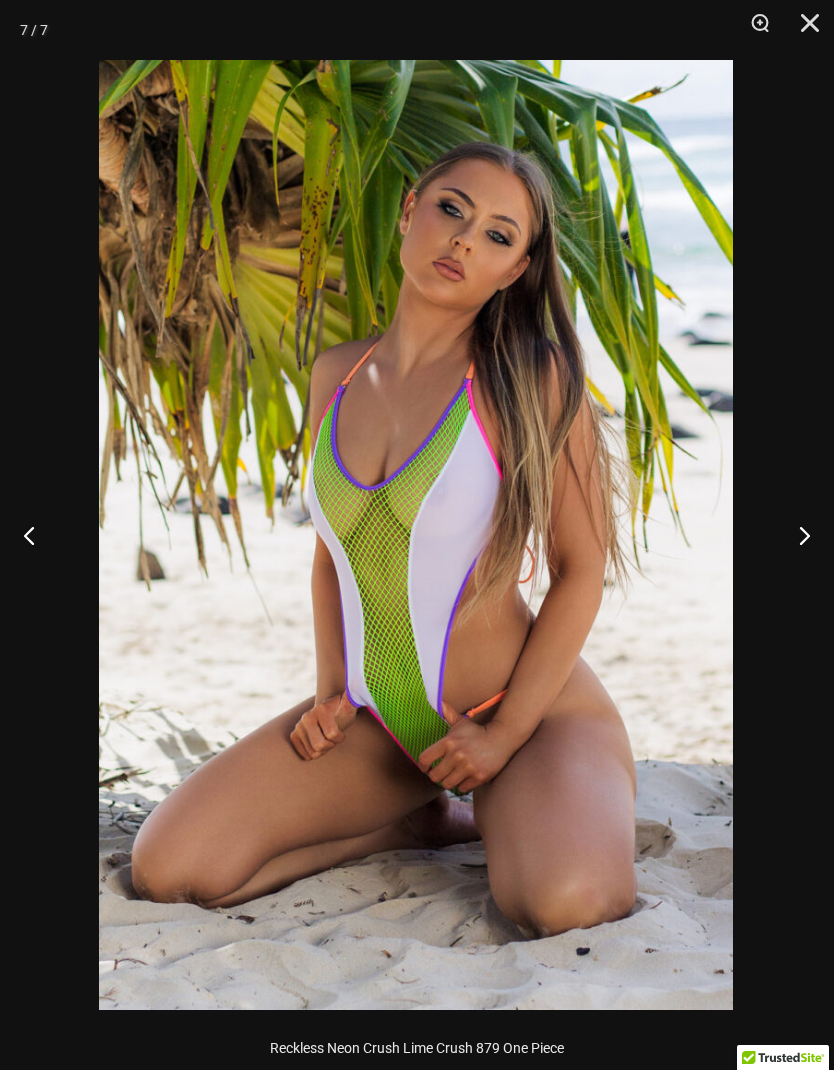 click at bounding box center [803, 30] 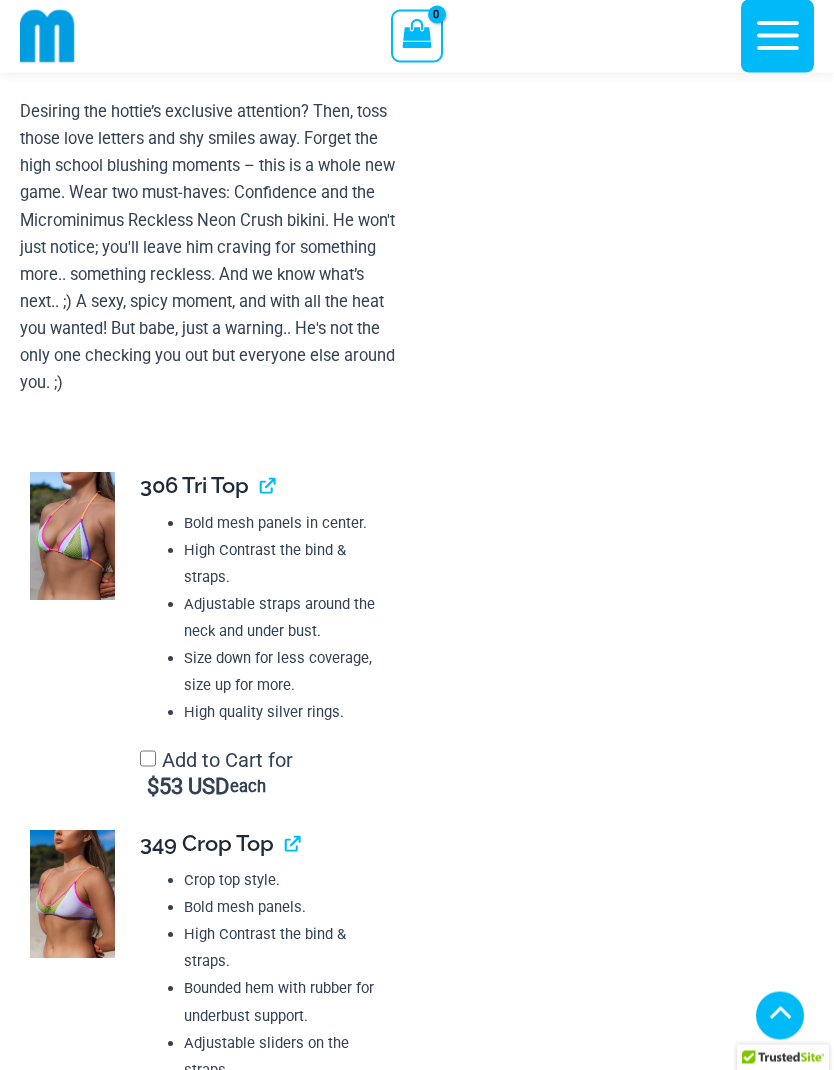 scroll, scrollTop: 1285, scrollLeft: 0, axis: vertical 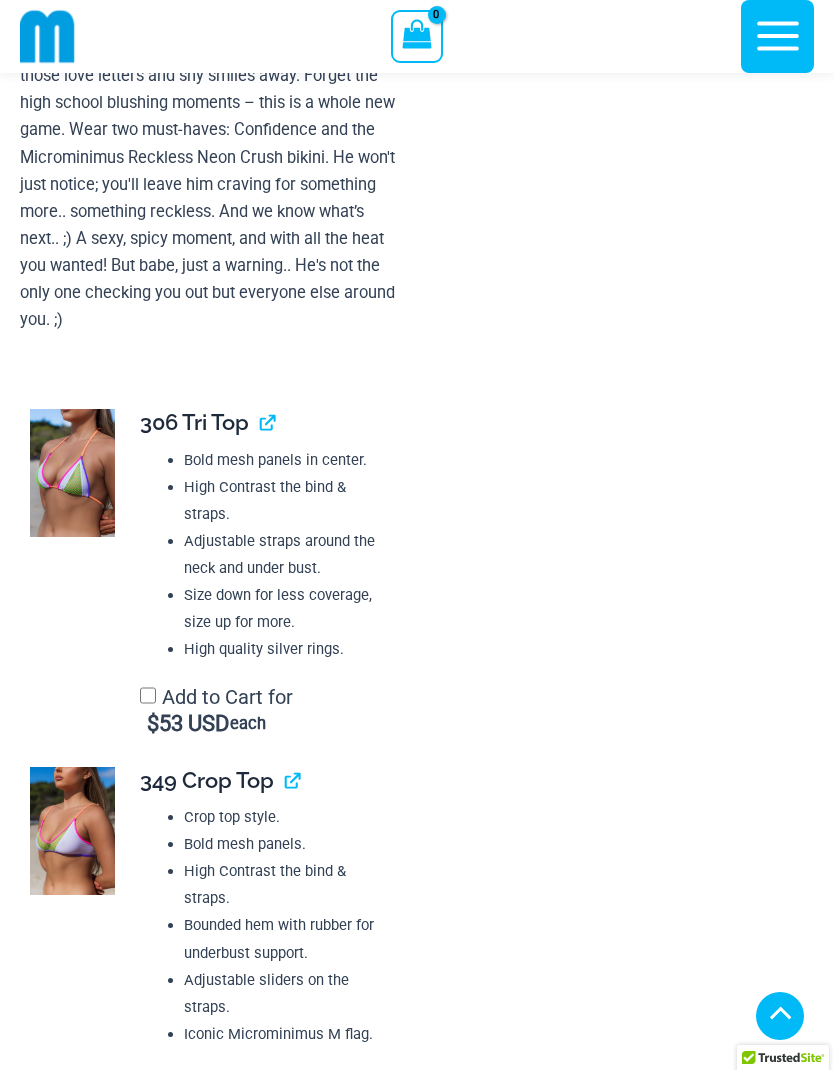 click at bounding box center [72, 473] 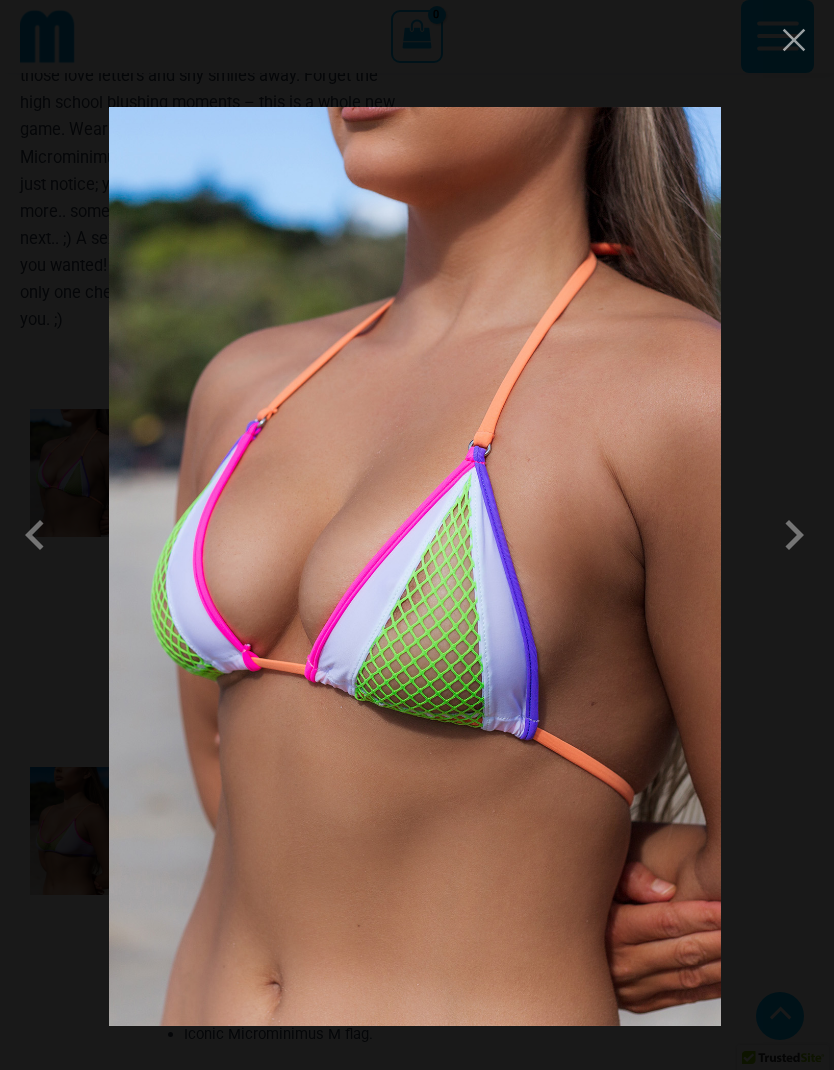 click at bounding box center [794, 535] 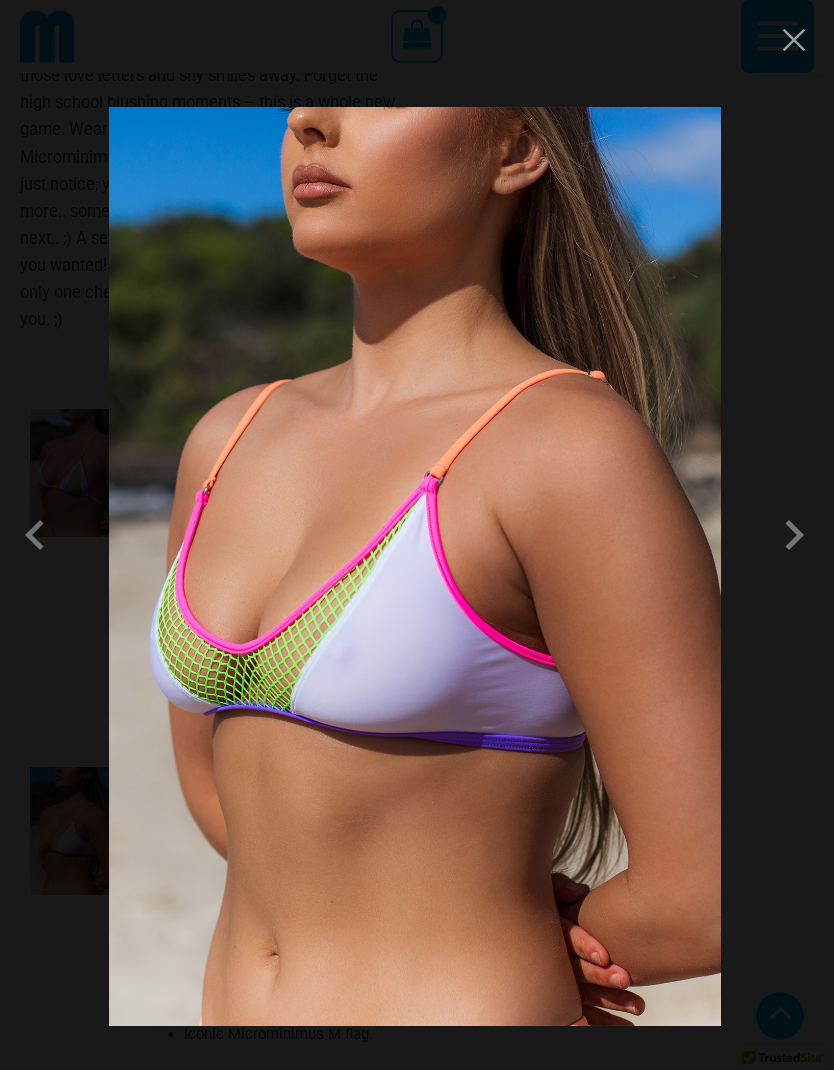 click at bounding box center (794, 535) 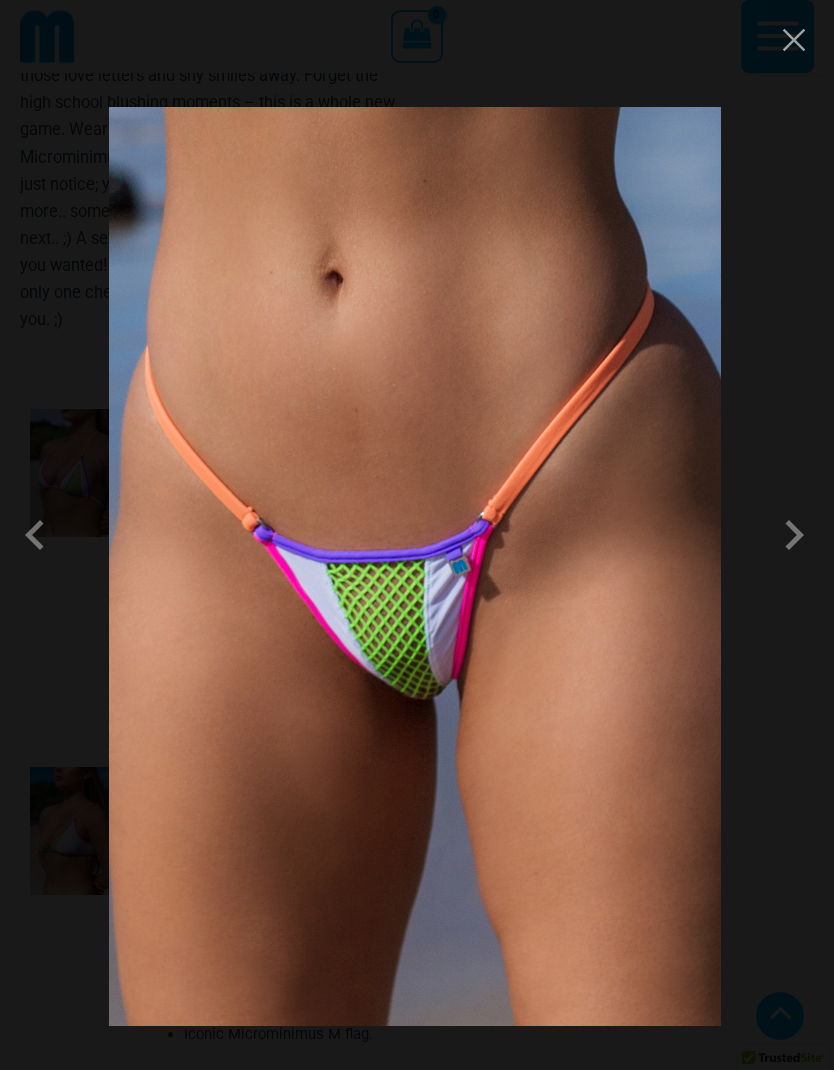click at bounding box center (794, 535) 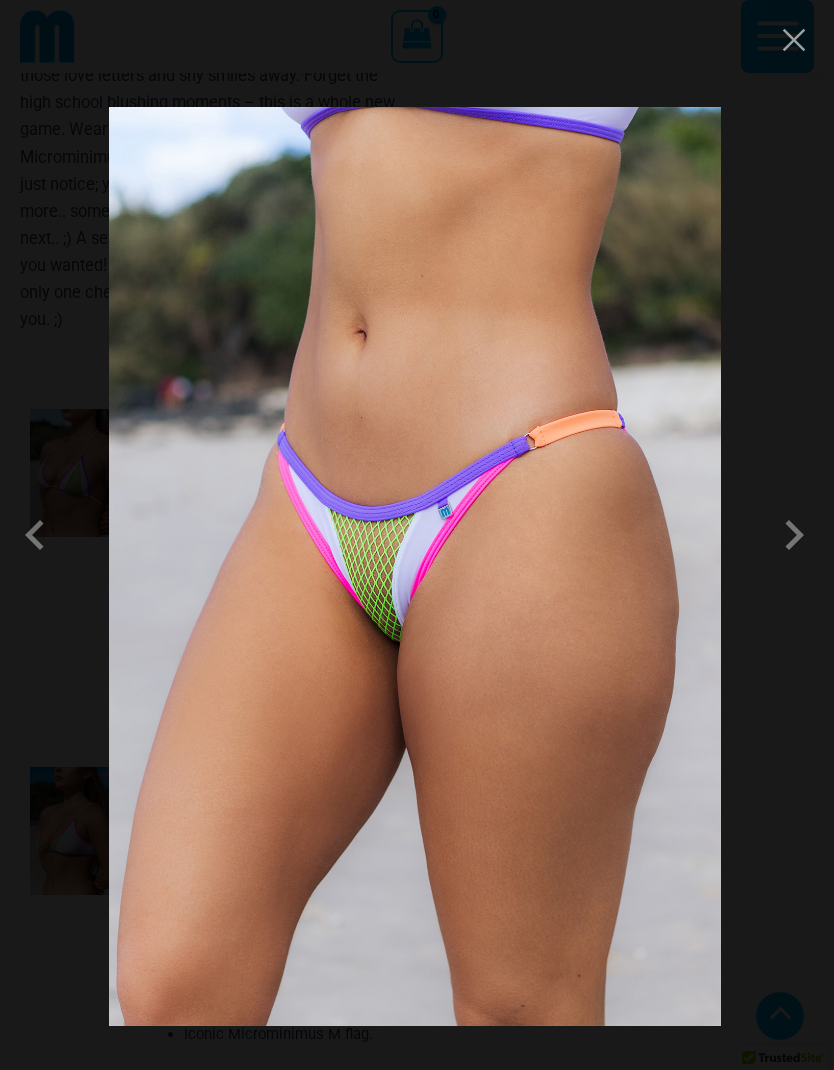 click at bounding box center [794, 535] 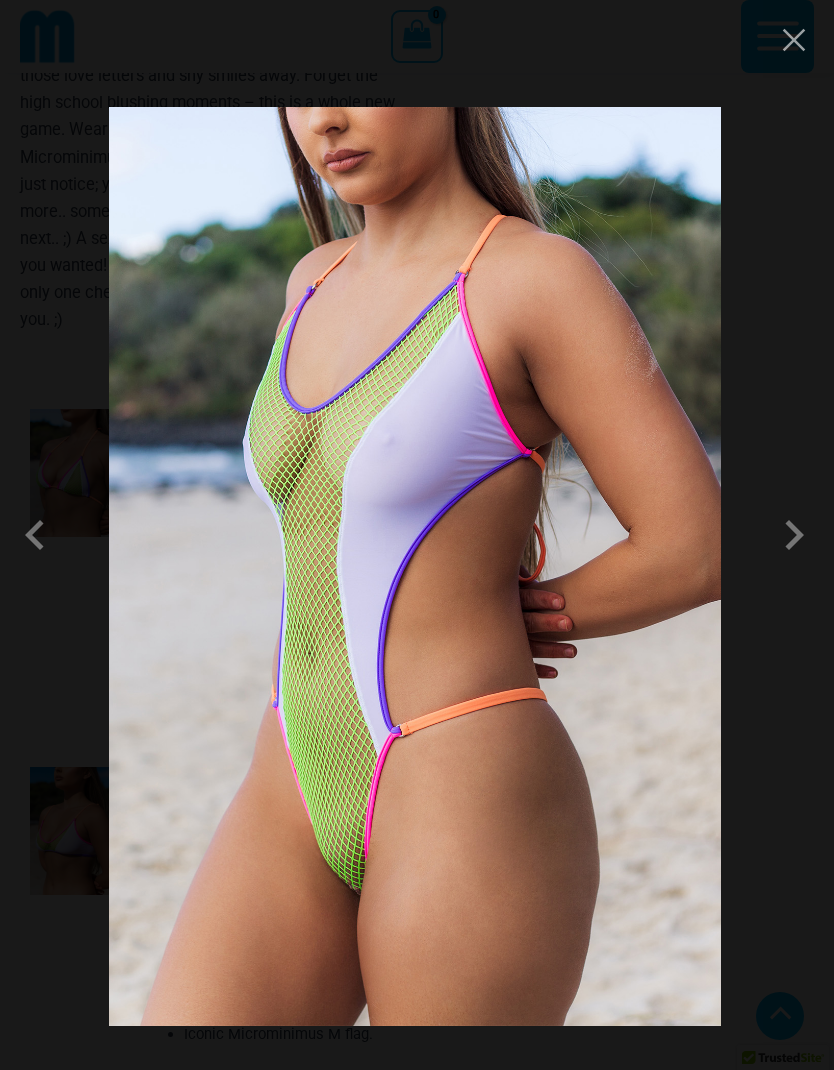 click at bounding box center [794, 535] 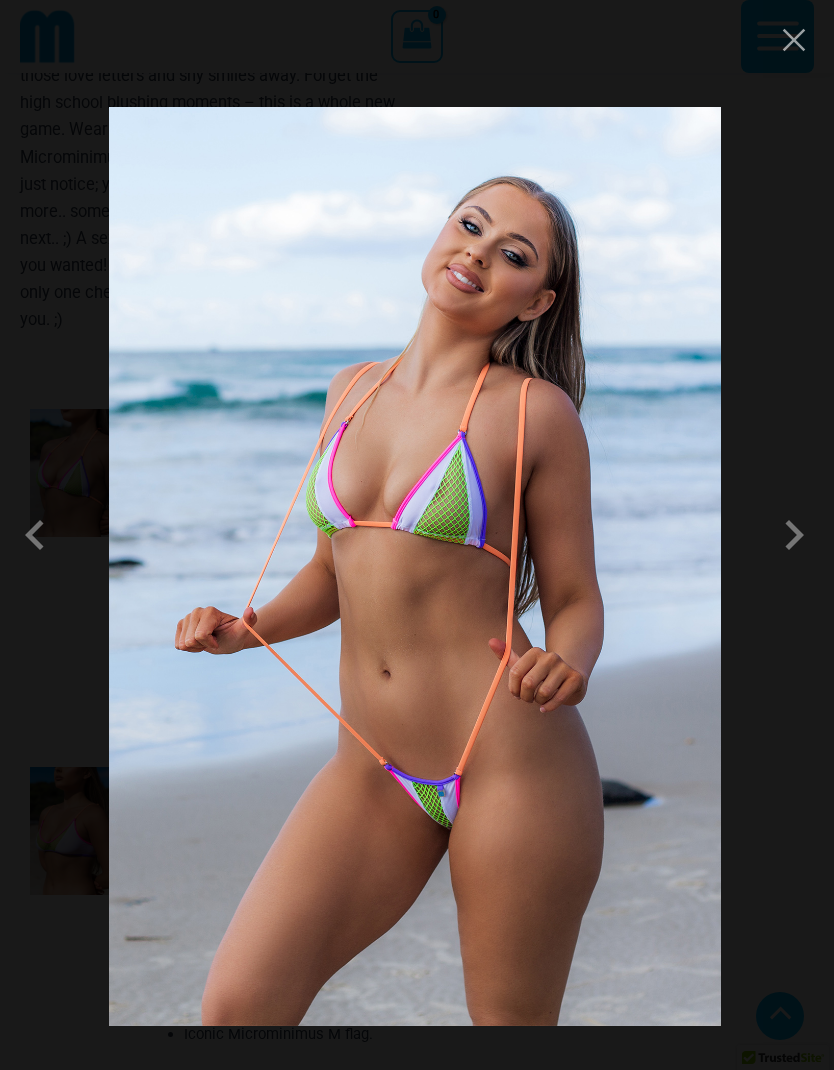 click at bounding box center (417, 535) 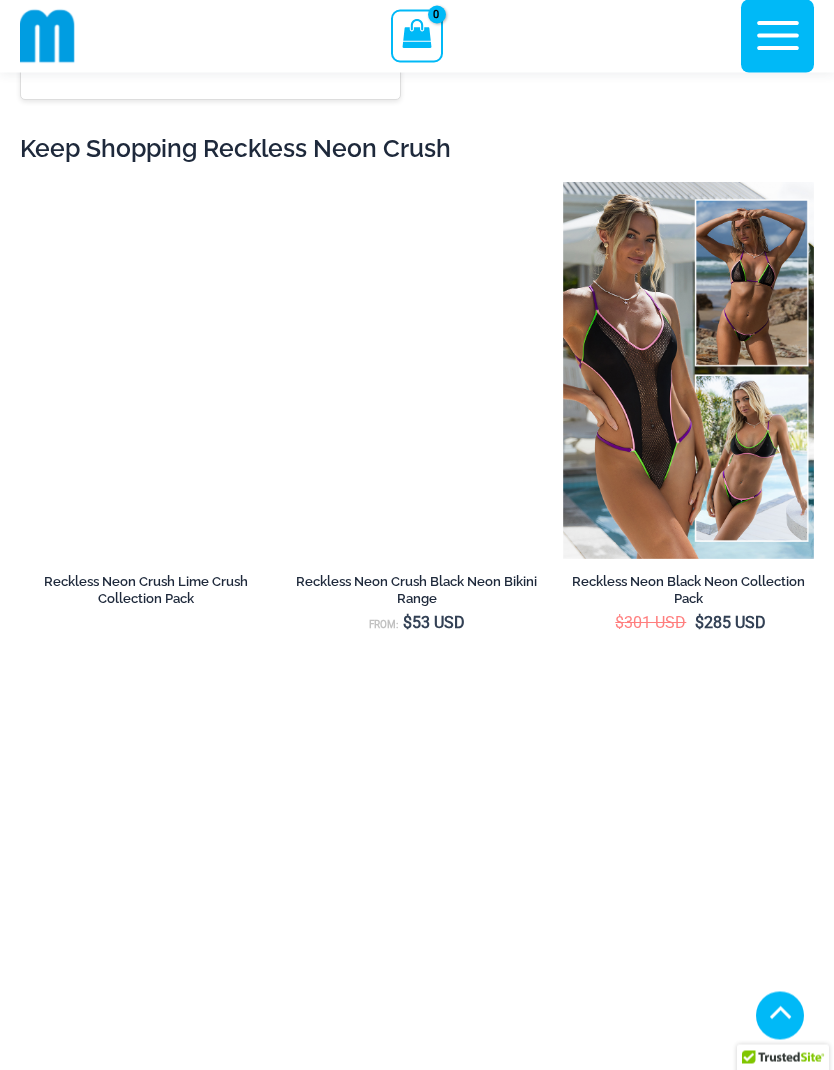 scroll, scrollTop: 5065, scrollLeft: 0, axis: vertical 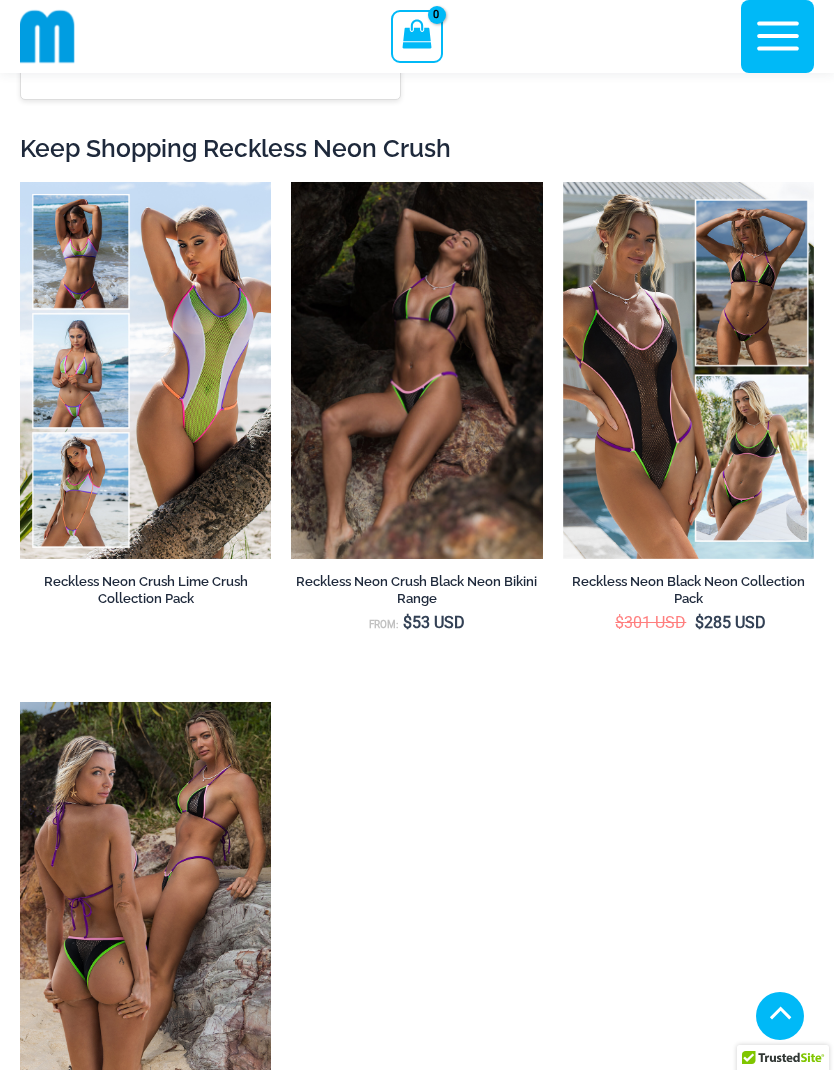 click at bounding box center [20, 182] 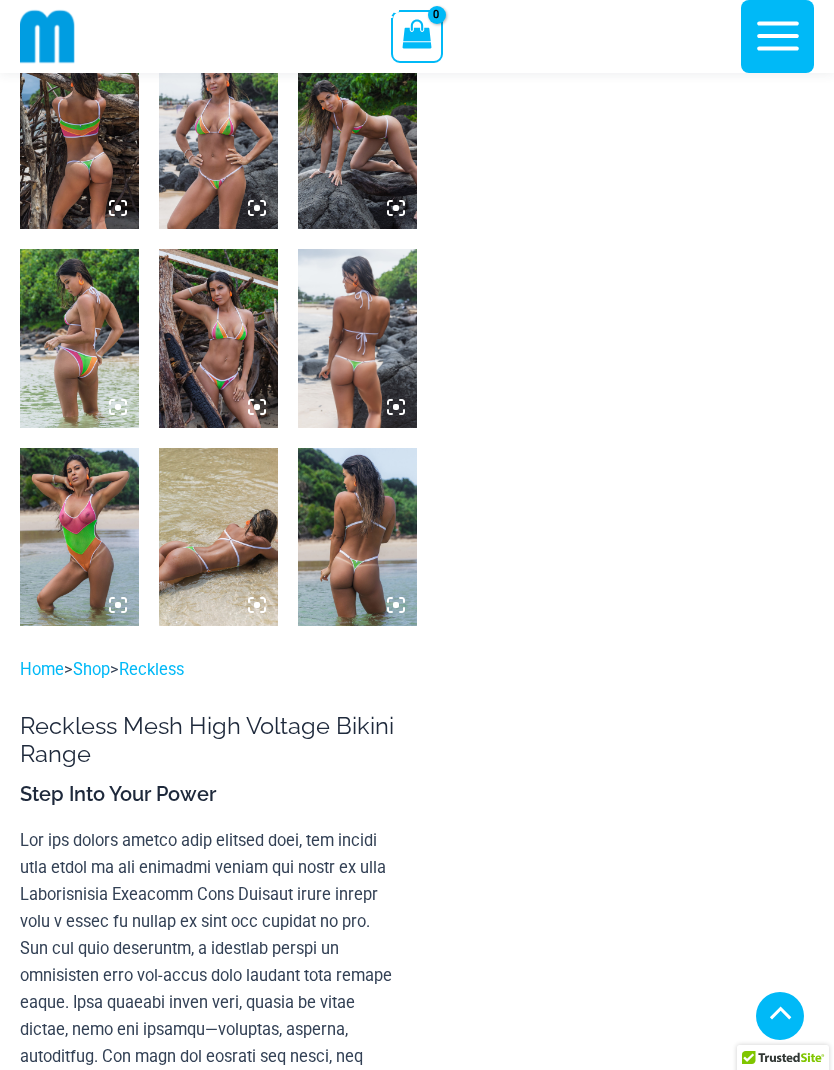 scroll, scrollTop: 539, scrollLeft: 0, axis: vertical 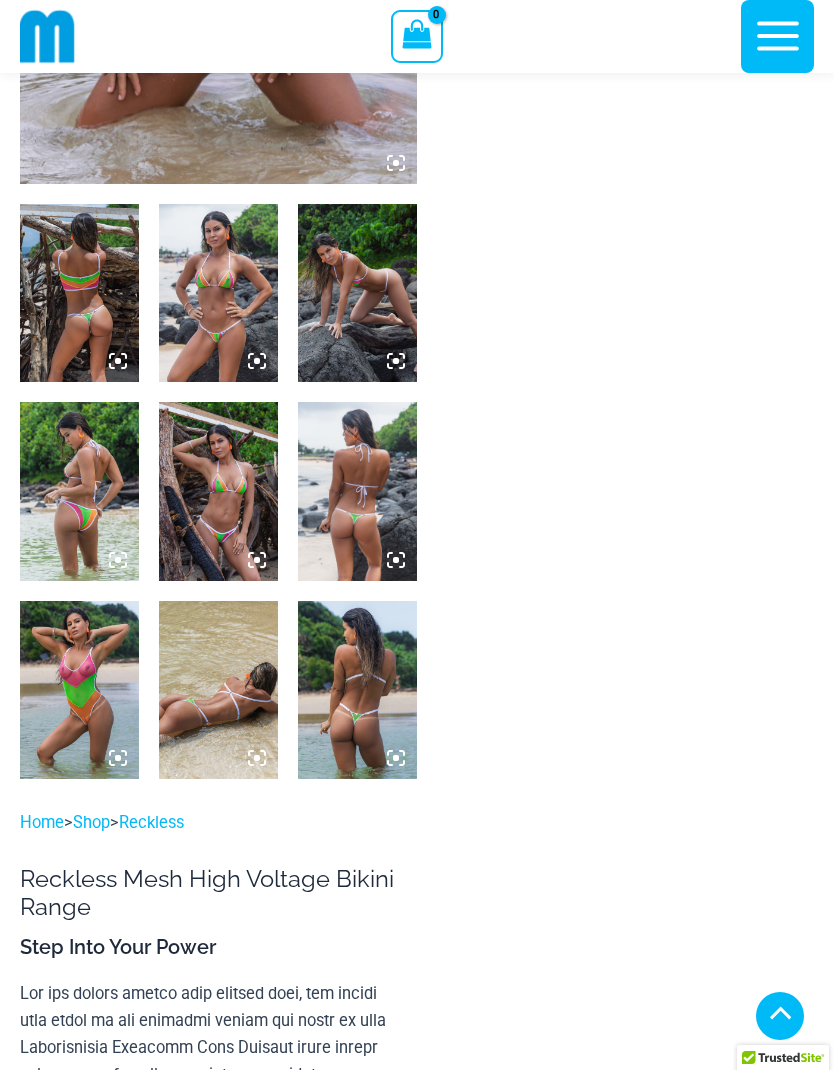 click at bounding box center [79, 491] 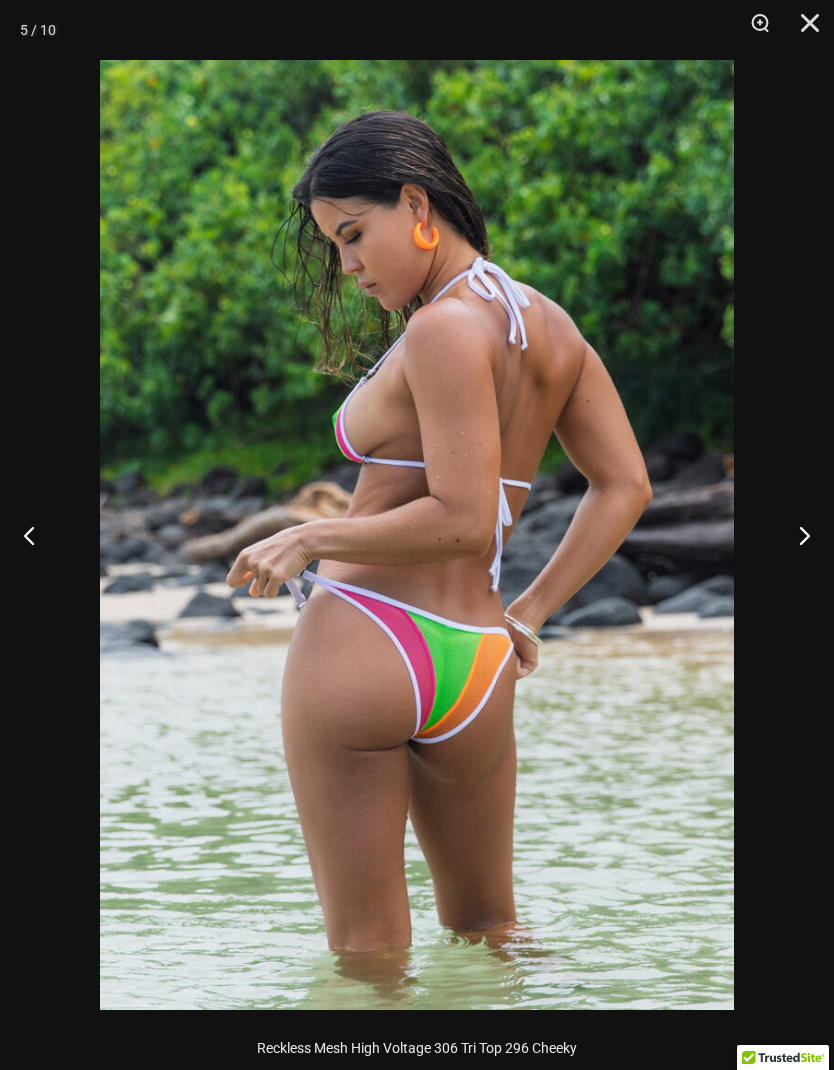 click at bounding box center [796, 535] 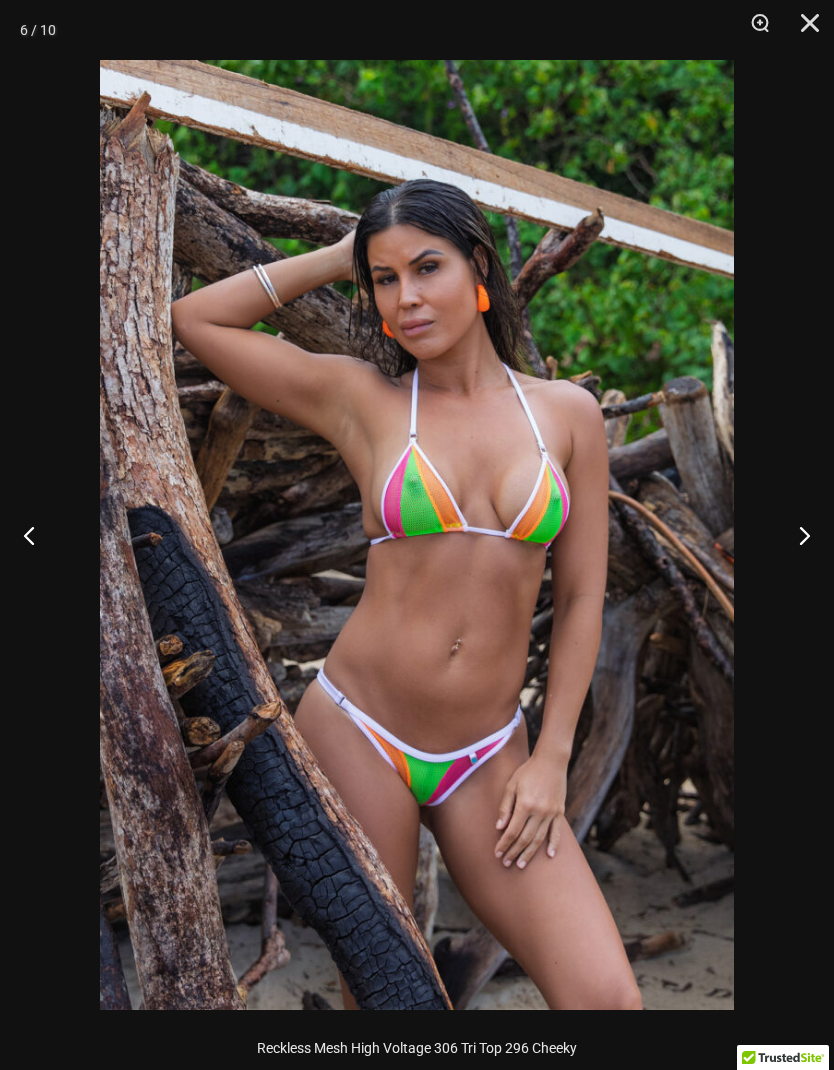 click at bounding box center (417, 535) 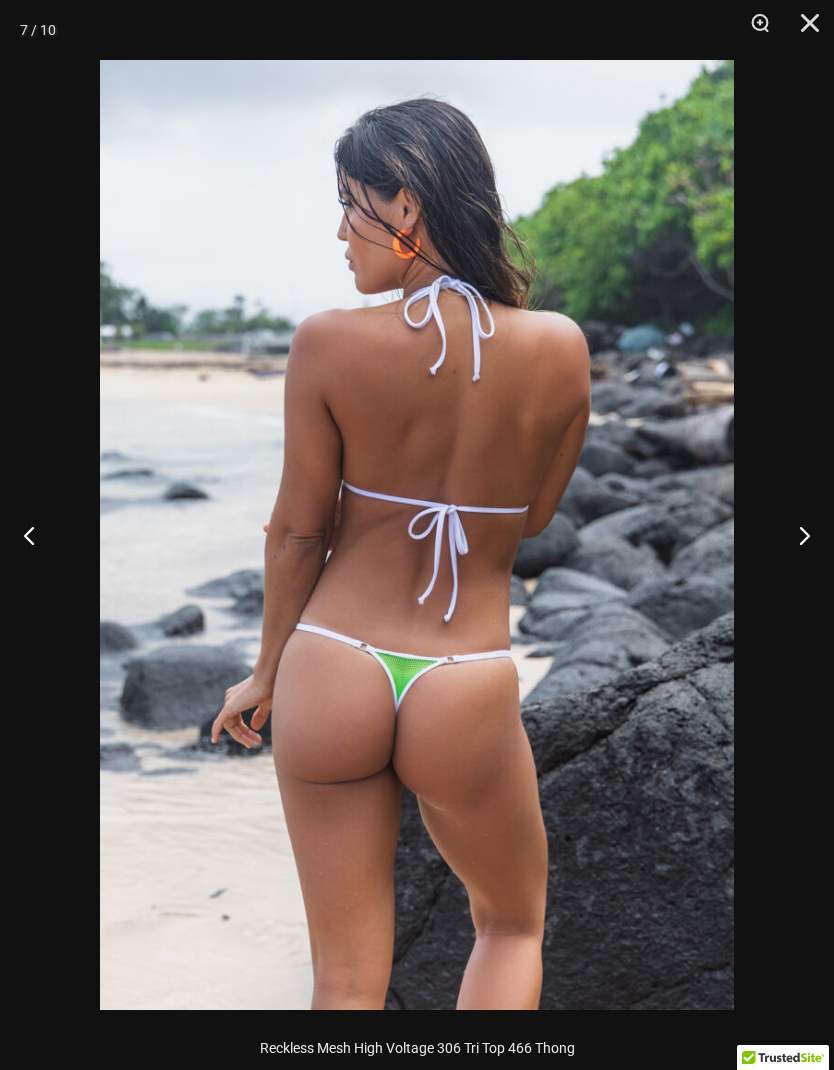 click at bounding box center [37, 535] 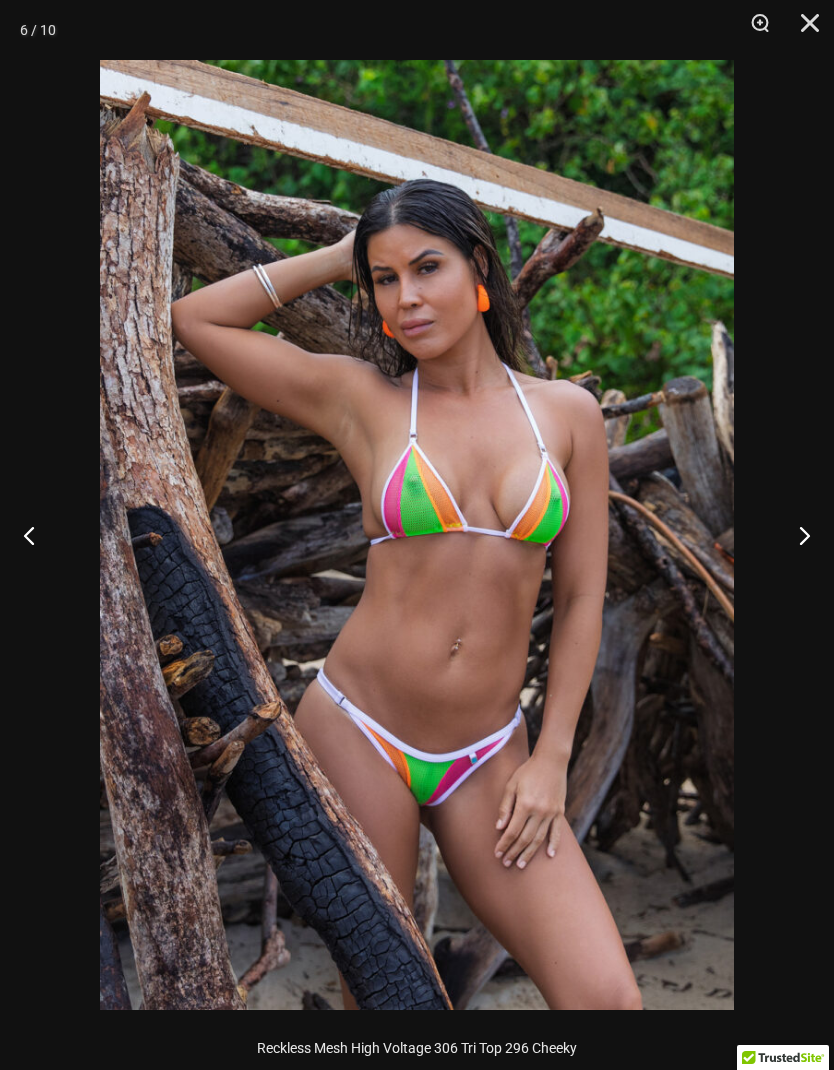 click at bounding box center [796, 535] 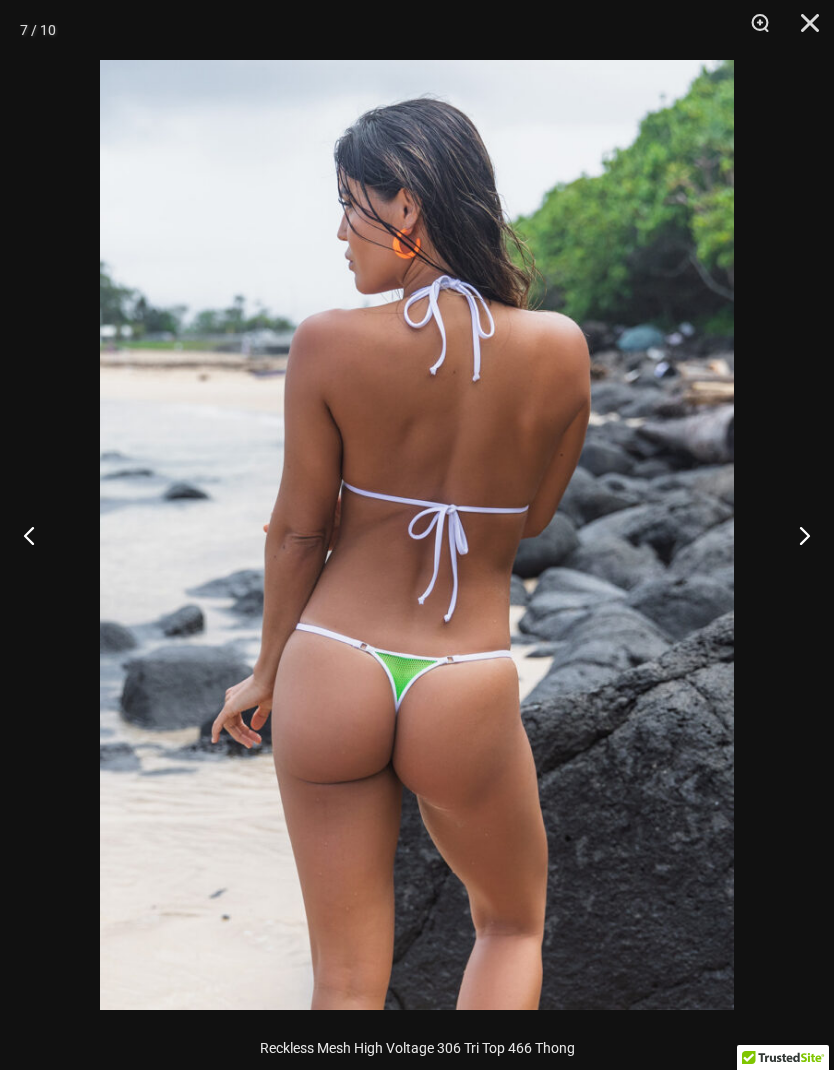 click at bounding box center (796, 535) 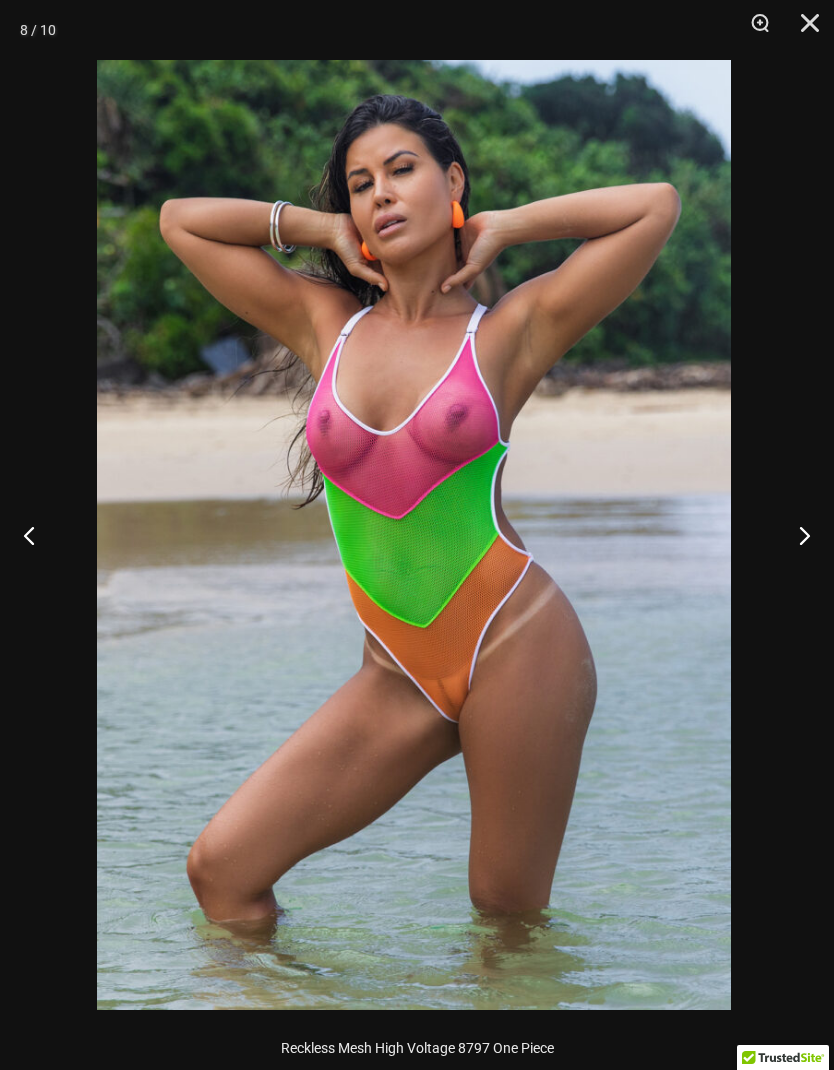 click at bounding box center [796, 535] 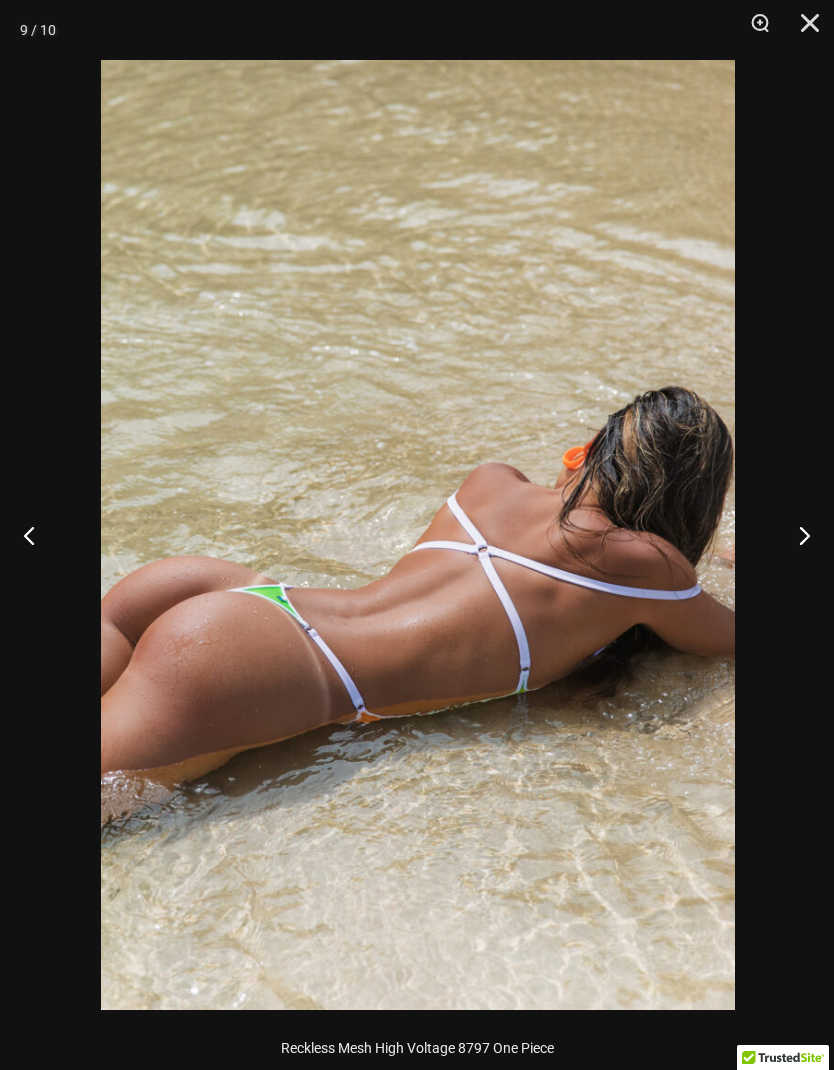 click at bounding box center (796, 535) 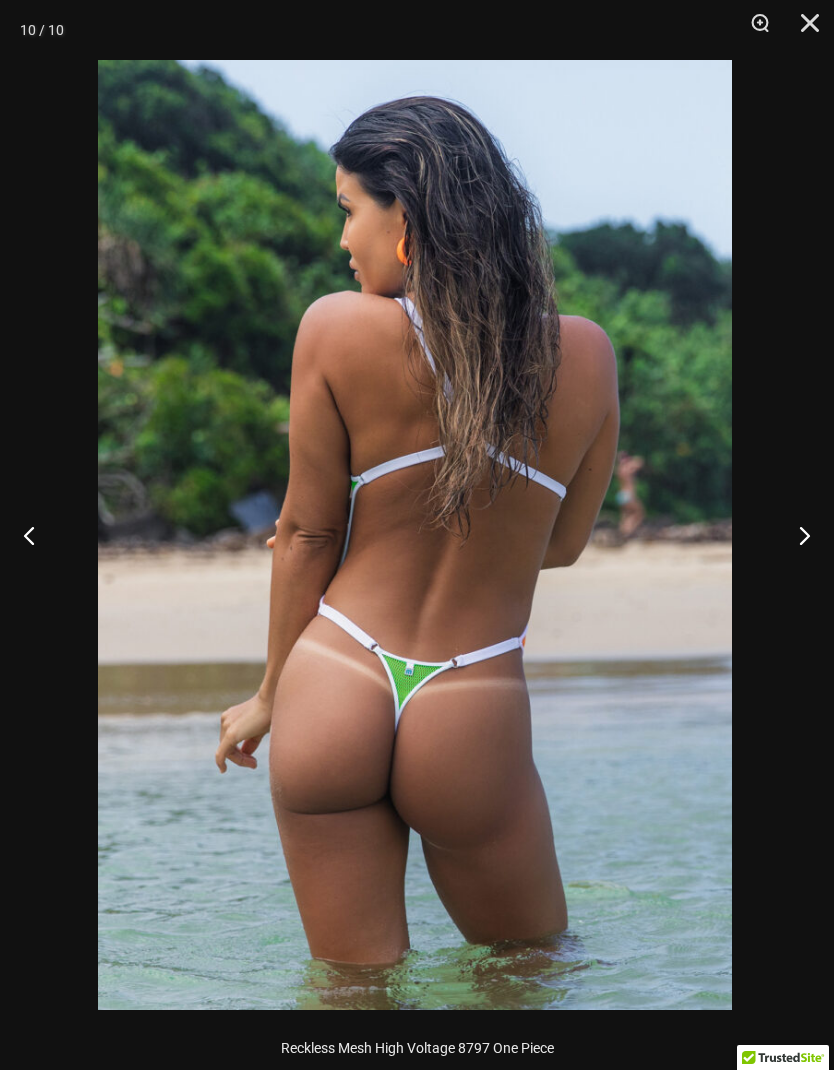 click at bounding box center (796, 535) 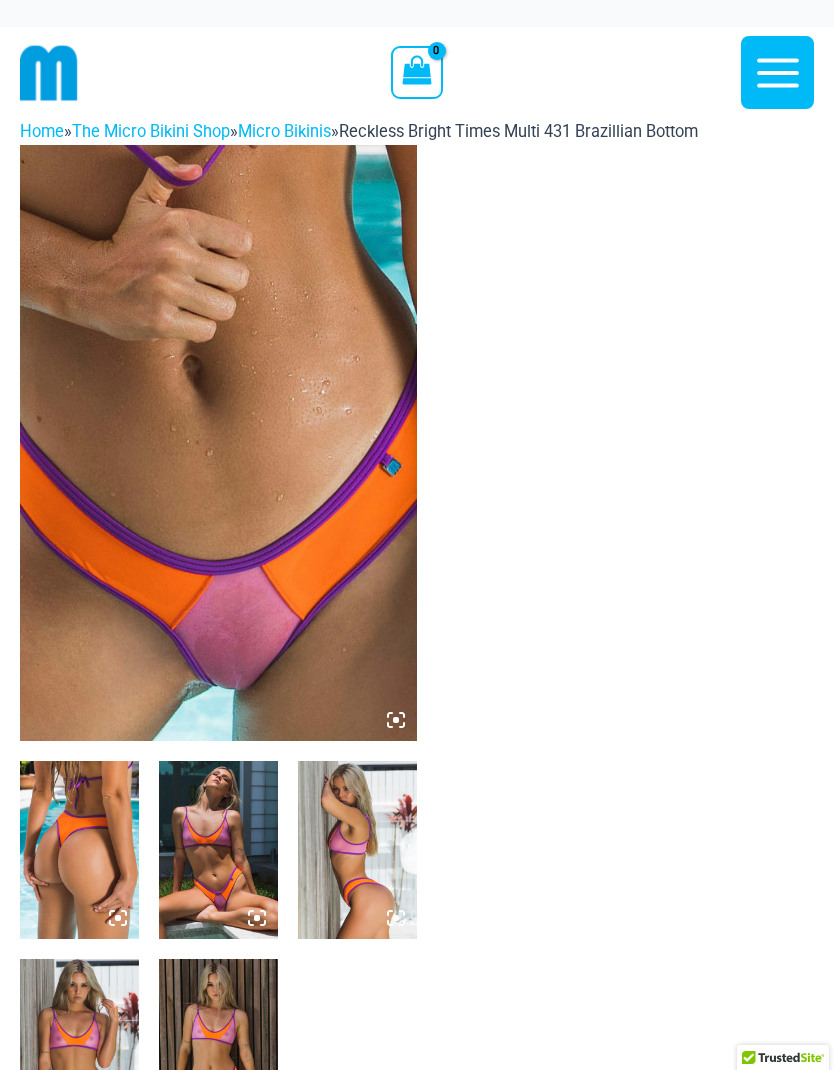 scroll, scrollTop: 0, scrollLeft: 0, axis: both 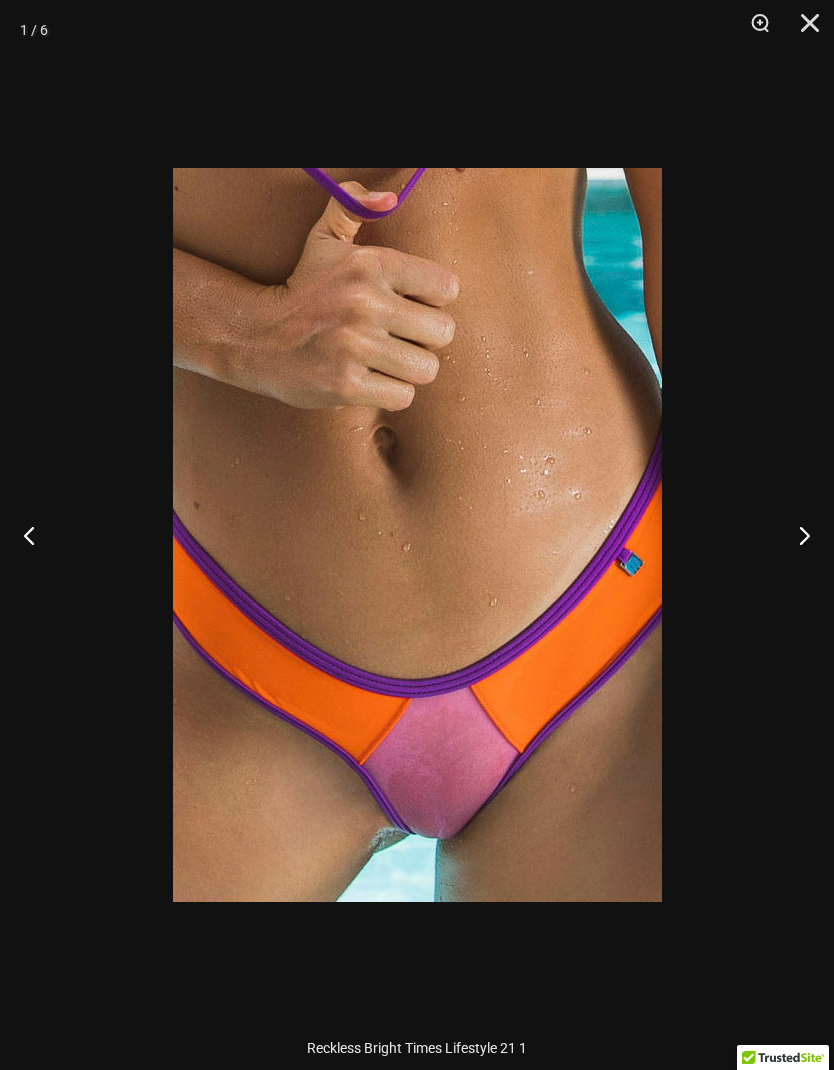 click at bounding box center (417, 535) 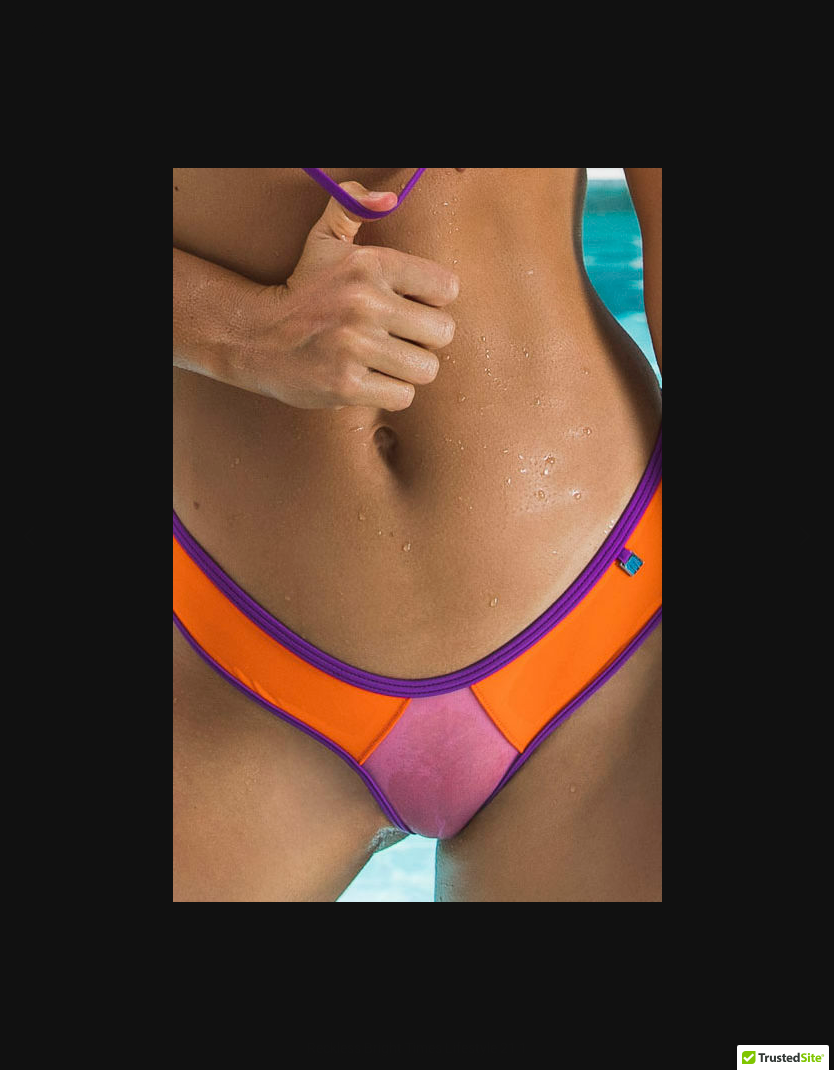 click at bounding box center [417, 535] 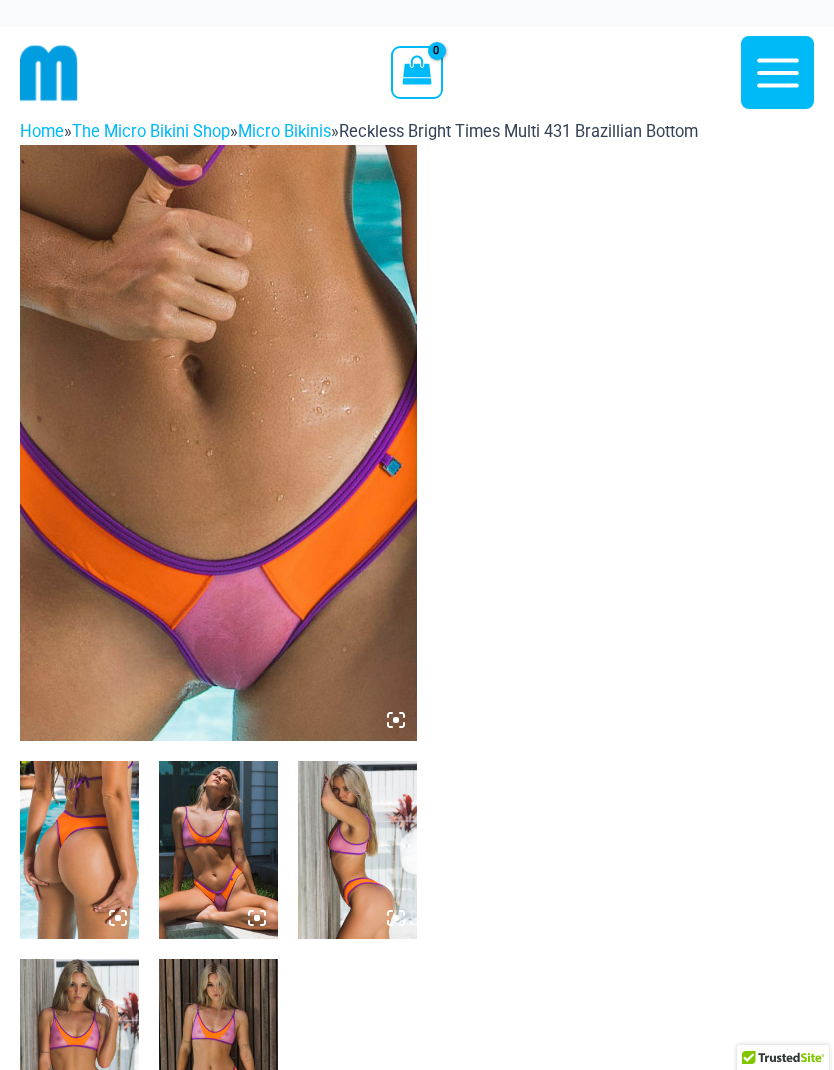 scroll, scrollTop: 0, scrollLeft: 0, axis: both 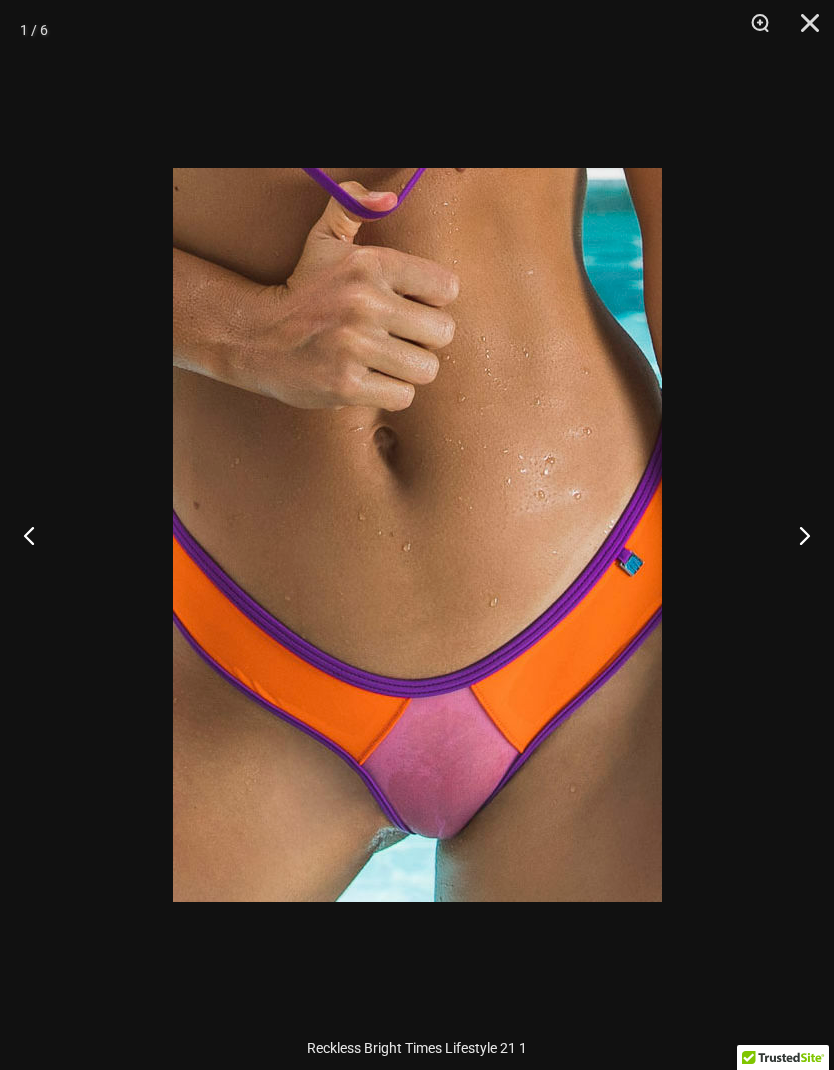 click at bounding box center (796, 535) 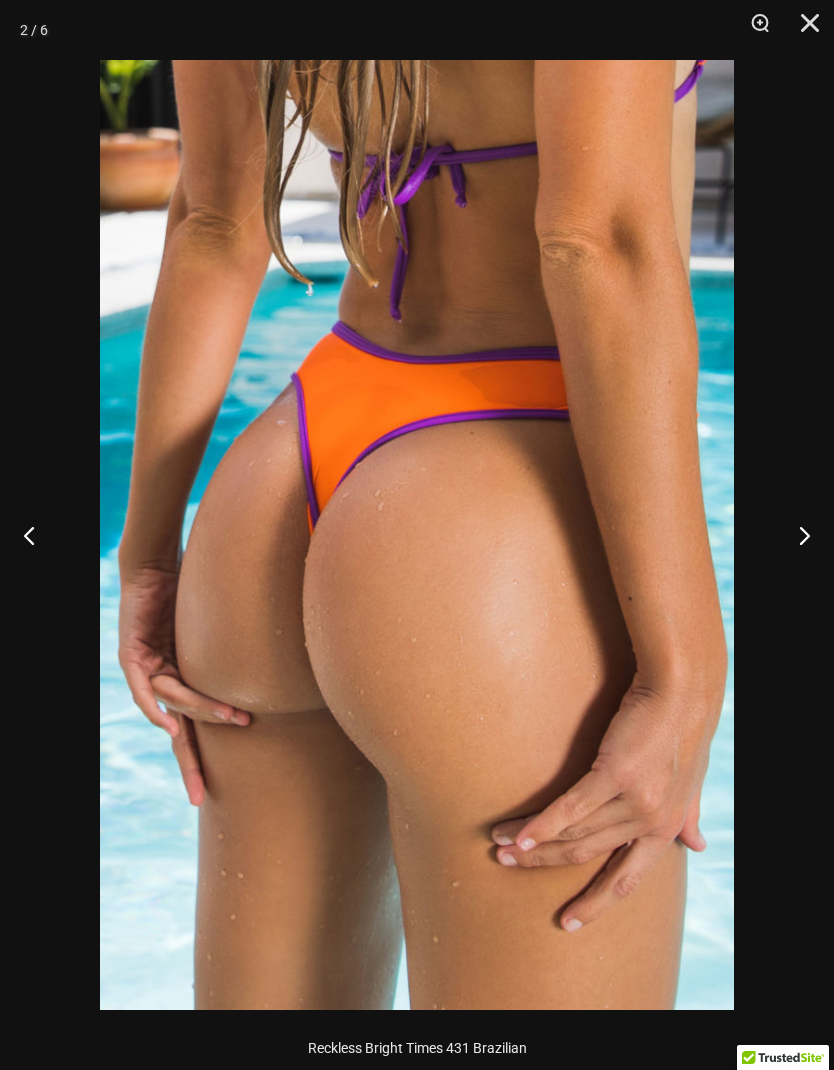 click at bounding box center (796, 535) 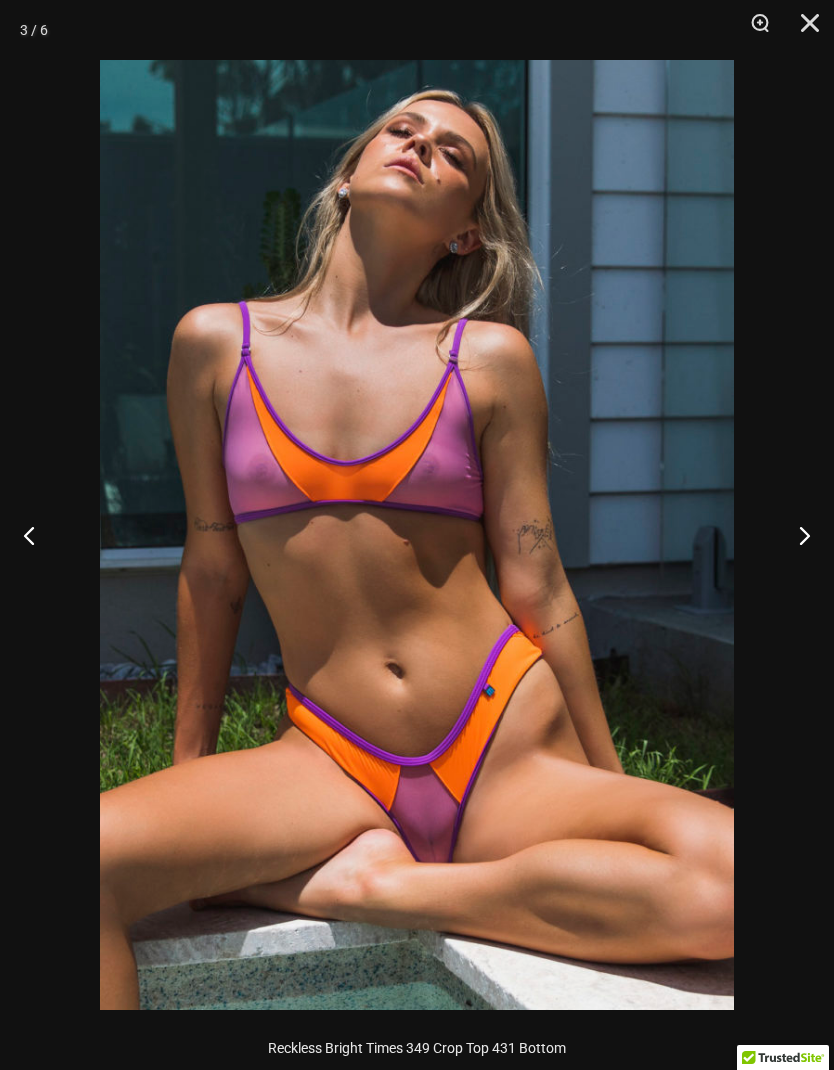click at bounding box center [796, 535] 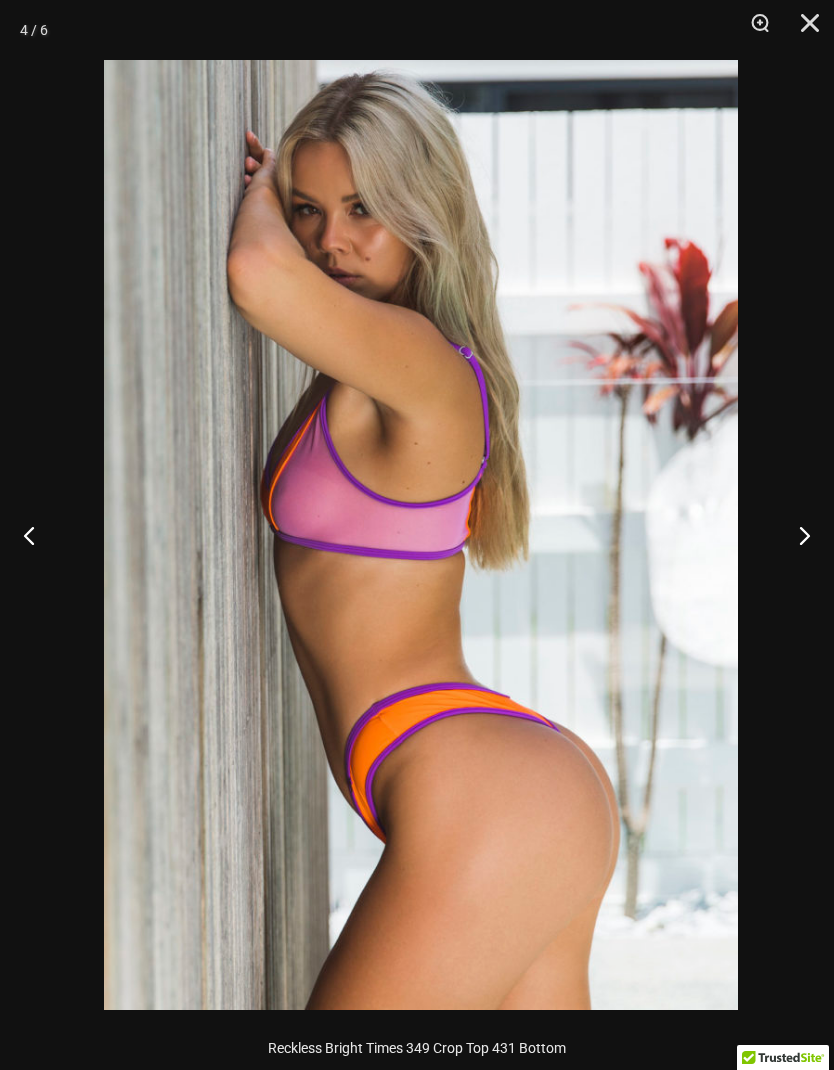 click at bounding box center [796, 535] 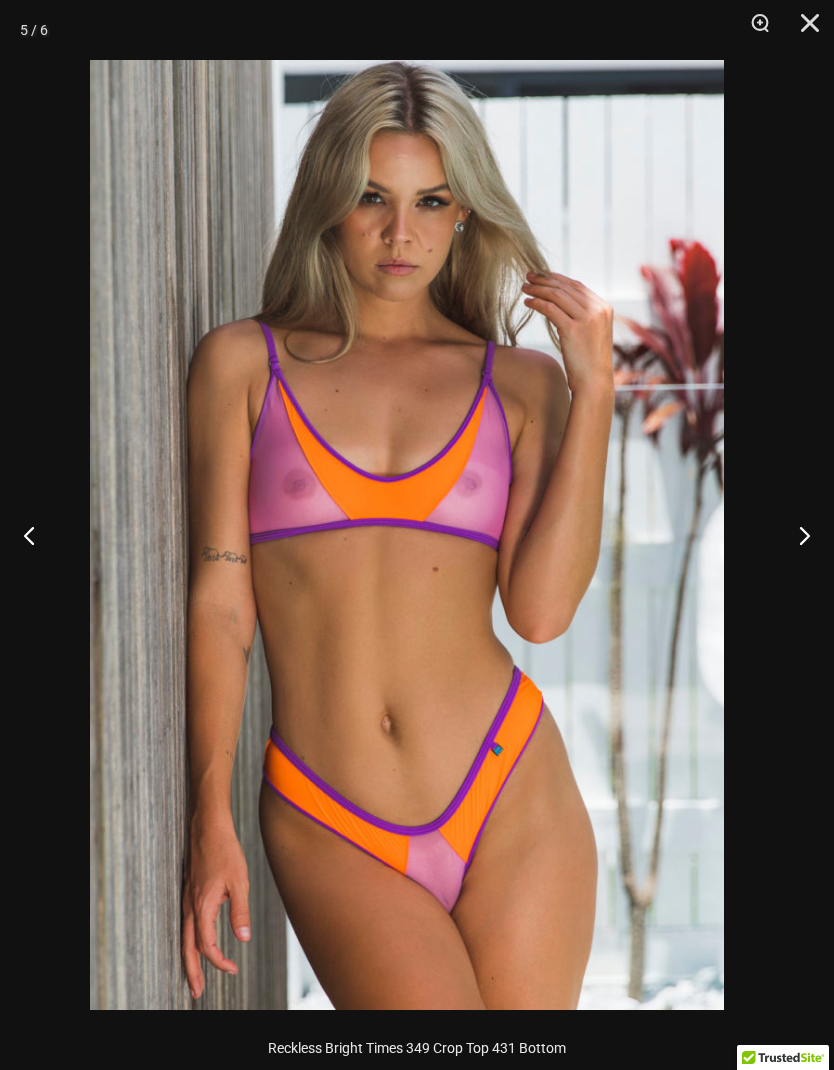 click at bounding box center (796, 535) 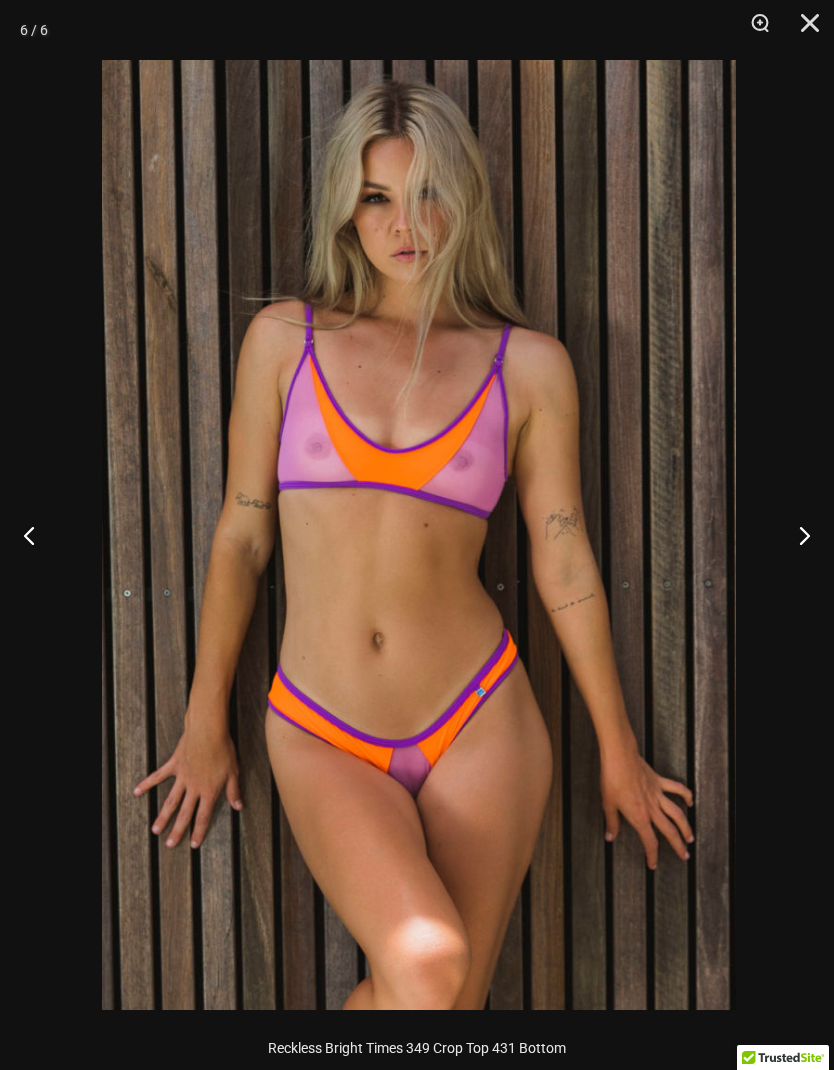click at bounding box center [803, 30] 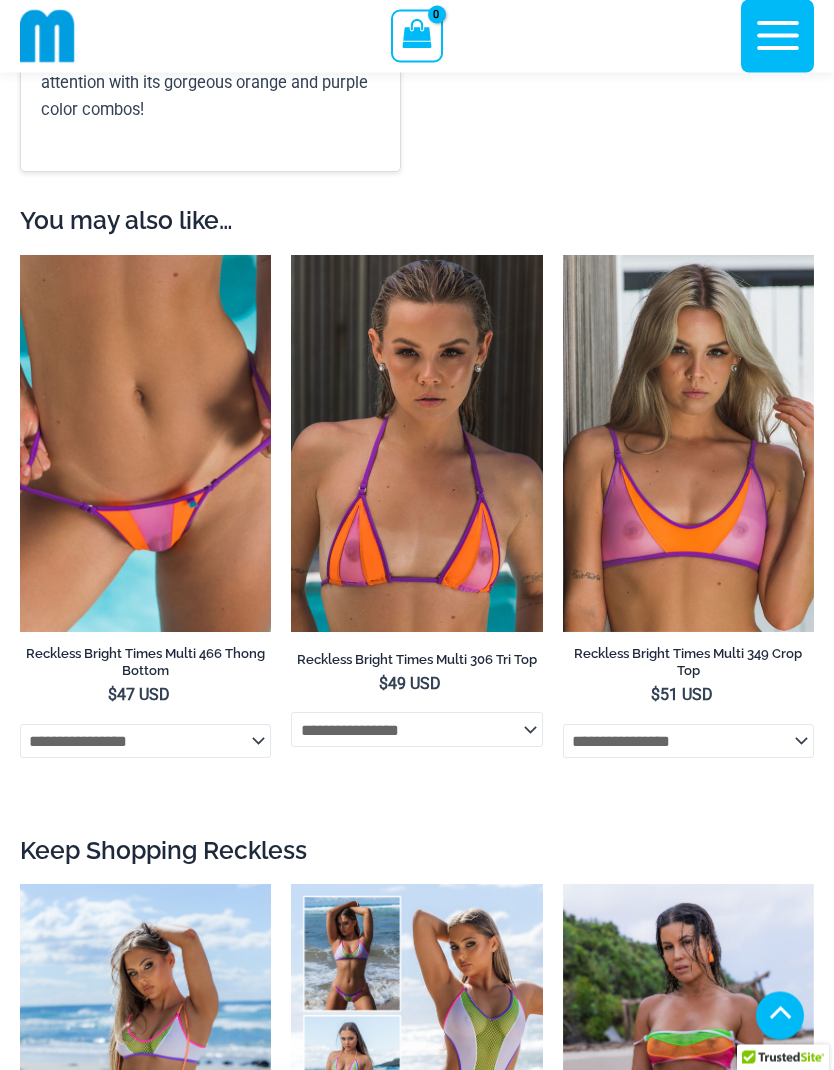 scroll, scrollTop: 2397, scrollLeft: 0, axis: vertical 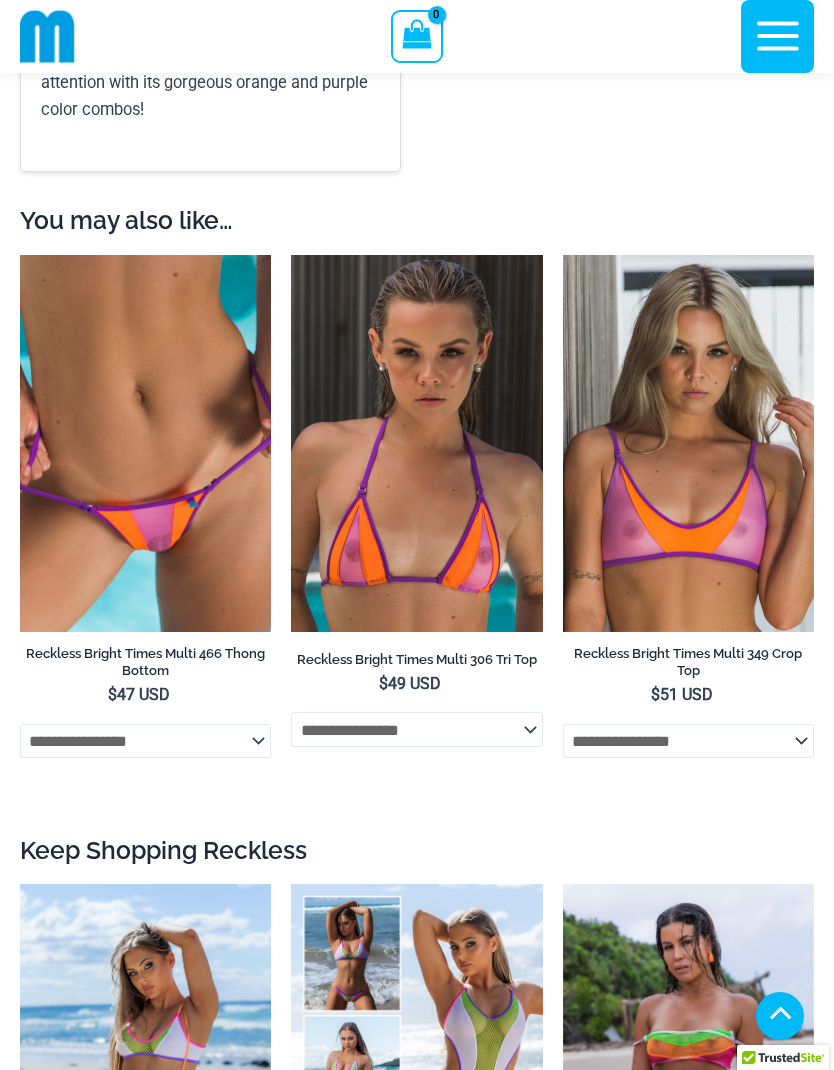 click at bounding box center (563, 255) 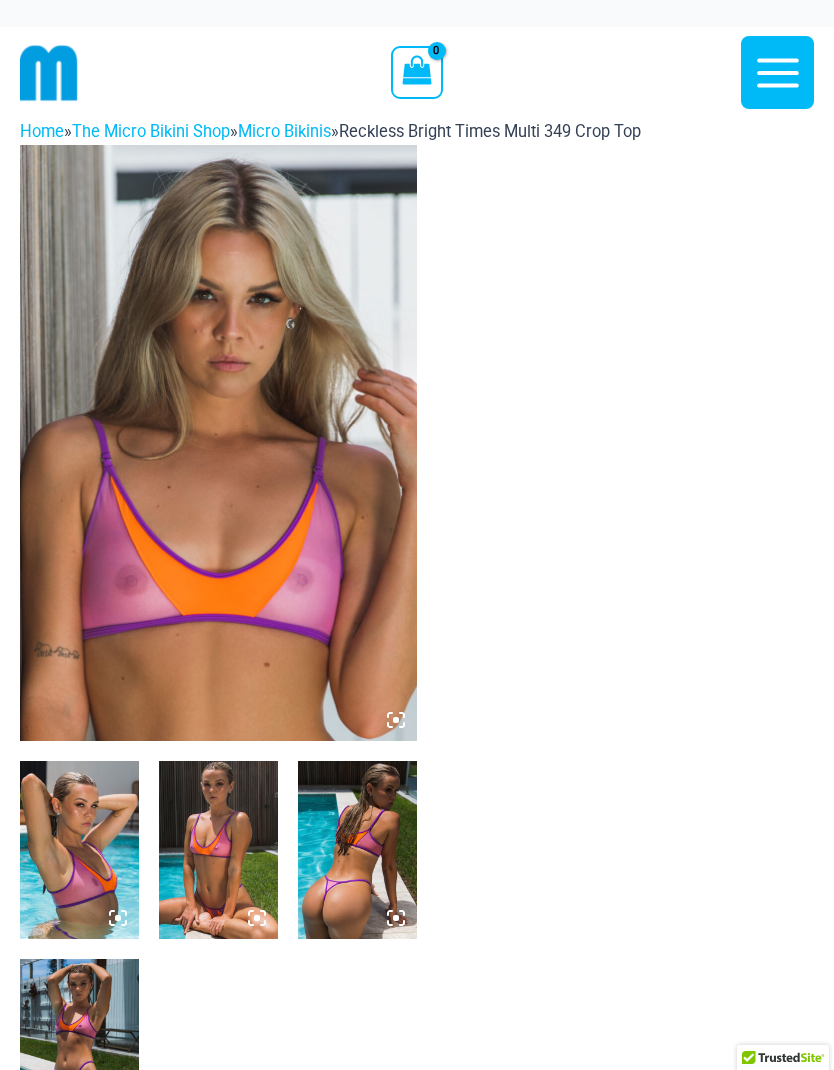 scroll, scrollTop: 0, scrollLeft: 0, axis: both 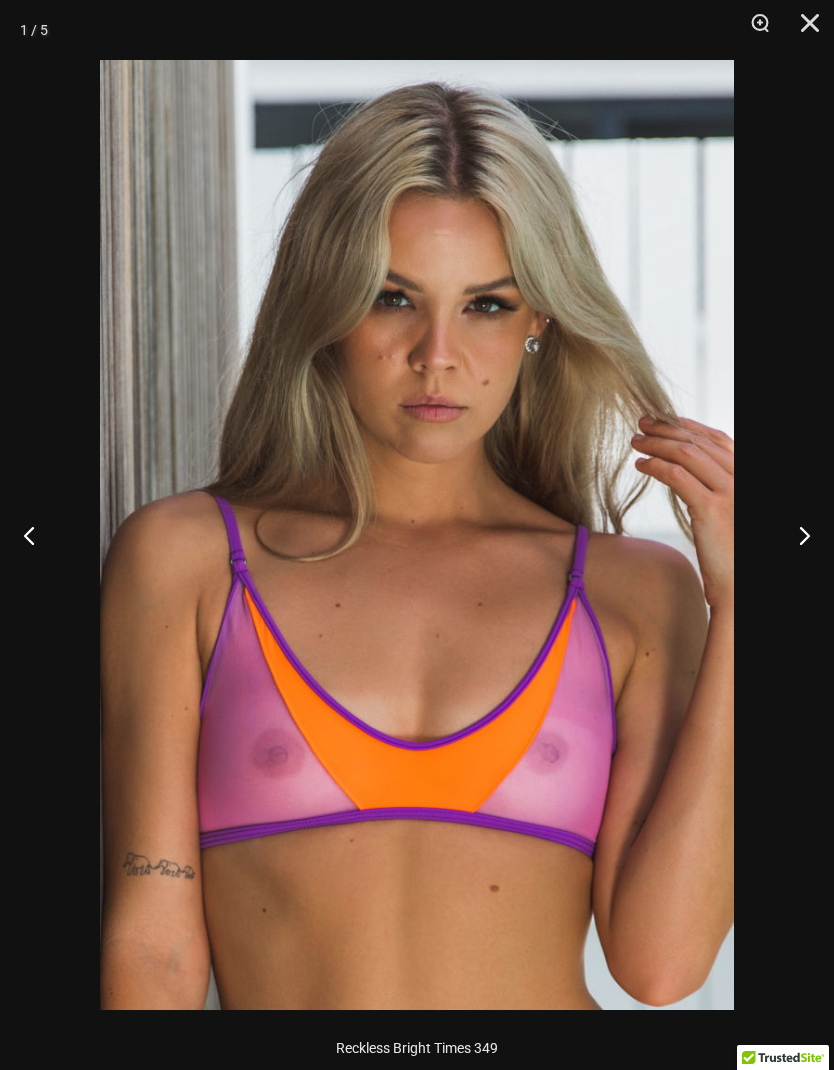 click at bounding box center (796, 535) 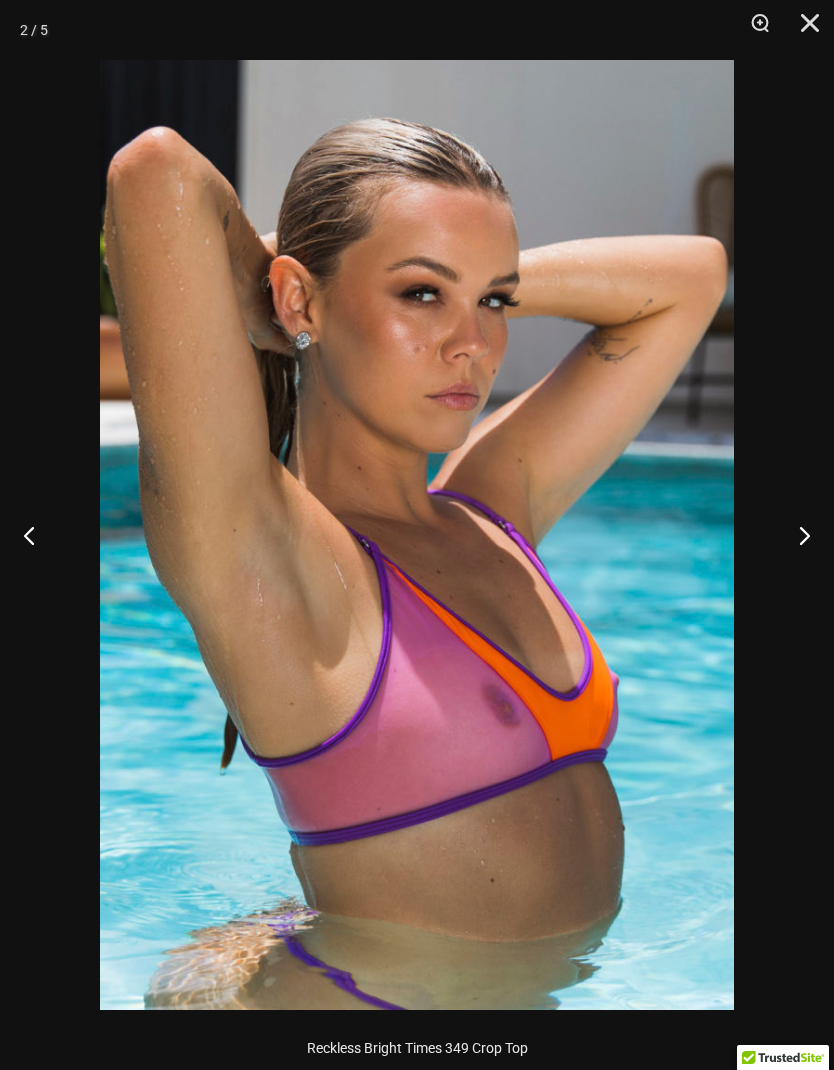 click at bounding box center (796, 535) 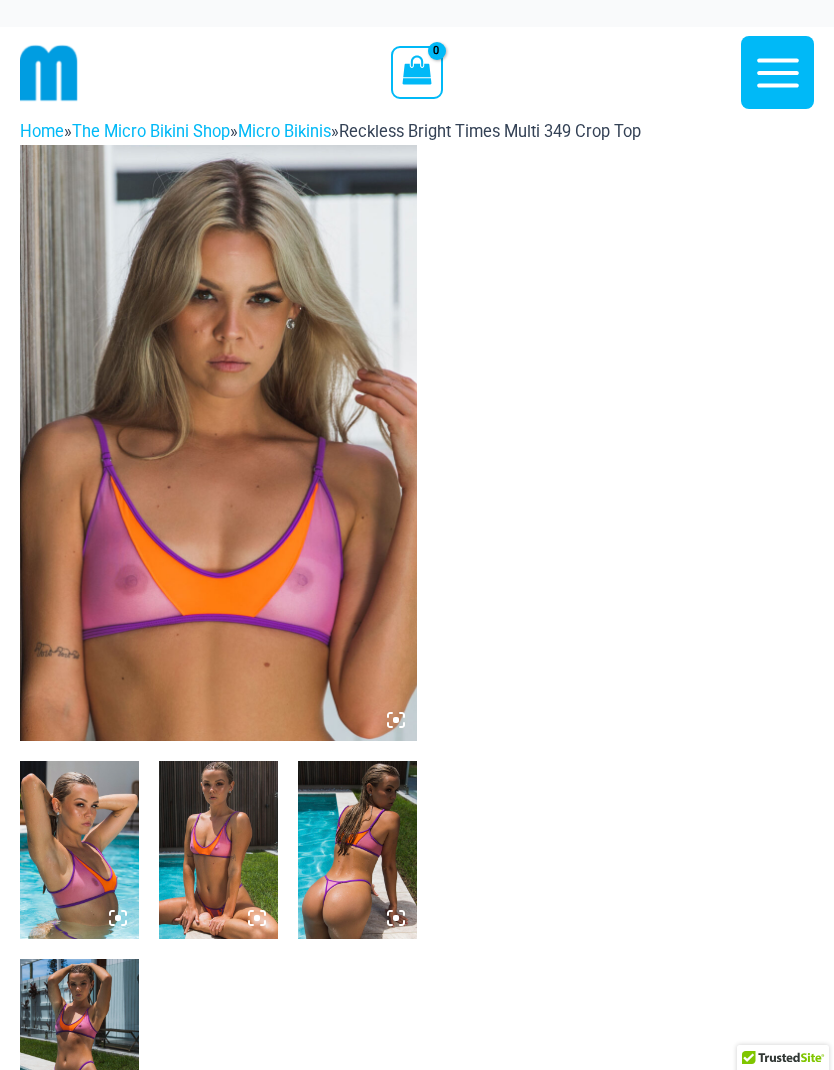 click at bounding box center (357, 850) 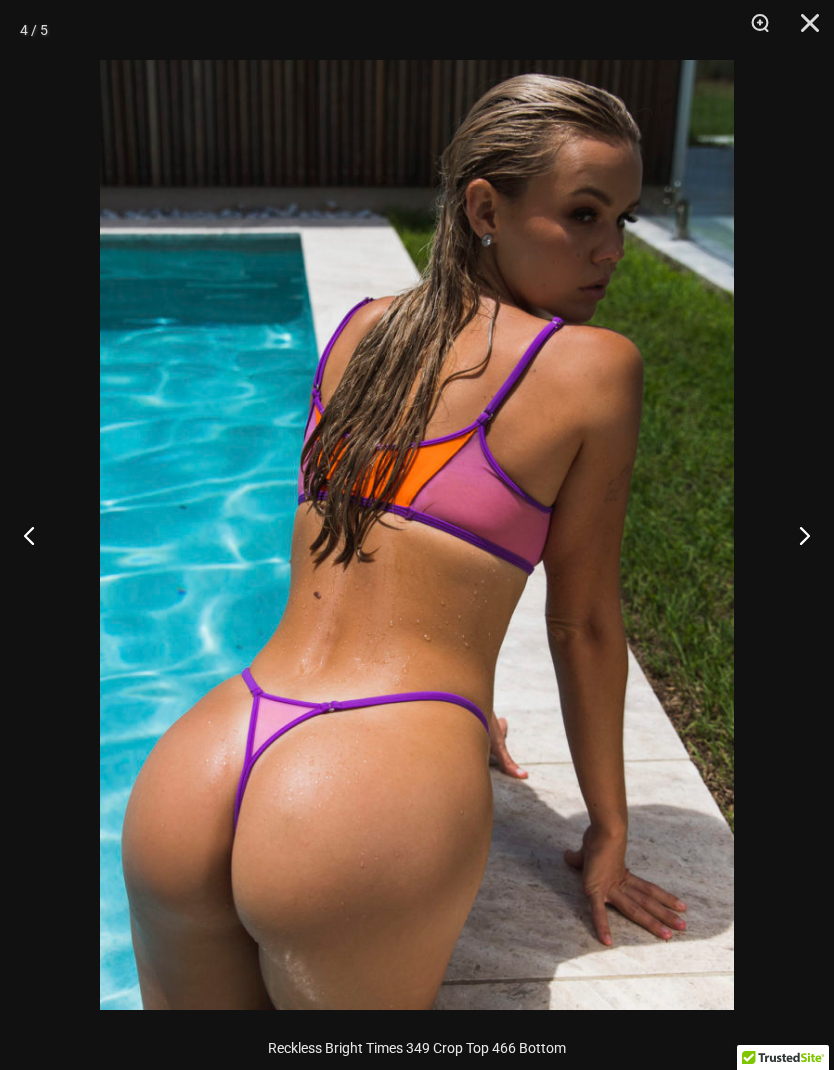 click at bounding box center [796, 535] 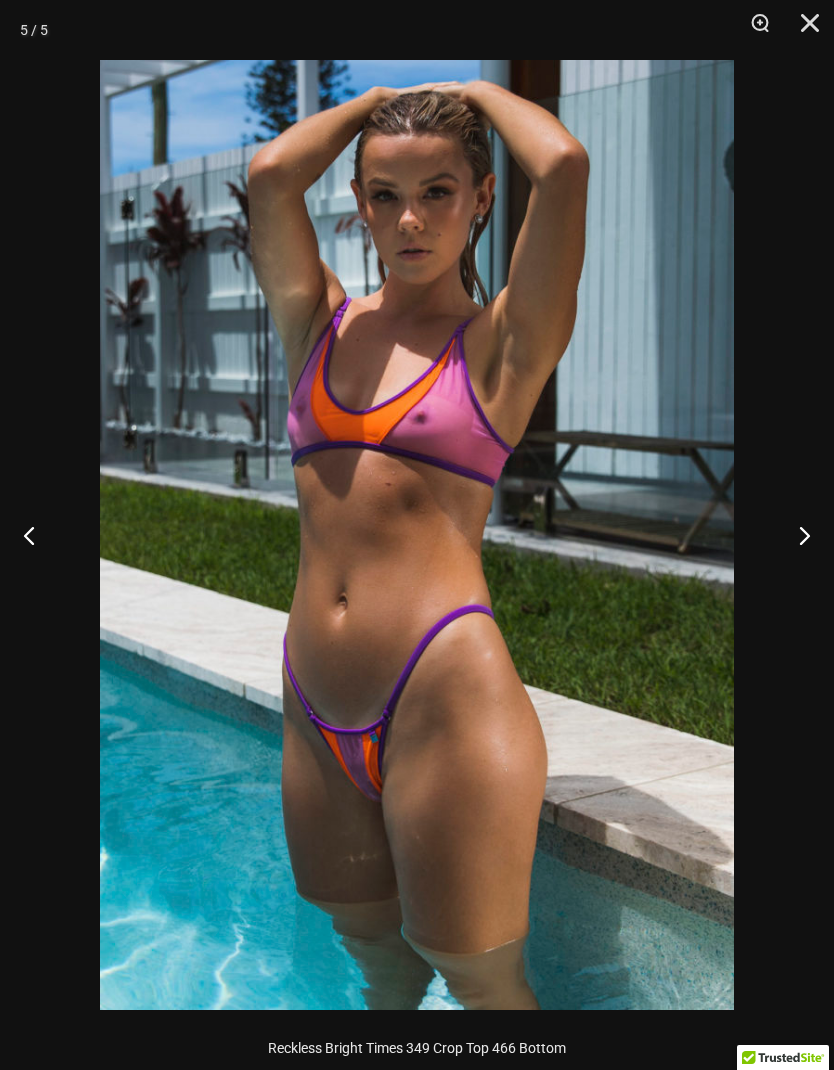 click at bounding box center (803, 30) 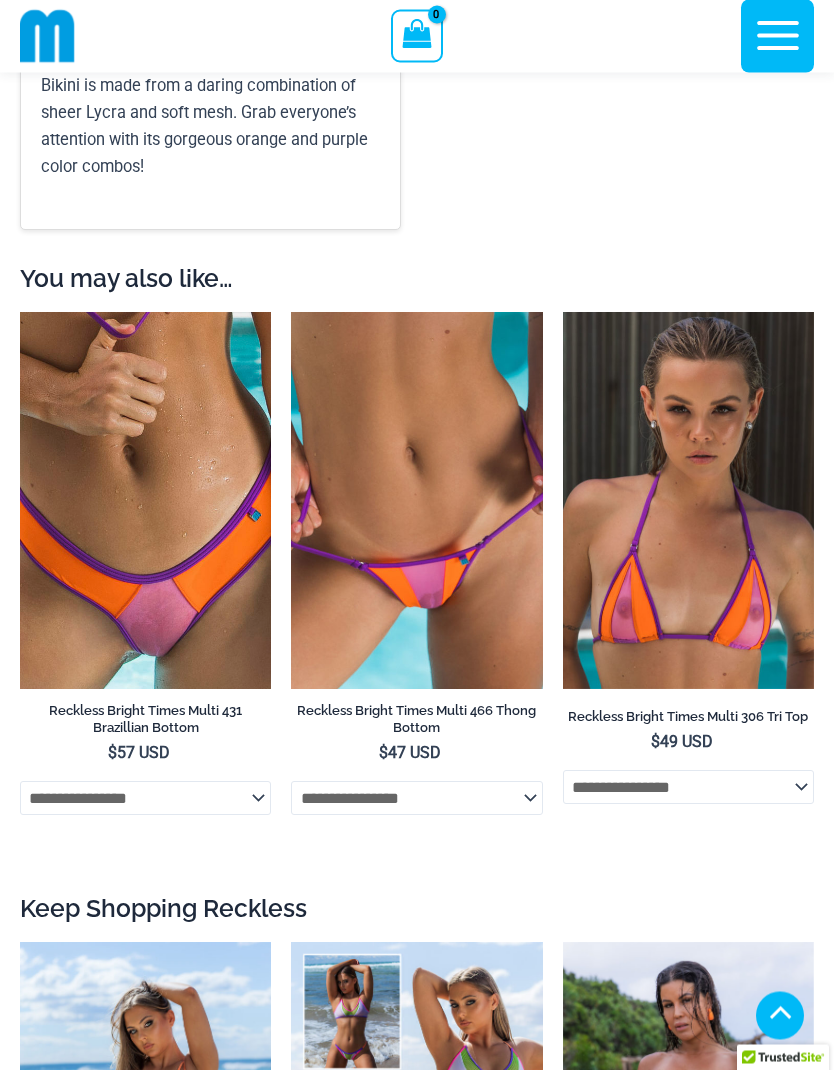 scroll, scrollTop: 2394, scrollLeft: 0, axis: vertical 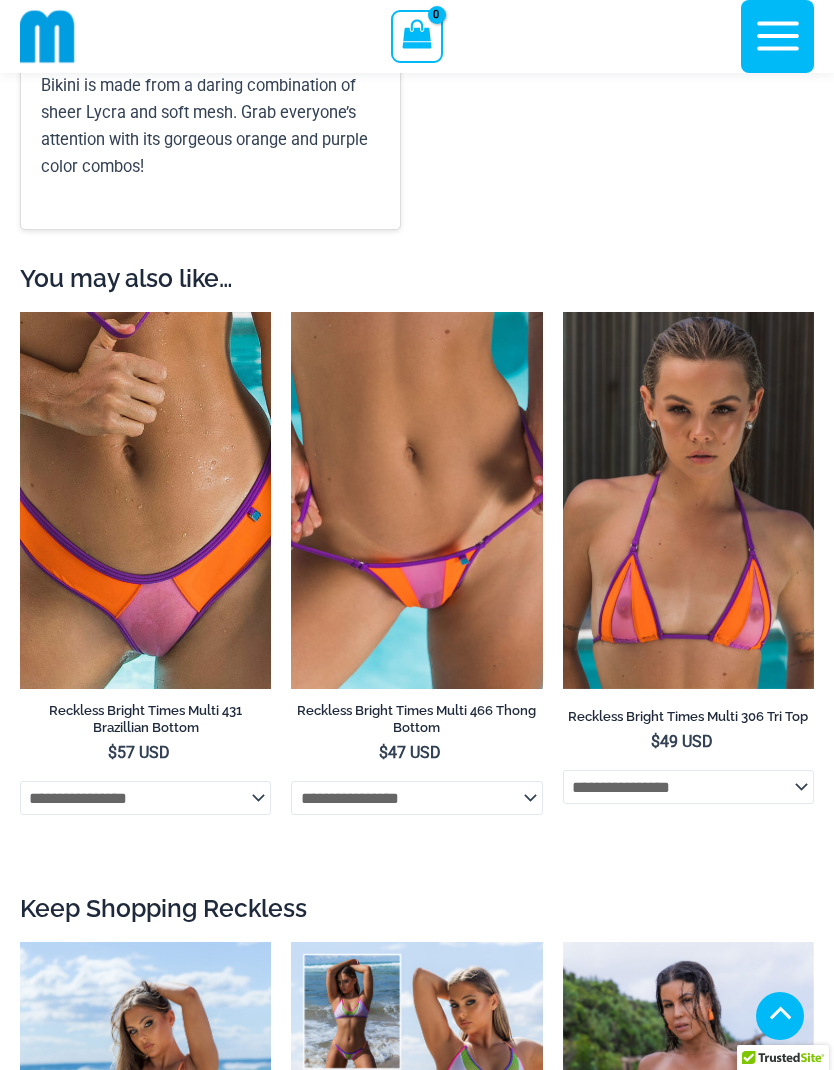 click at bounding box center [563, 312] 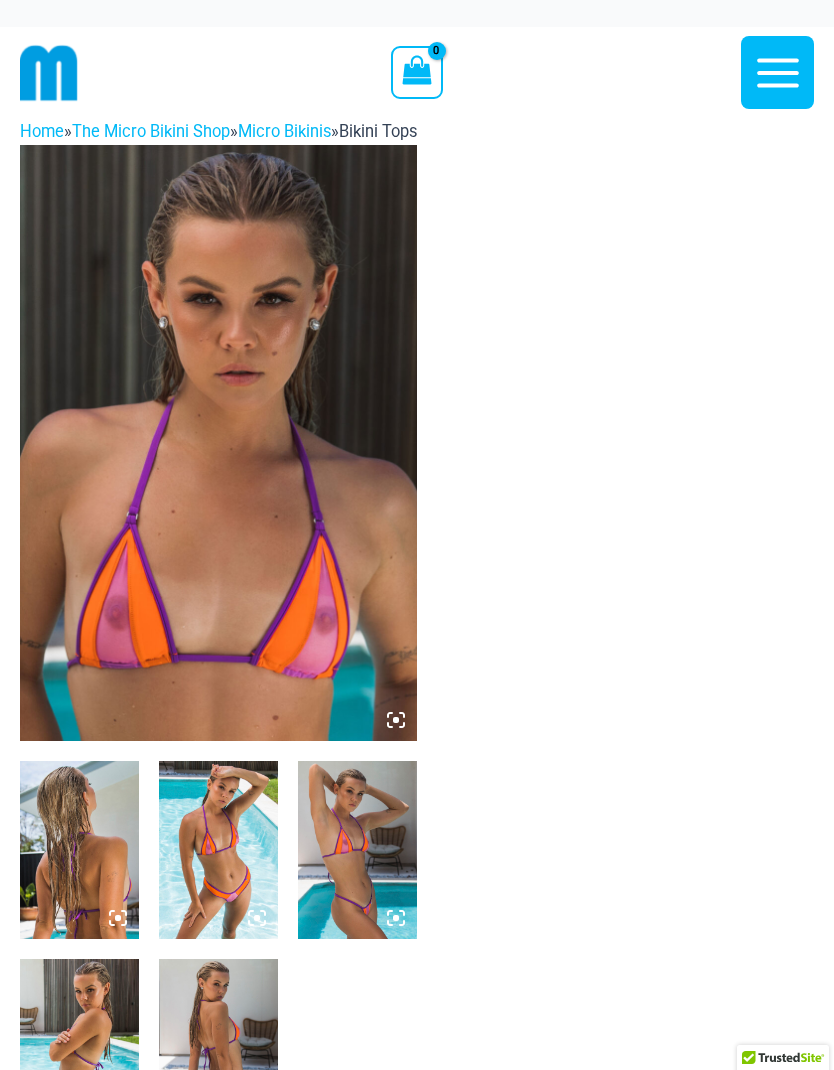 scroll, scrollTop: 0, scrollLeft: 0, axis: both 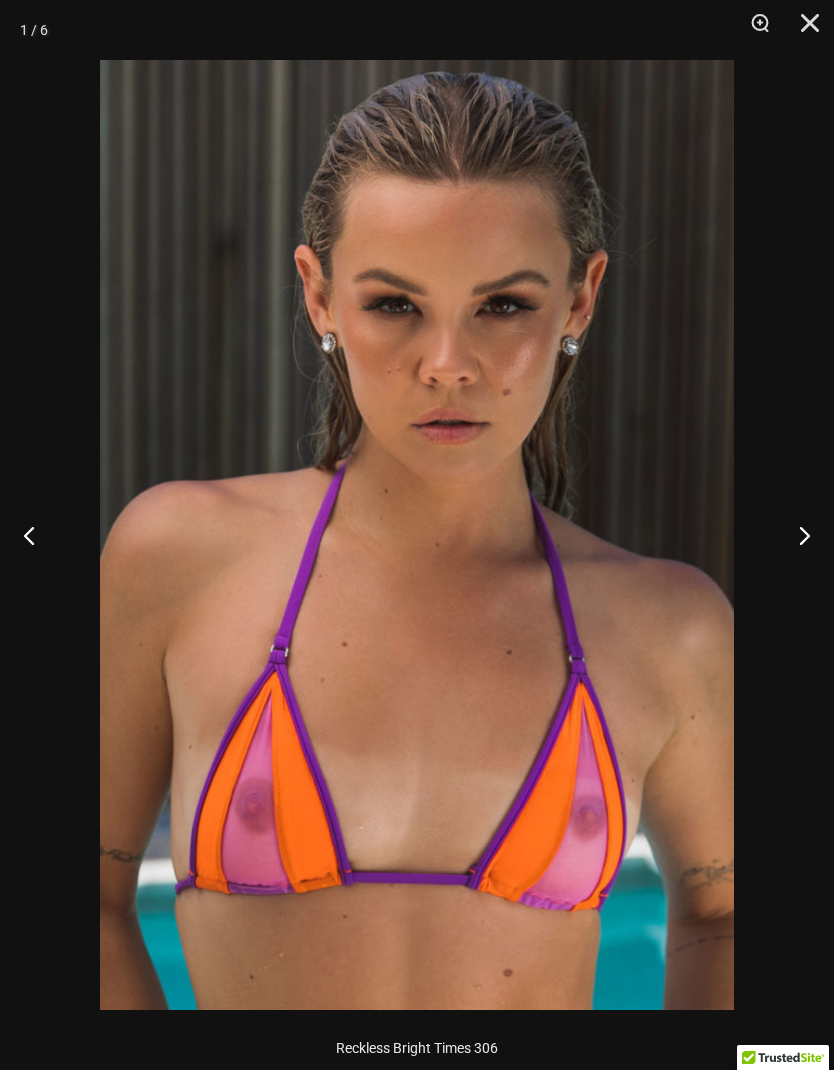 click at bounding box center [796, 535] 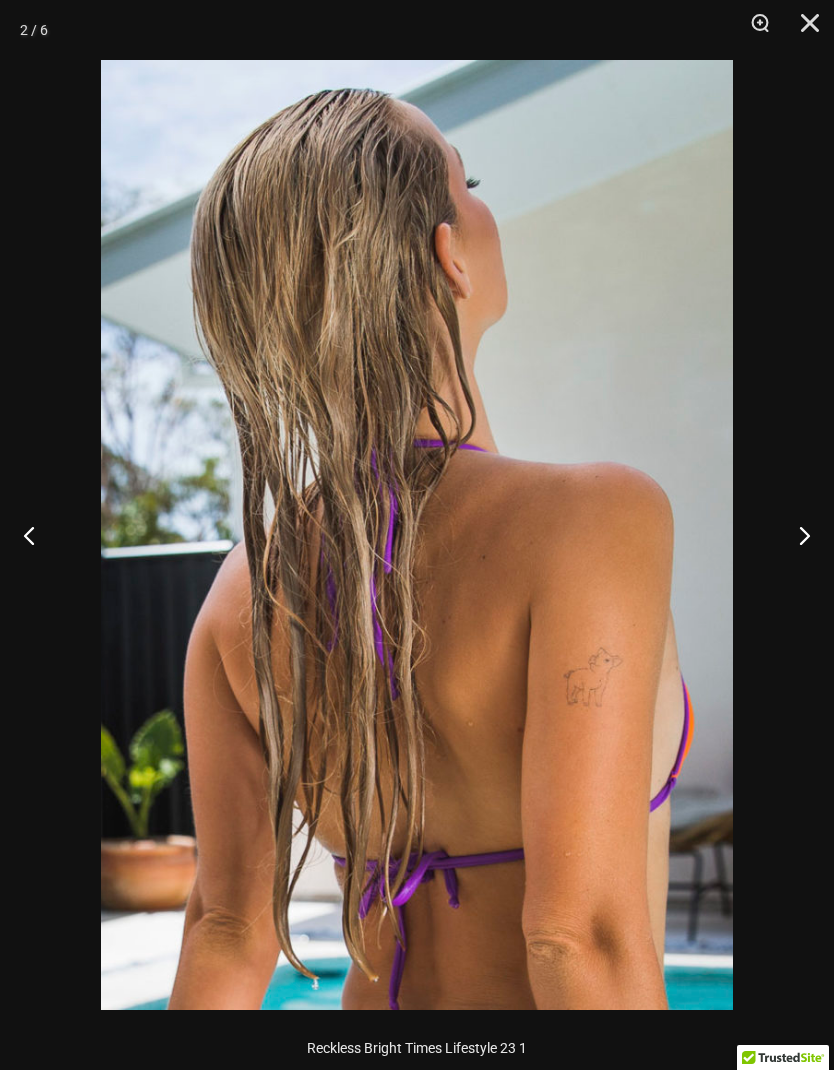 click at bounding box center (796, 535) 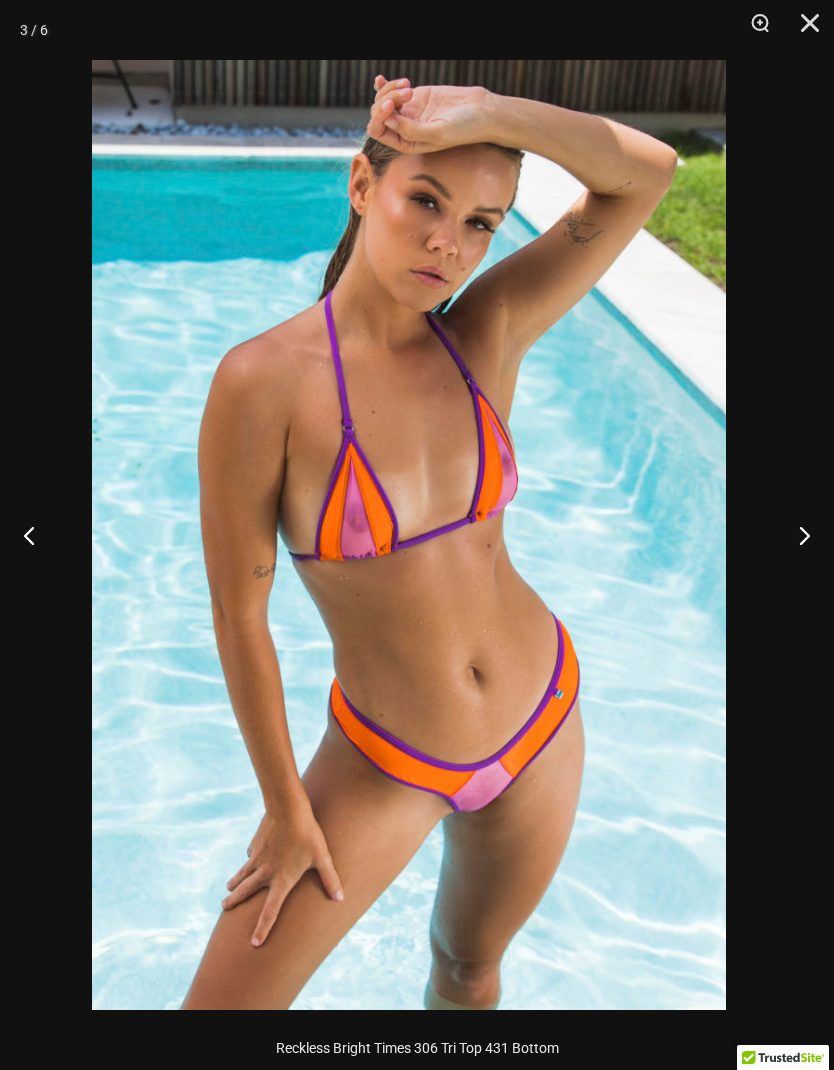 click at bounding box center [796, 535] 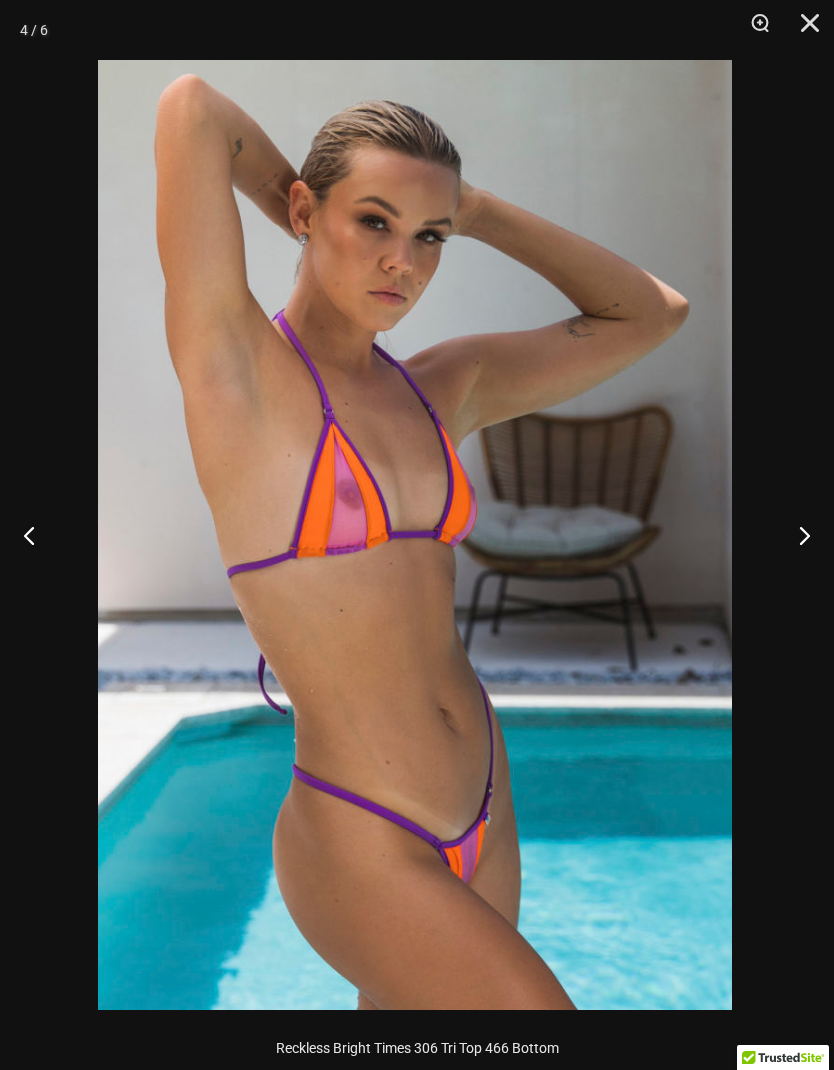 click at bounding box center [796, 535] 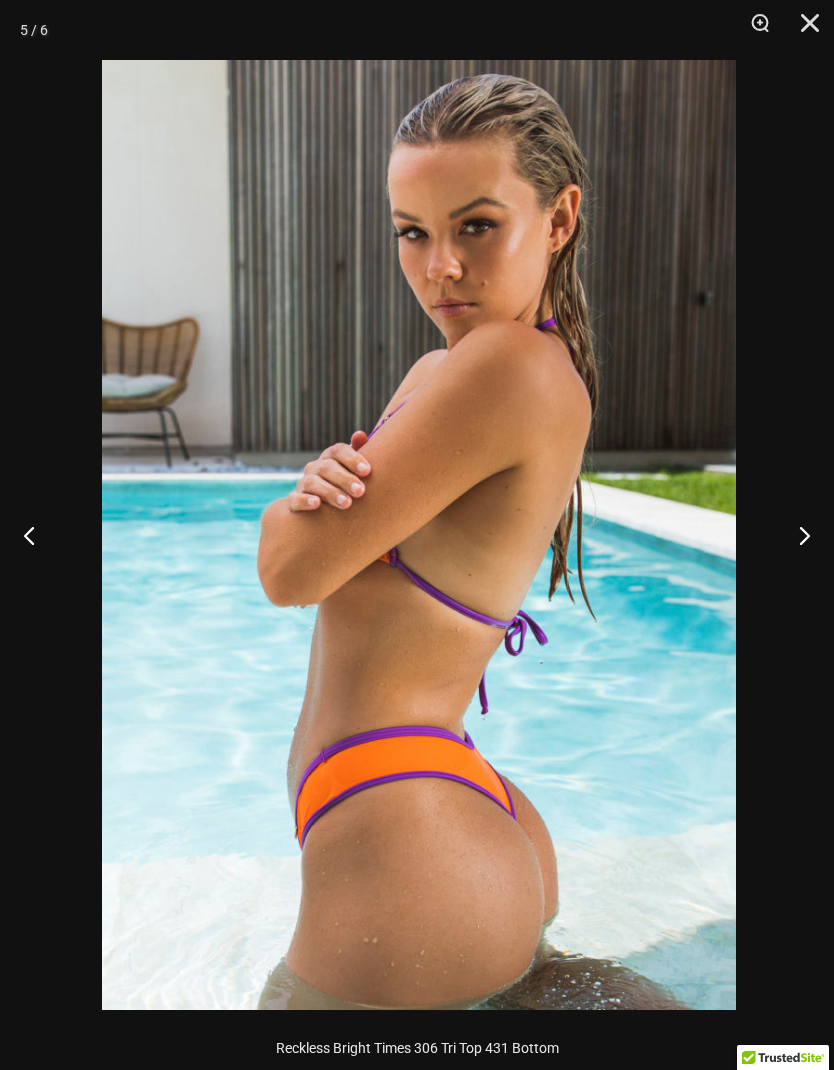 click at bounding box center (796, 535) 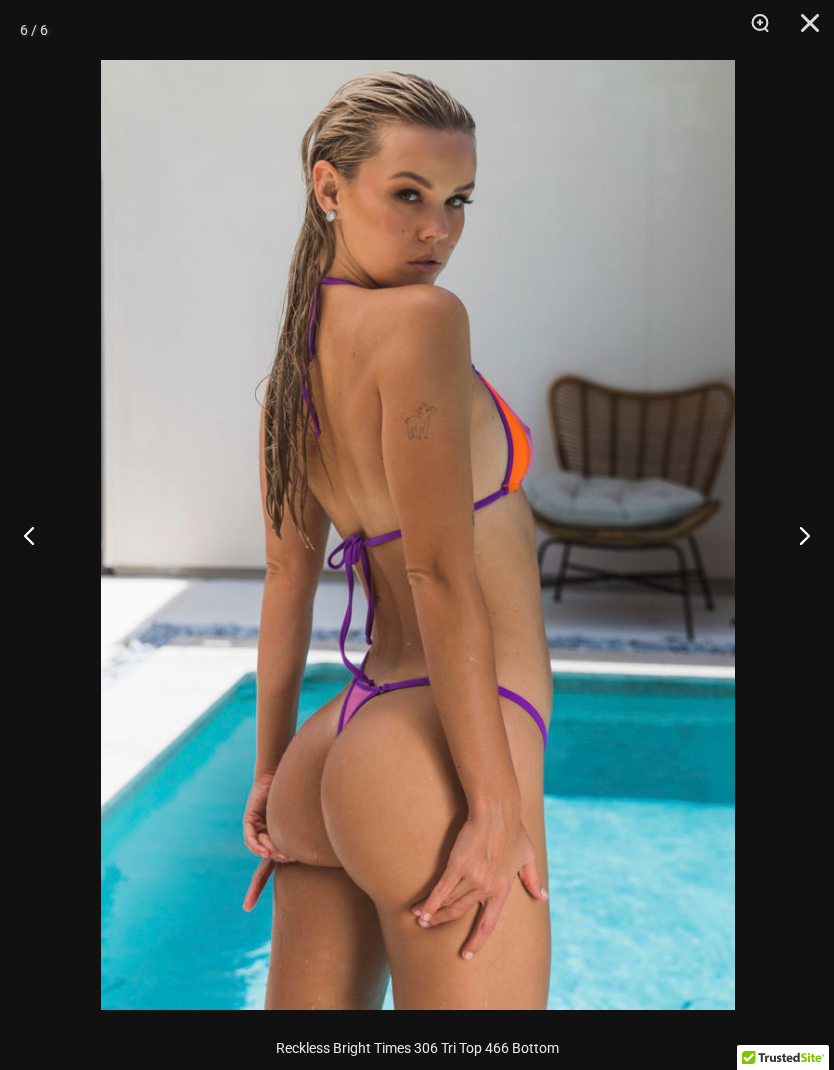 click at bounding box center [803, 30] 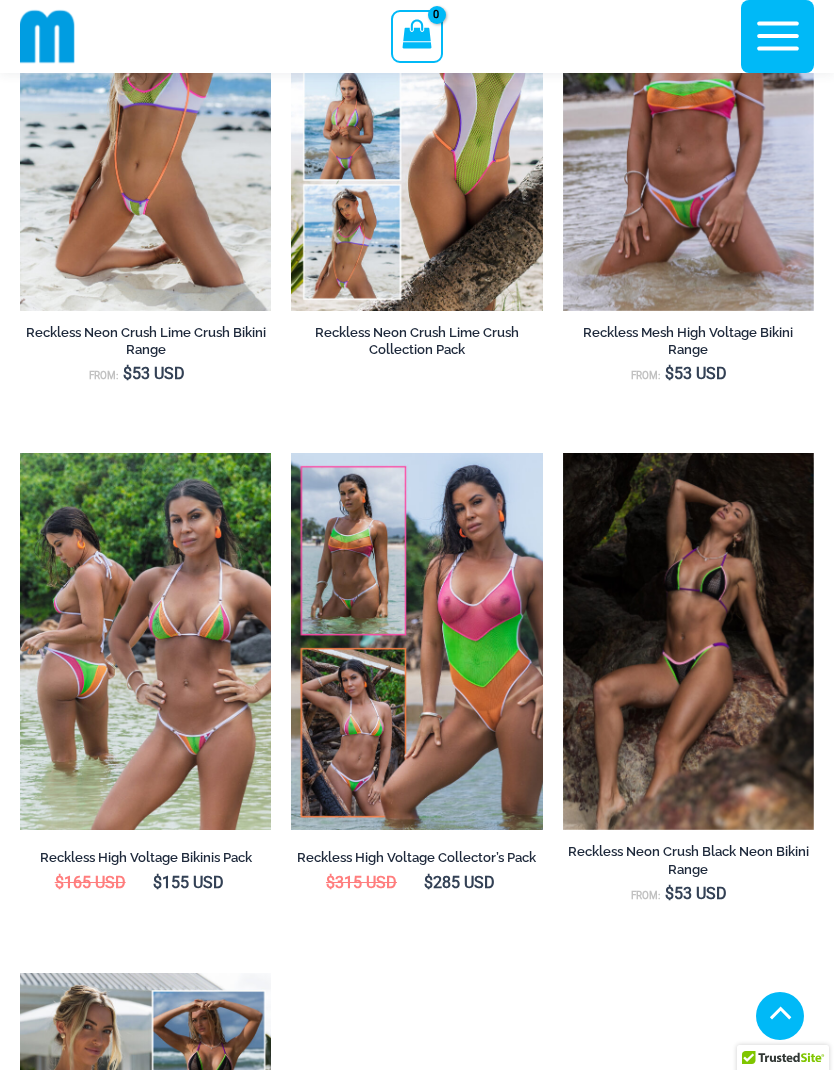 scroll, scrollTop: 3407, scrollLeft: 0, axis: vertical 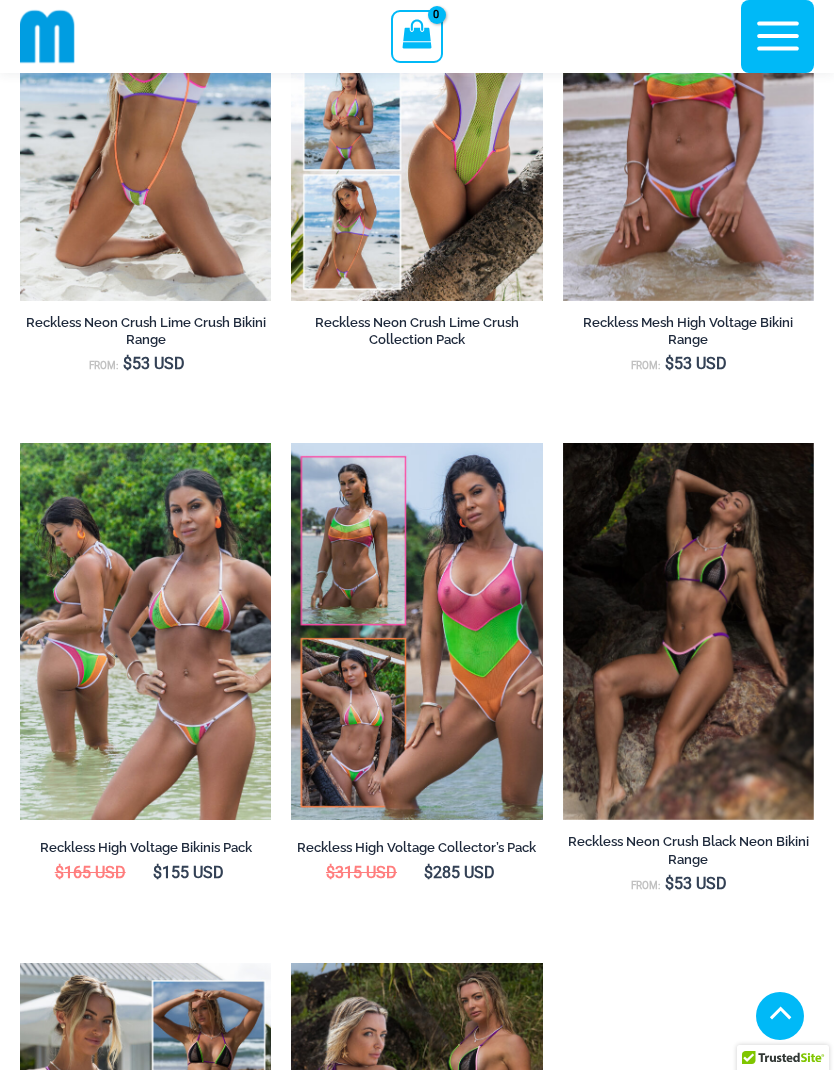 click at bounding box center [291, 443] 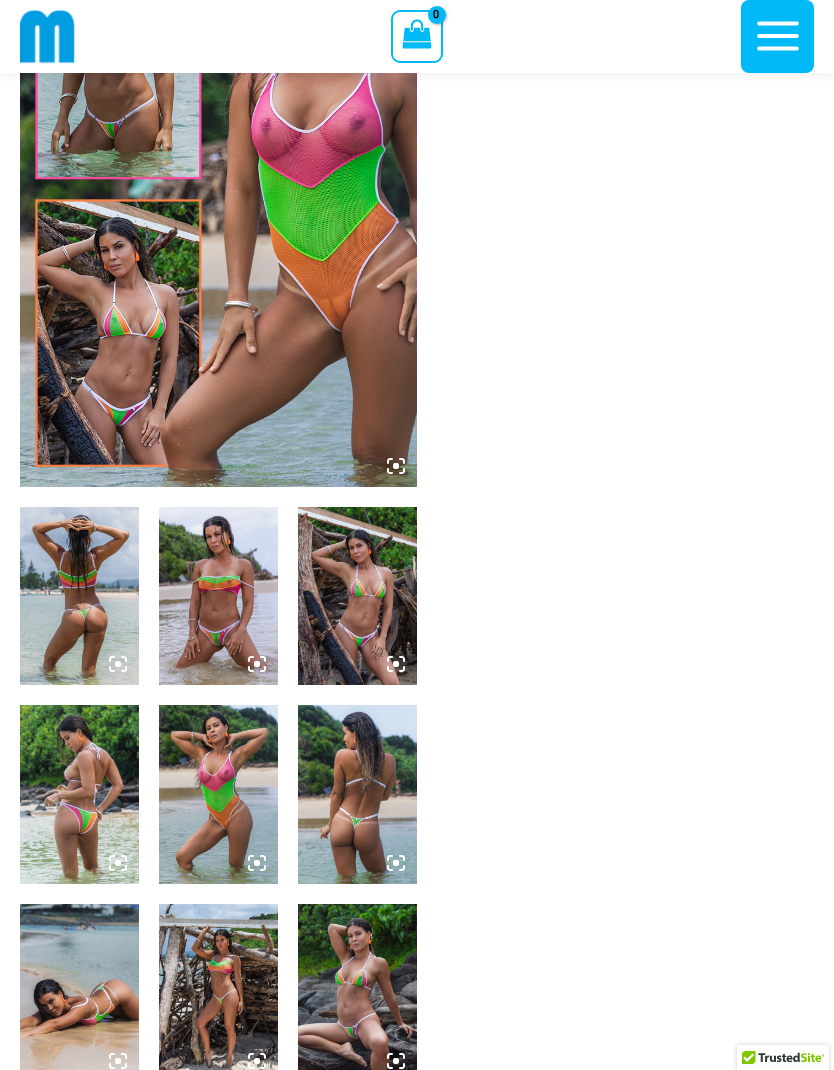 scroll, scrollTop: 275, scrollLeft: 0, axis: vertical 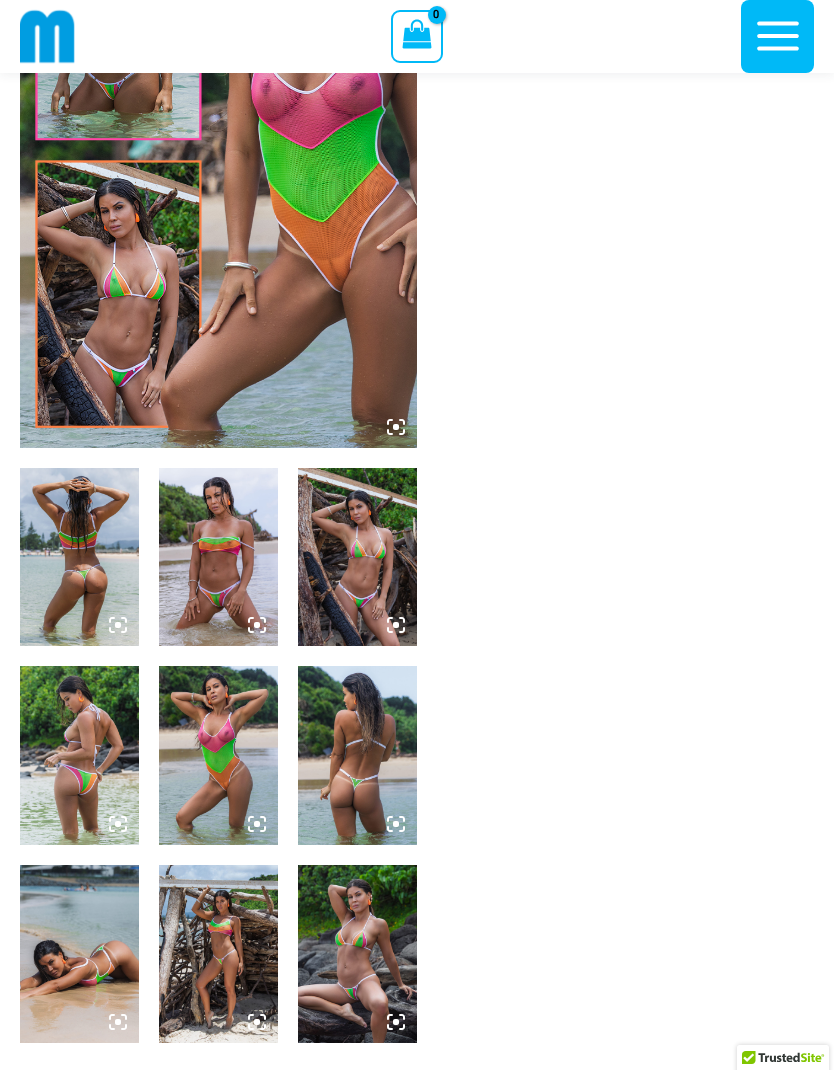click at bounding box center (218, 150) 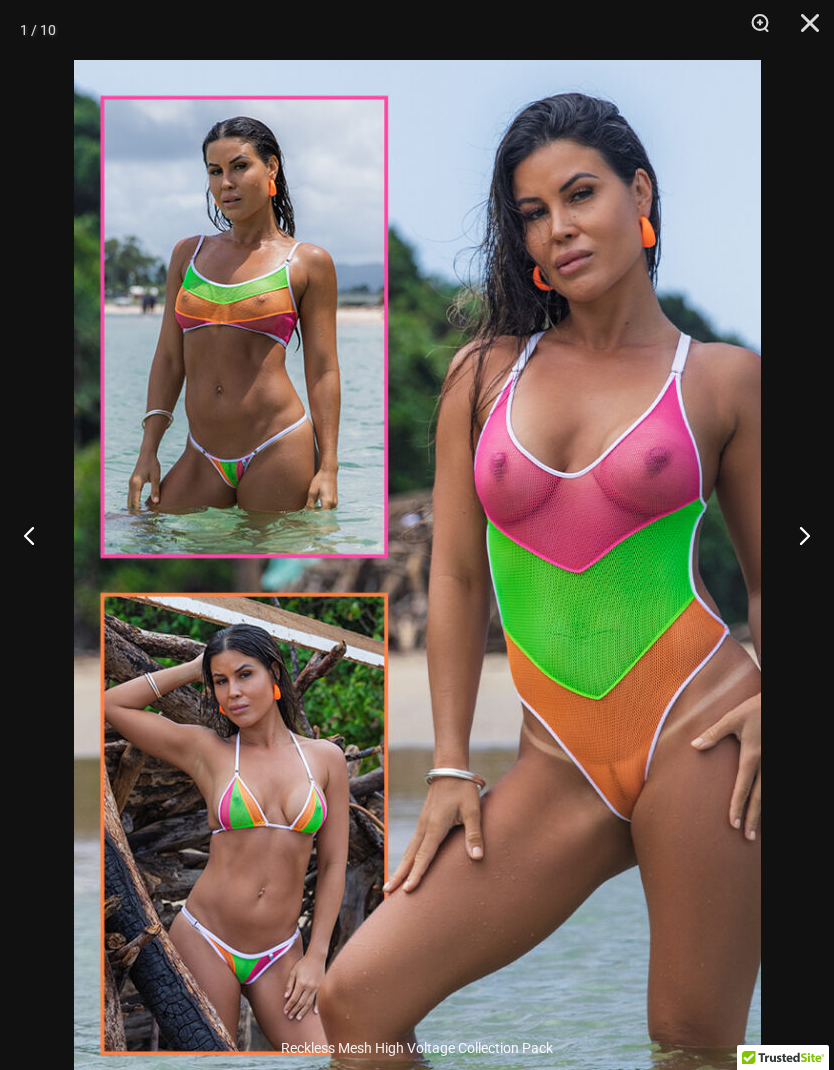 click at bounding box center [796, 535] 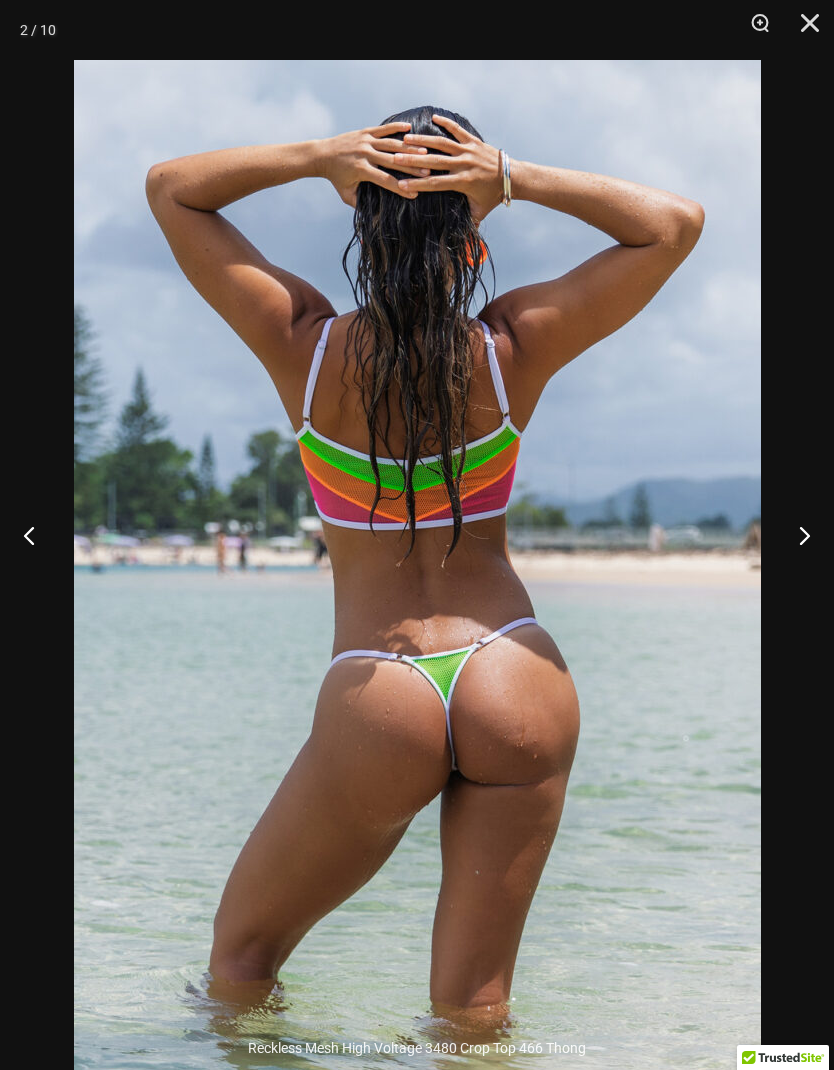 click at bounding box center [796, 535] 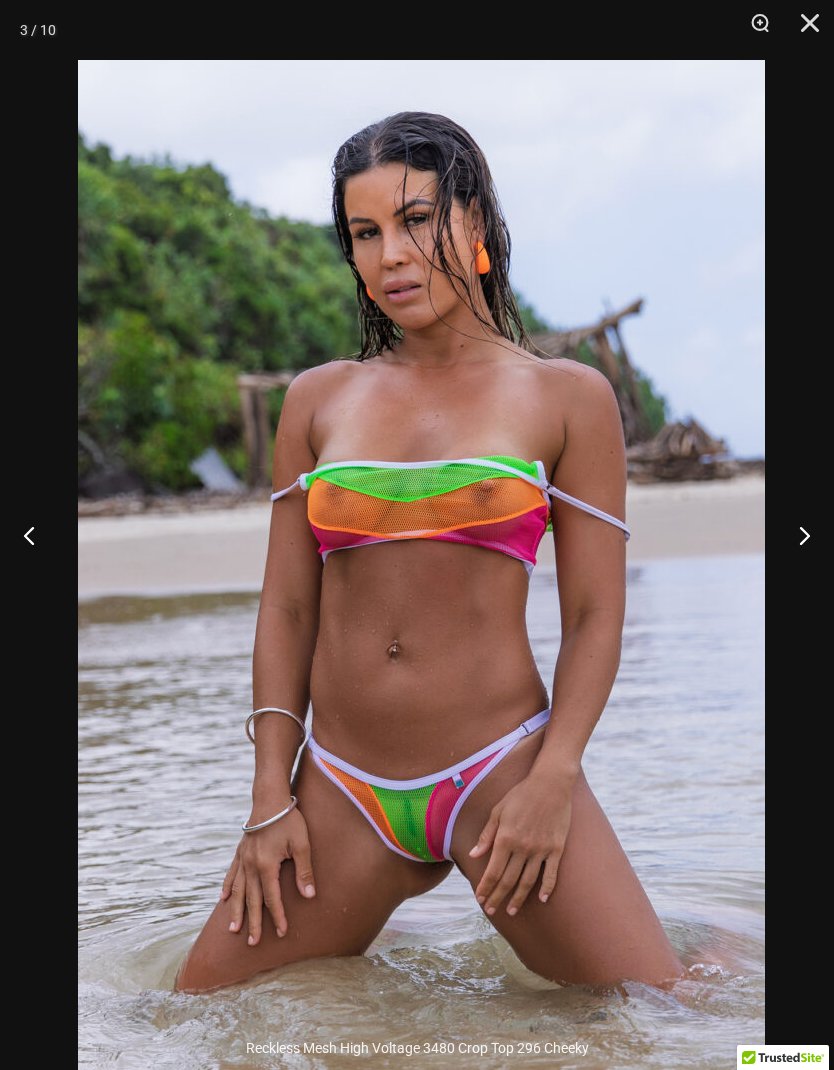 click at bounding box center (796, 535) 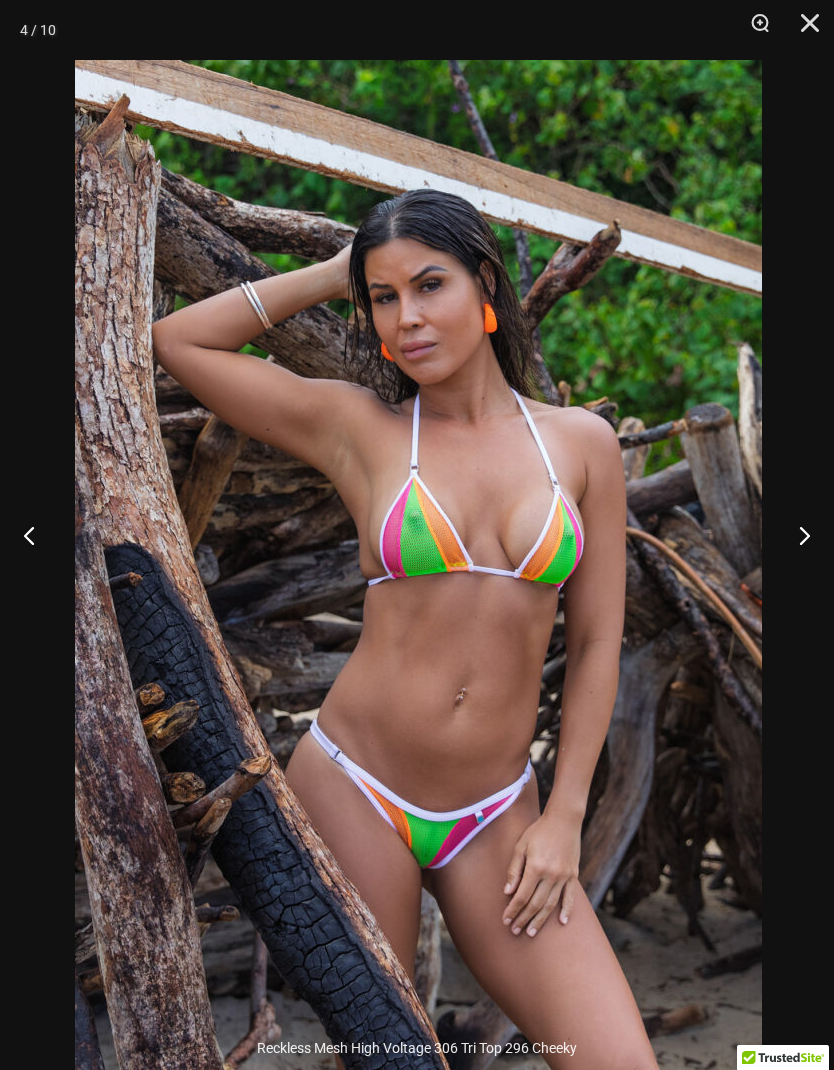 click at bounding box center [796, 535] 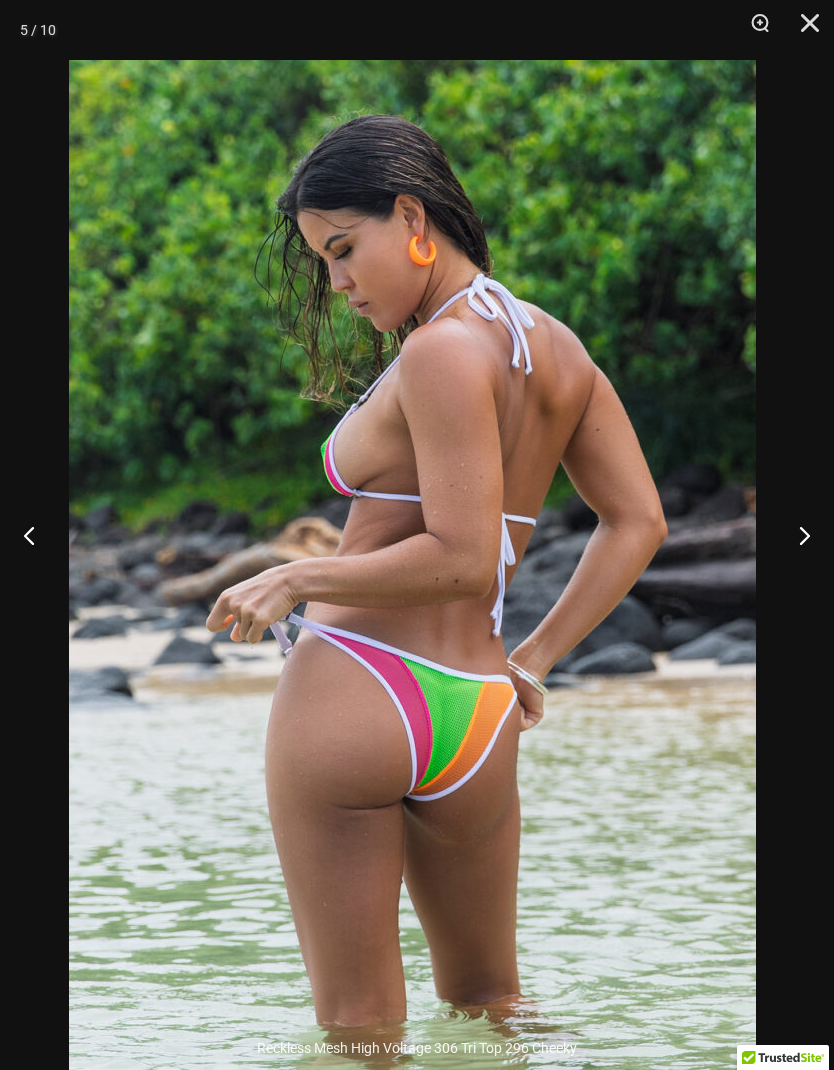 click at bounding box center [796, 535] 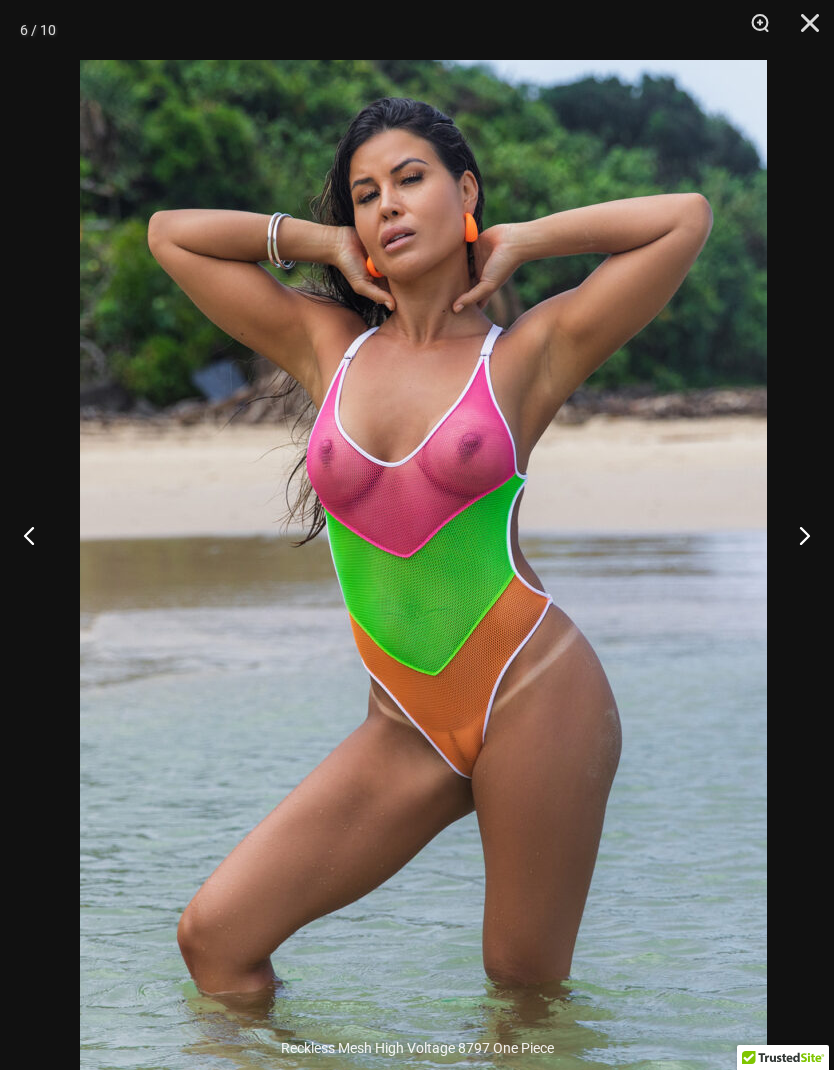 click at bounding box center [796, 535] 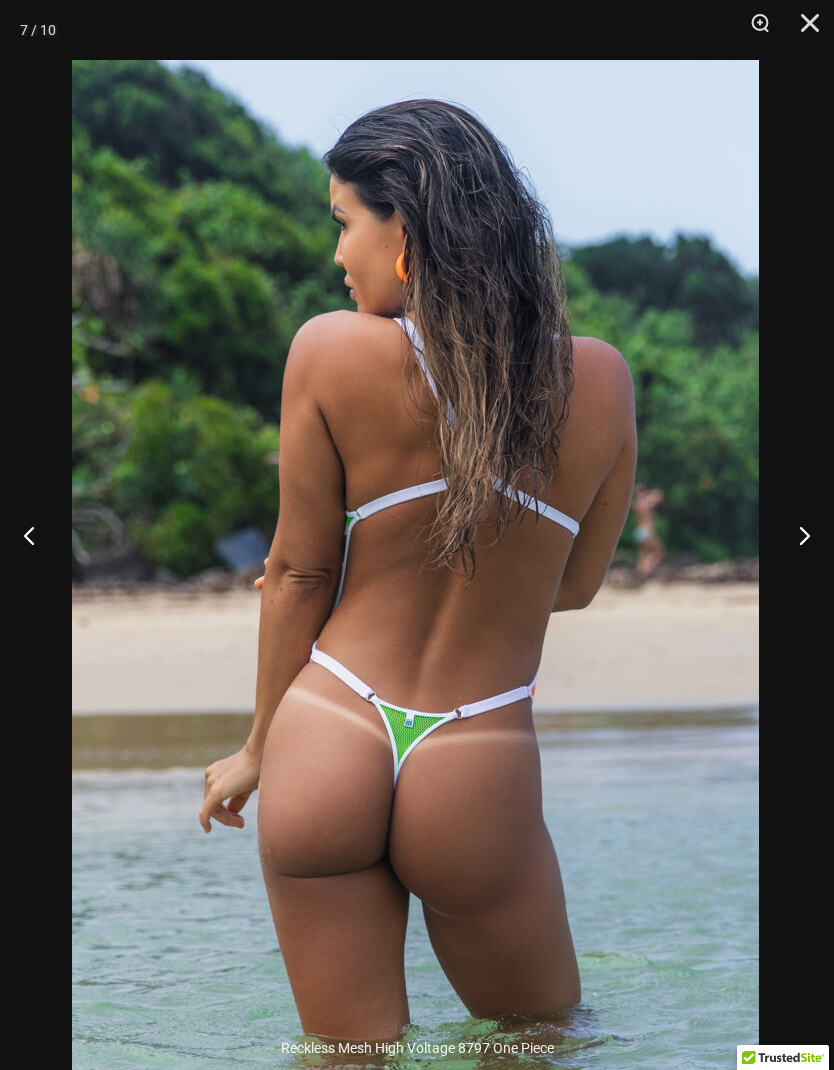 click at bounding box center [796, 535] 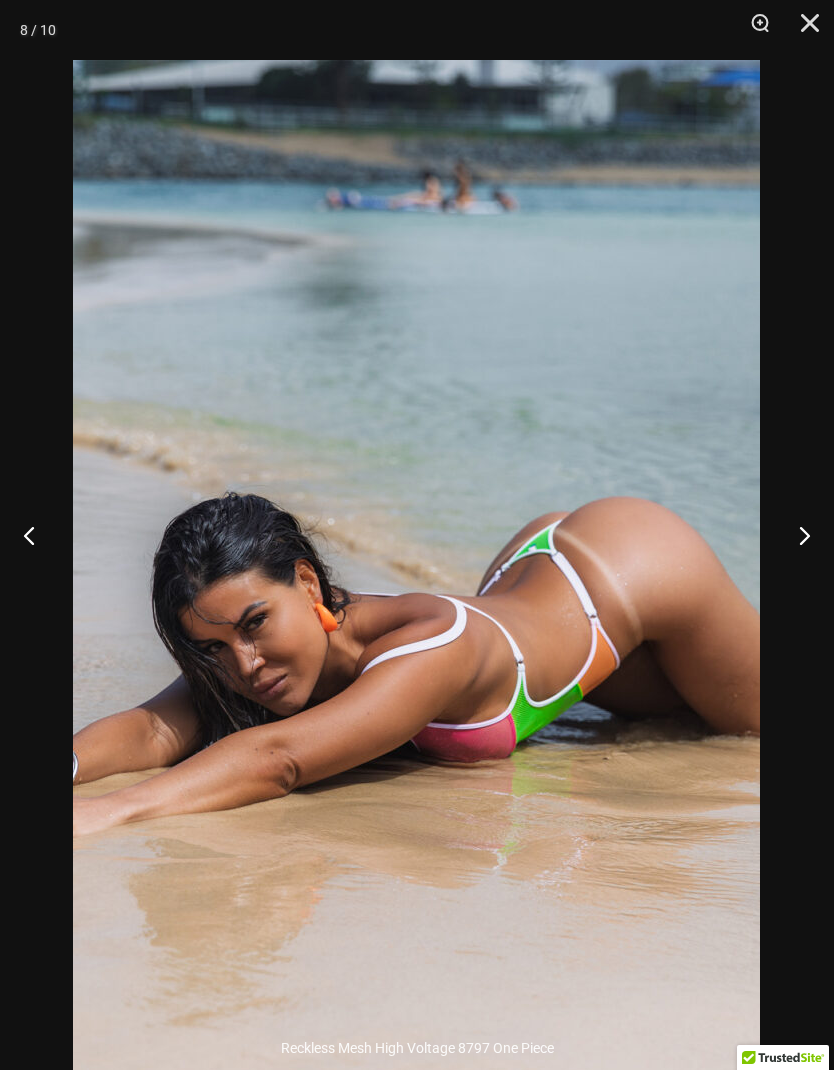 click at bounding box center [796, 535] 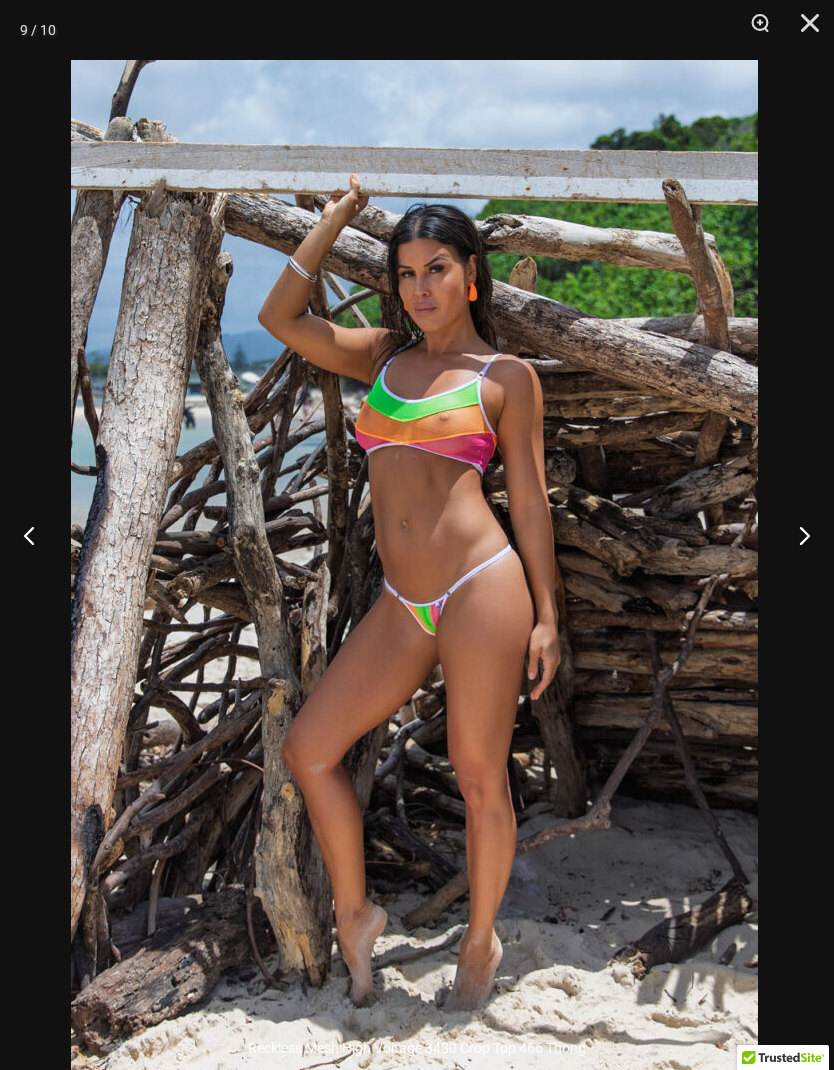 click at bounding box center [796, 535] 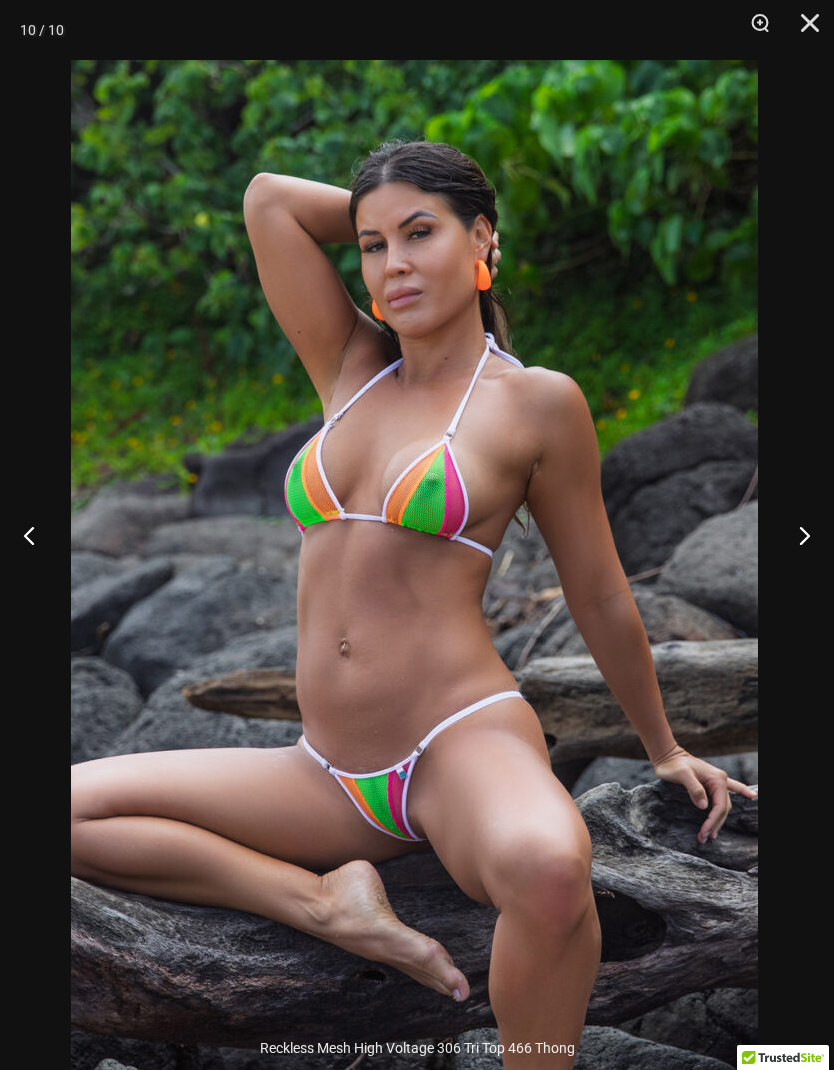 click at bounding box center [803, 30] 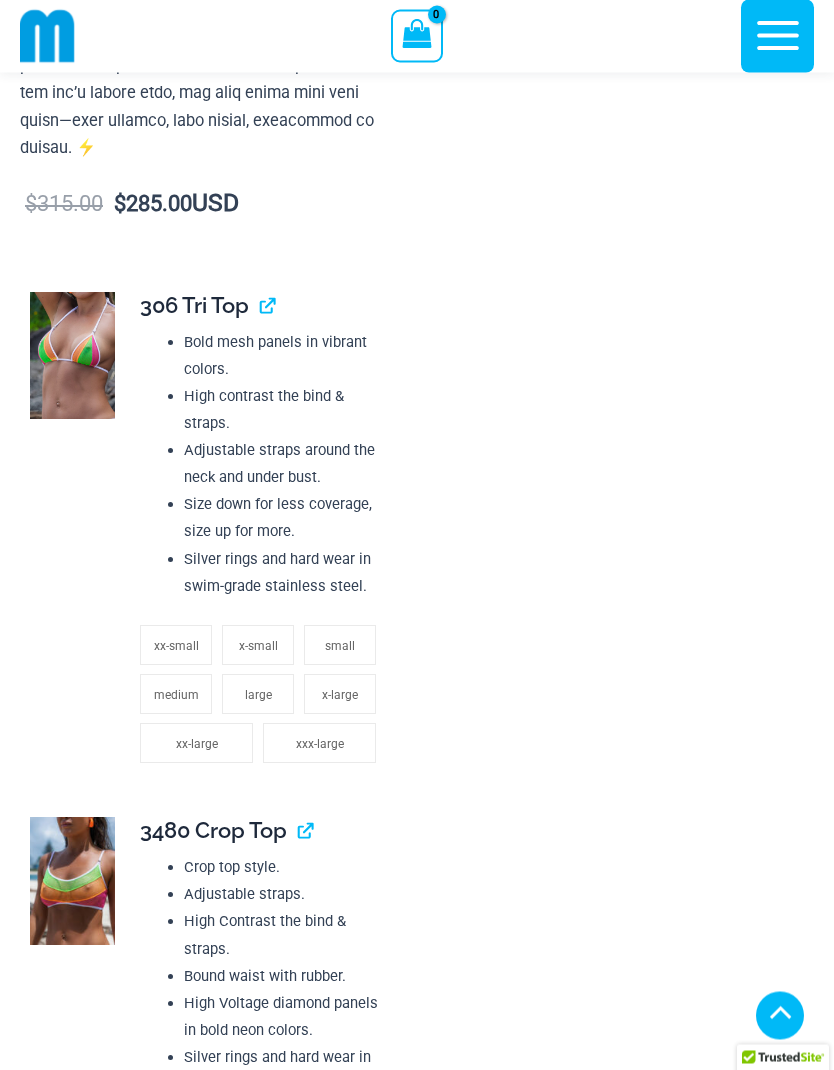 click at bounding box center (72, 357) 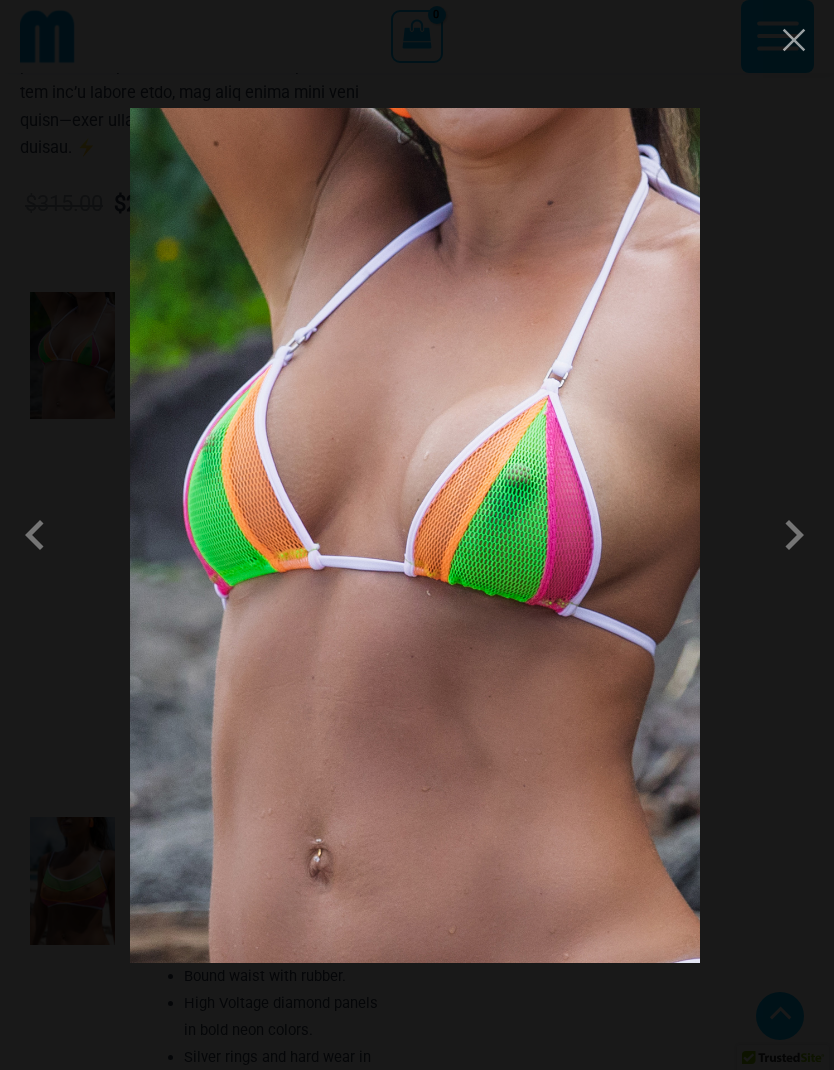 click at bounding box center [794, 535] 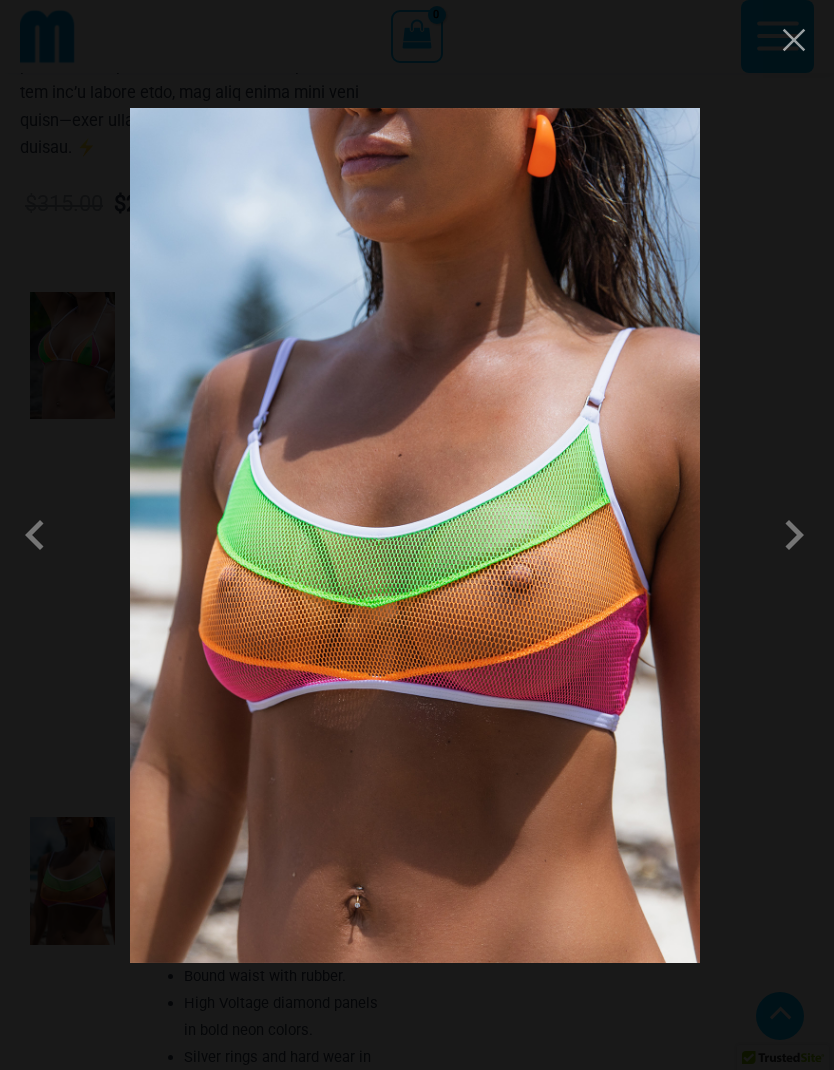 click at bounding box center (794, 535) 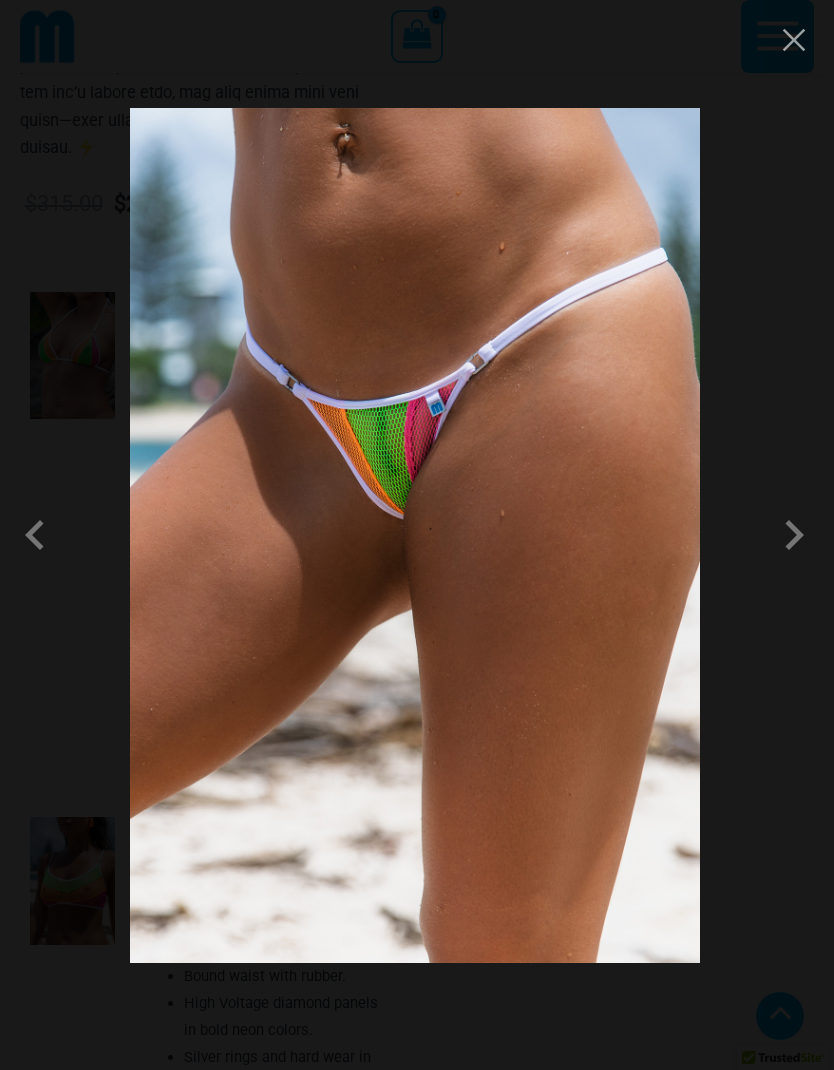 click at bounding box center (794, 535) 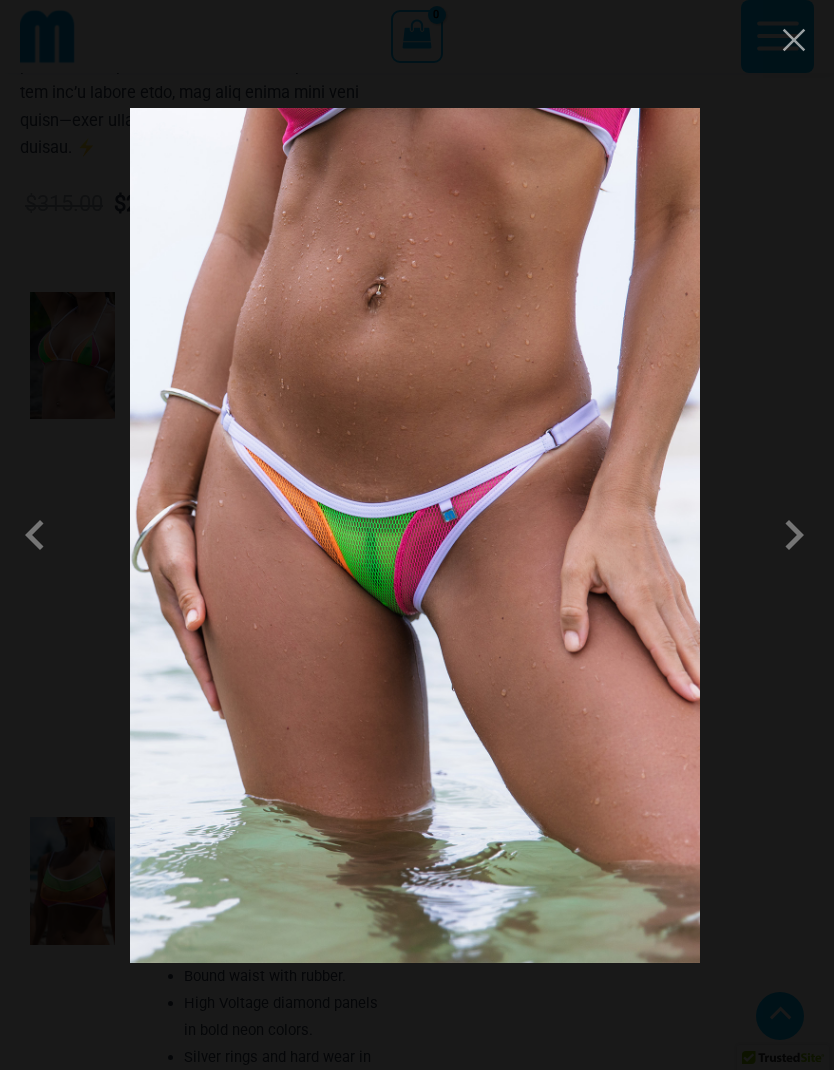 click at bounding box center (794, 535) 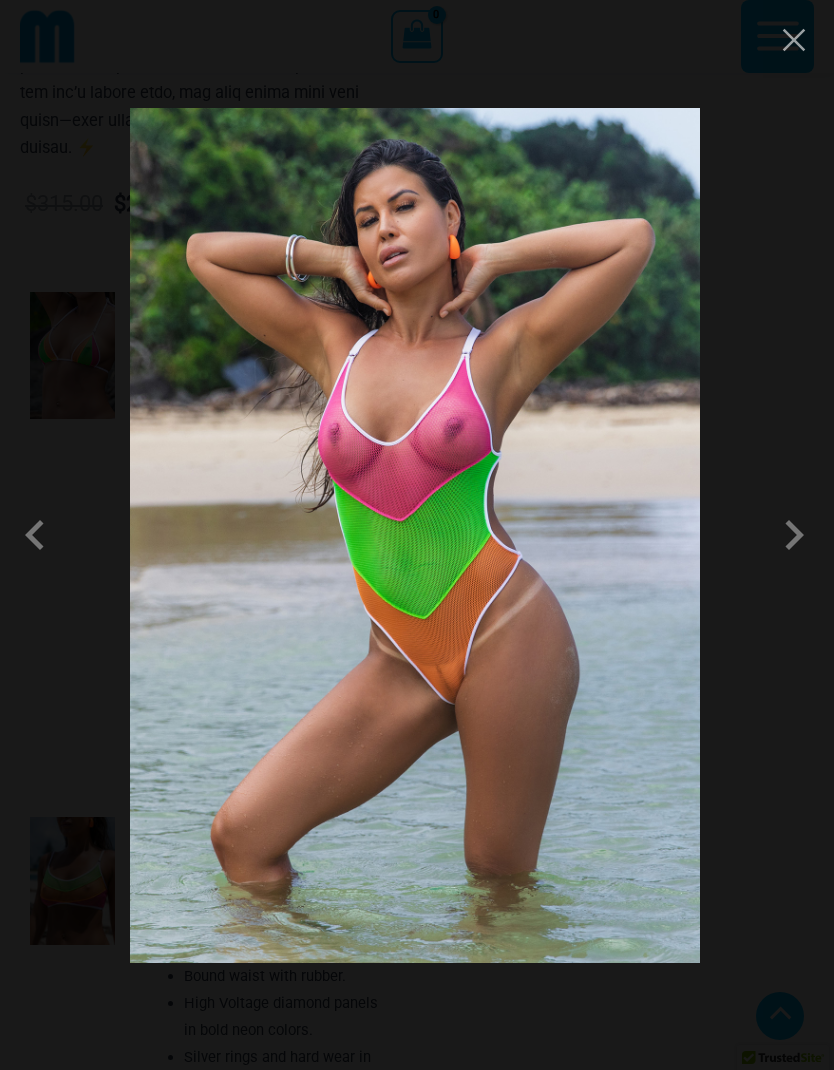 click at bounding box center (794, 535) 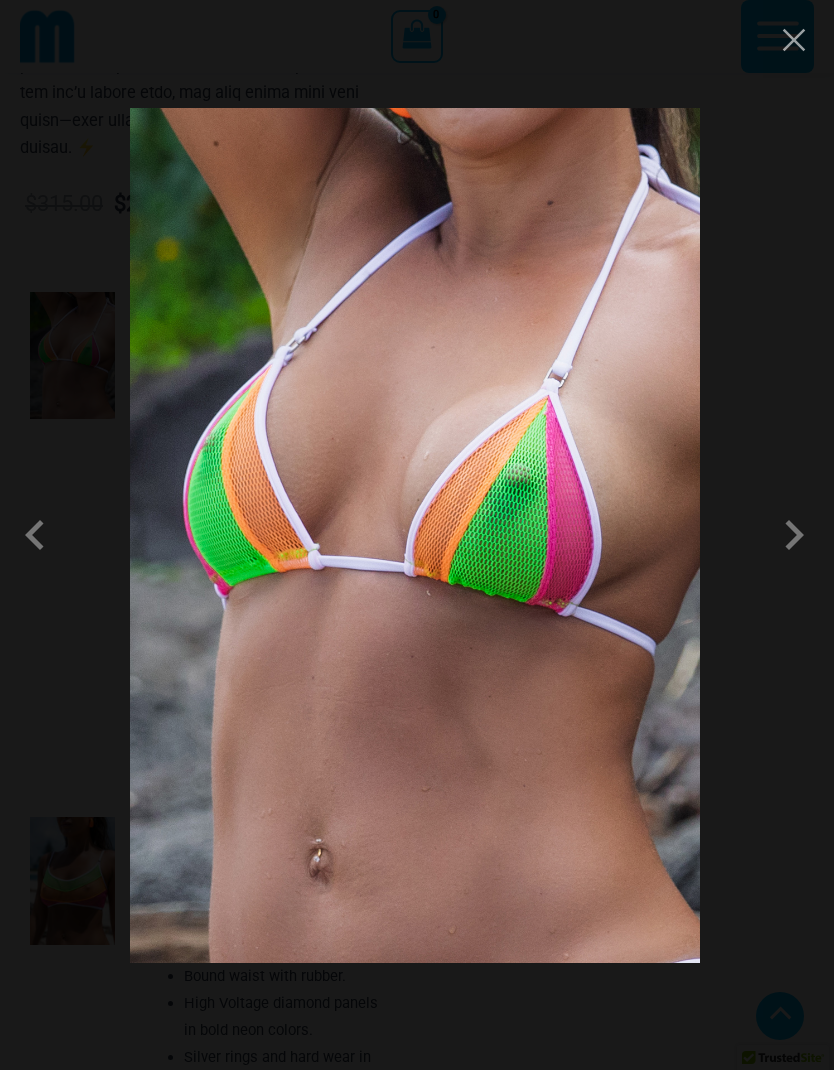 click at bounding box center (417, 535) 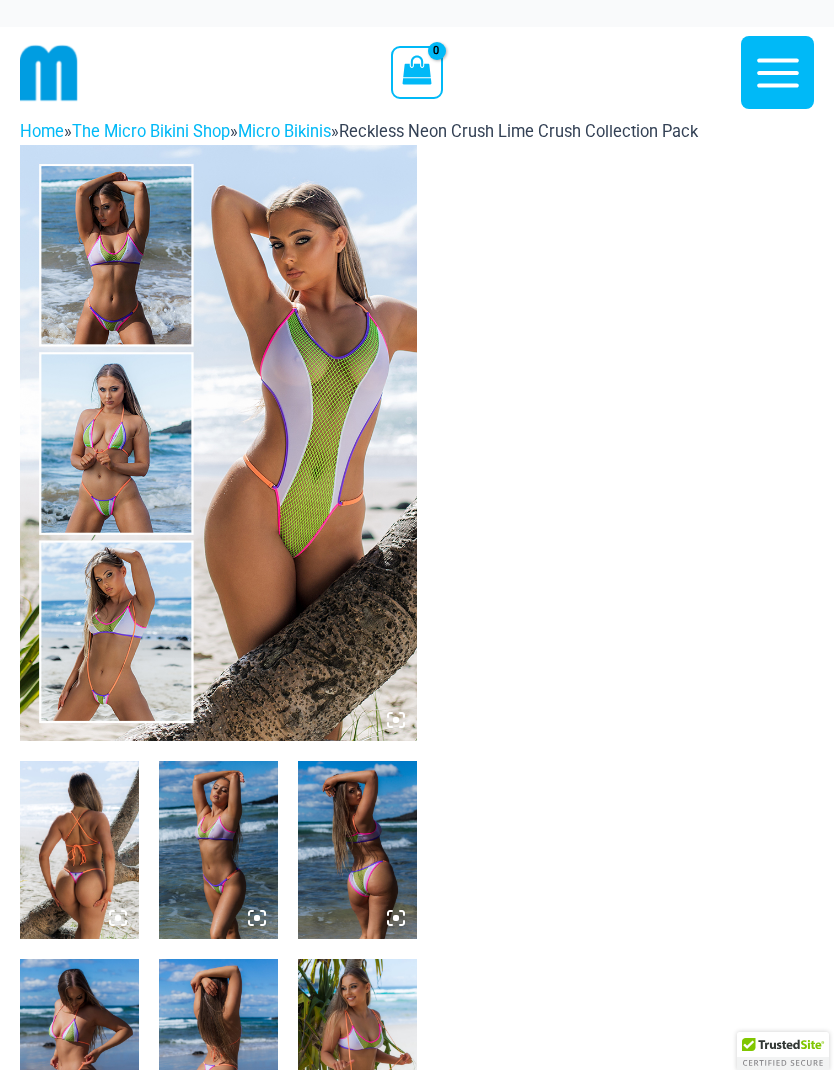 scroll, scrollTop: 0, scrollLeft: 0, axis: both 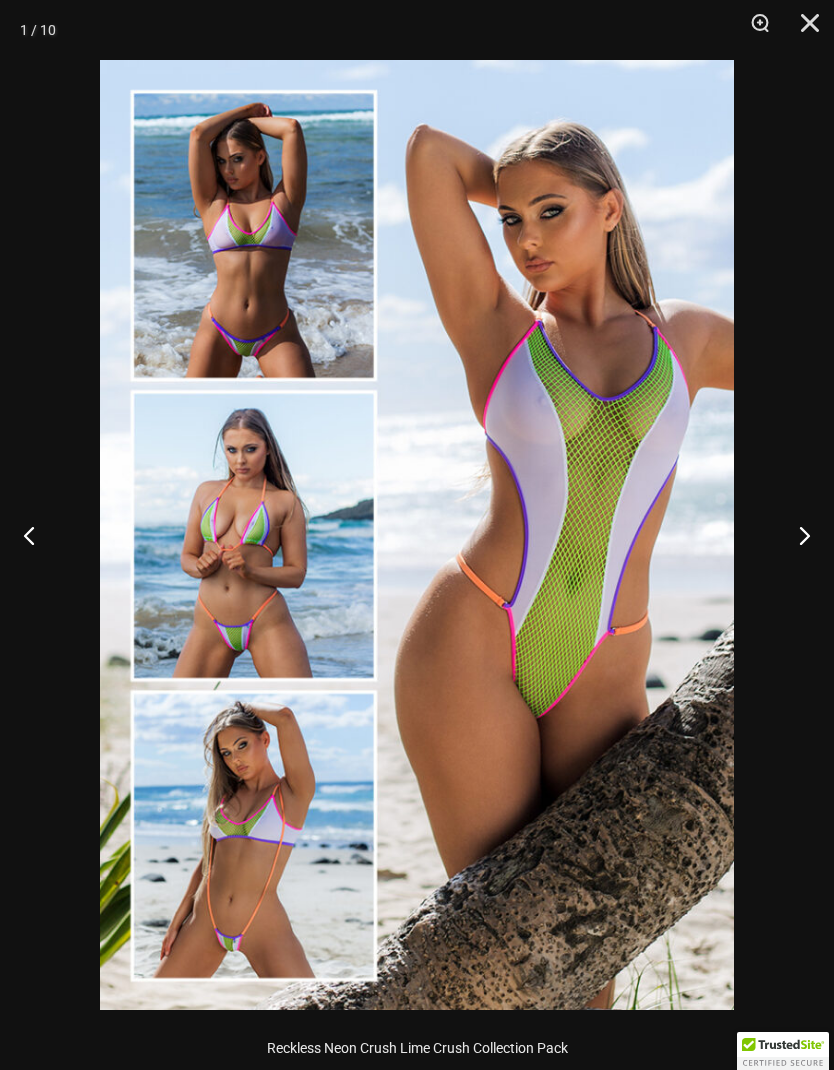 click at bounding box center (796, 535) 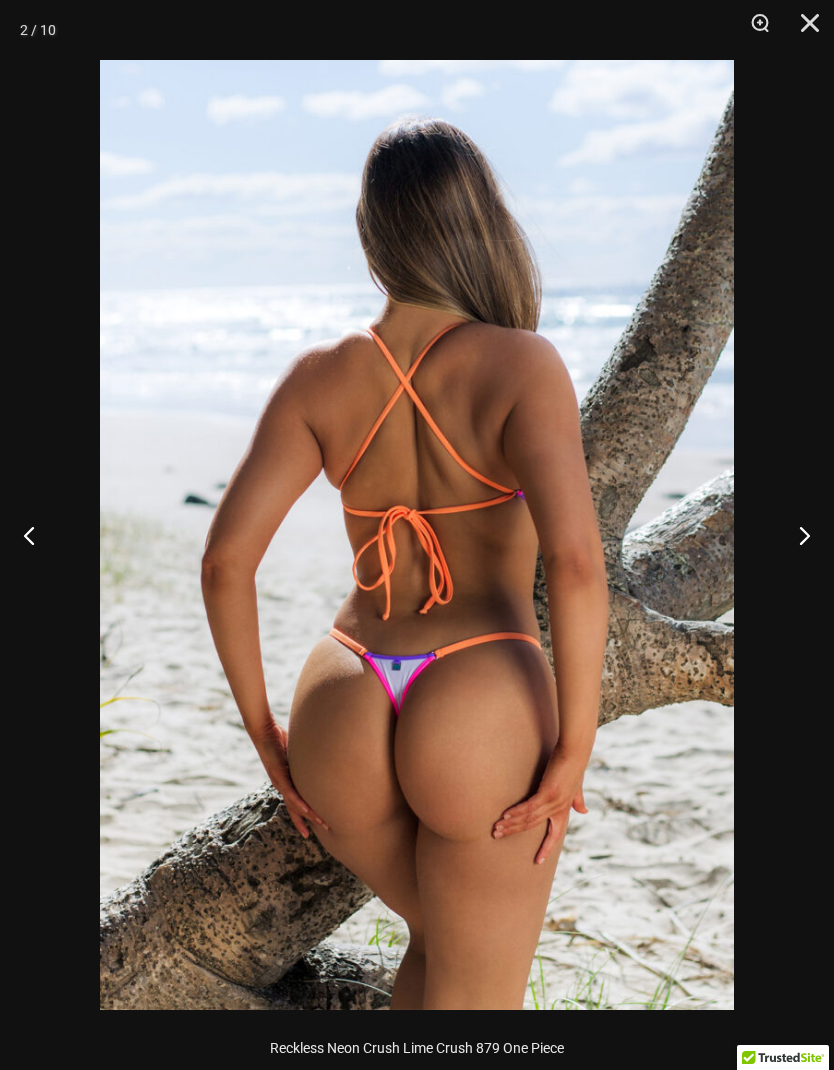 click at bounding box center [796, 535] 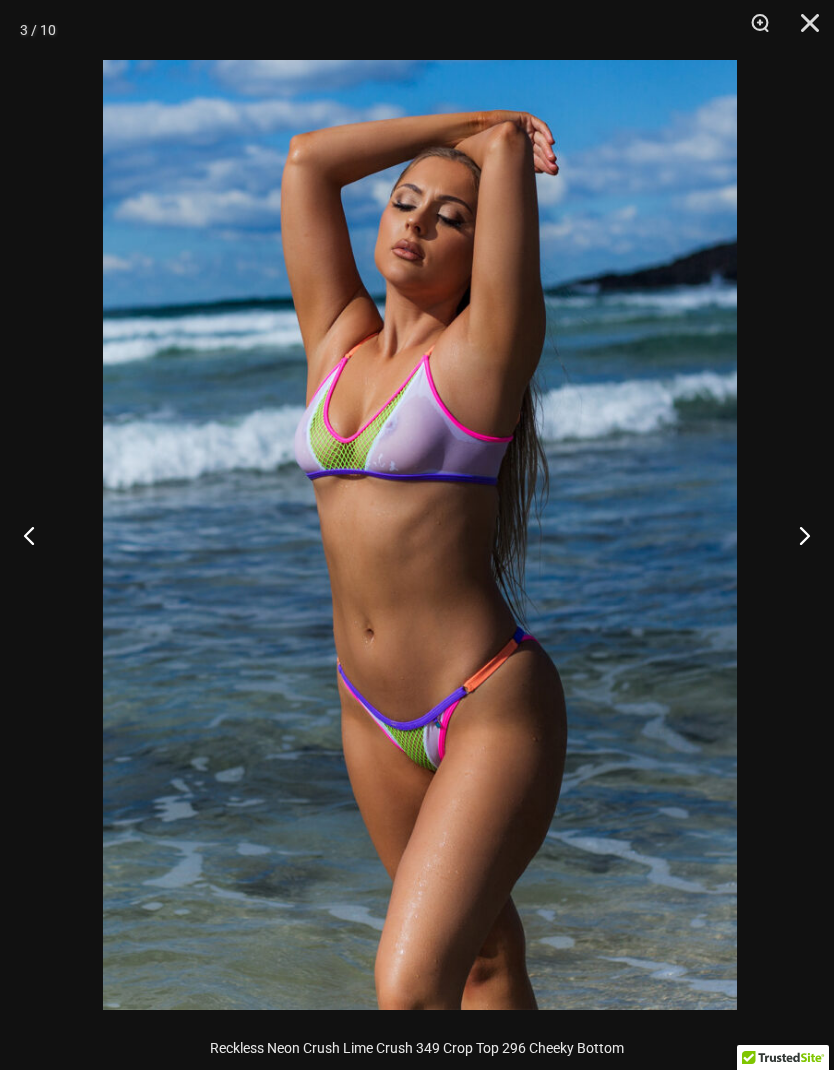 click at bounding box center (796, 535) 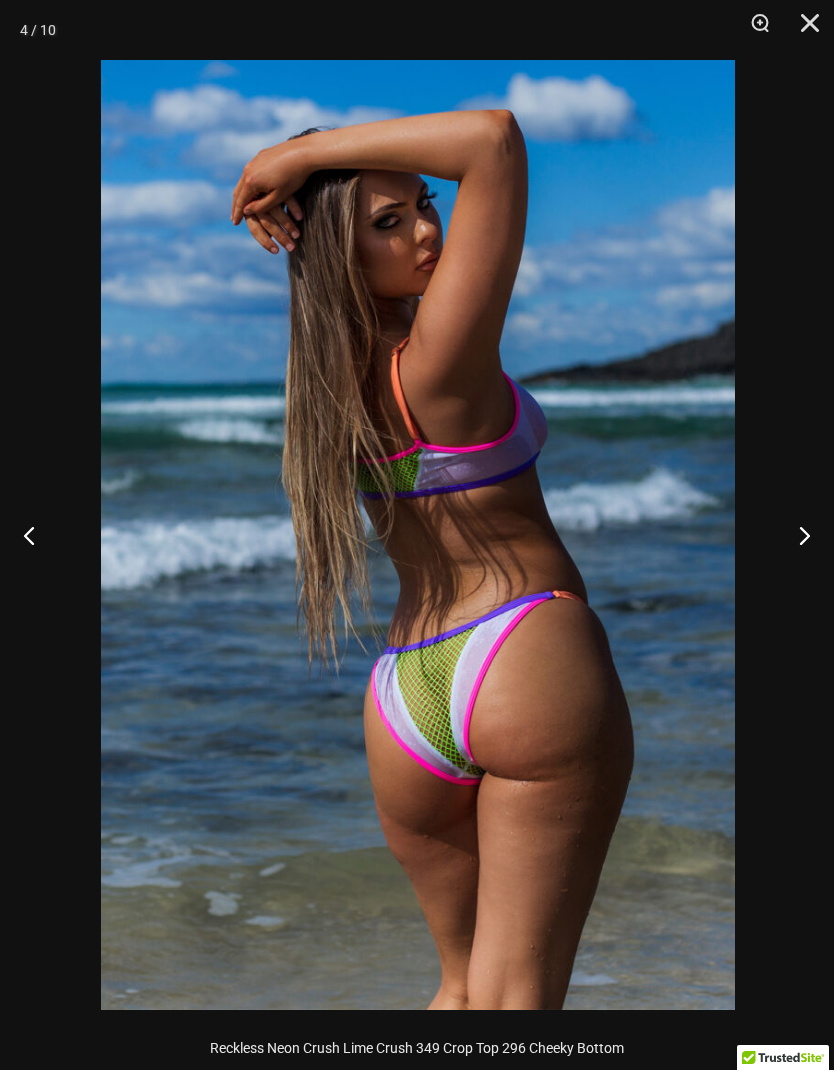 click at bounding box center (796, 535) 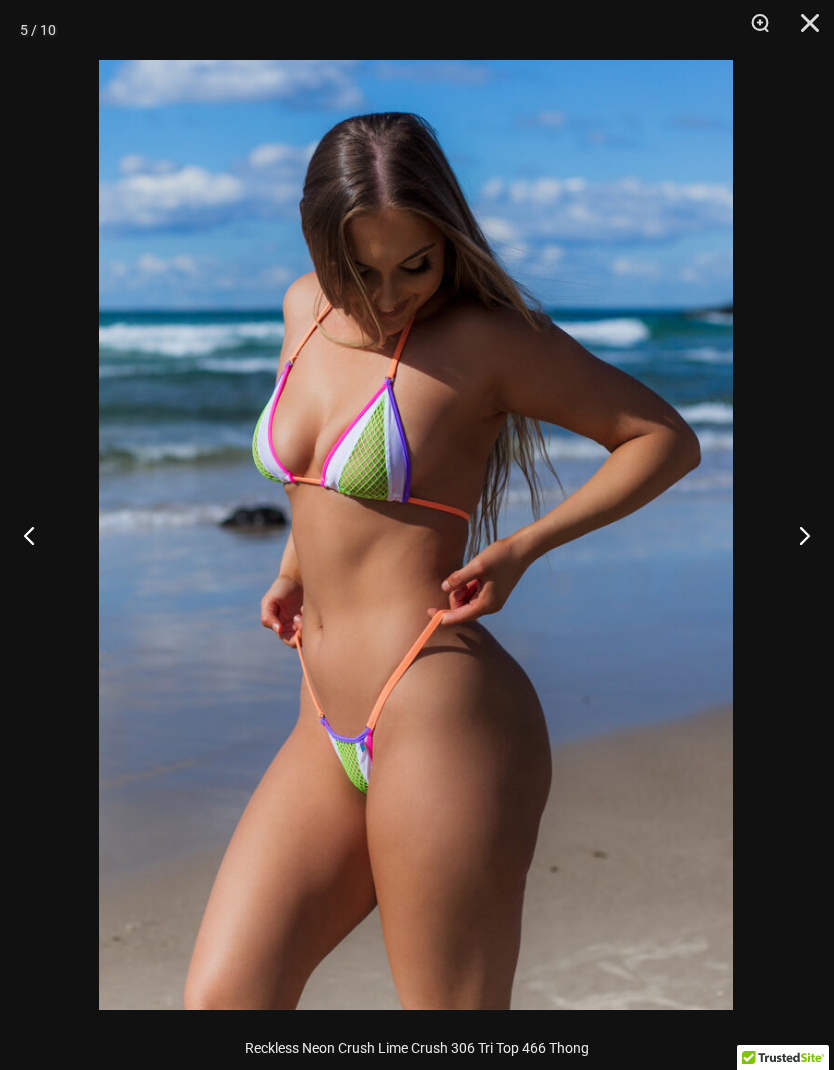 click at bounding box center [796, 535] 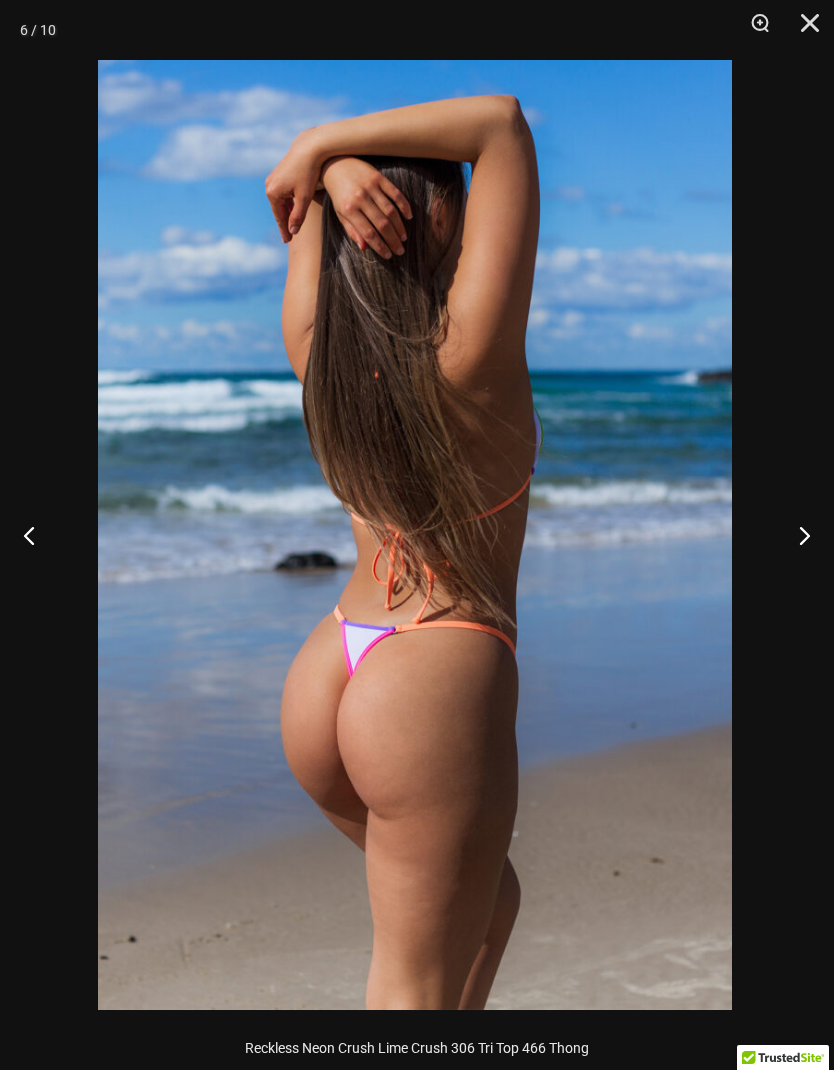 click at bounding box center (796, 535) 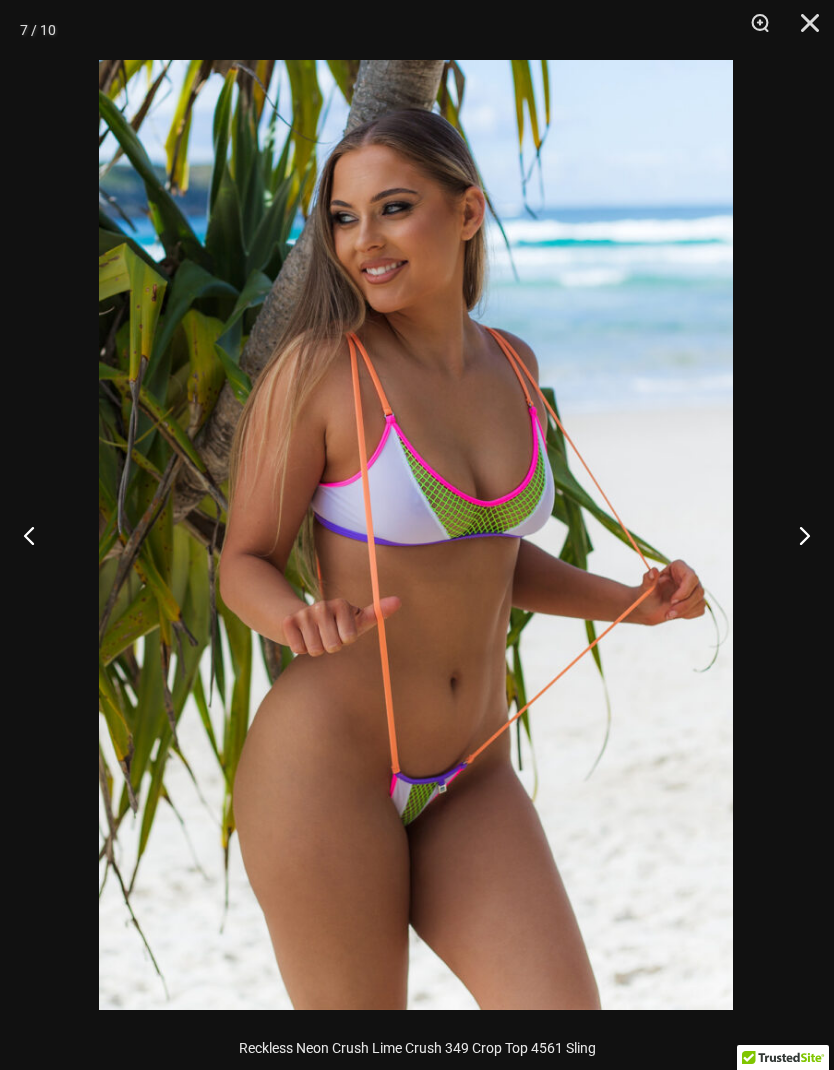 click at bounding box center [796, 535] 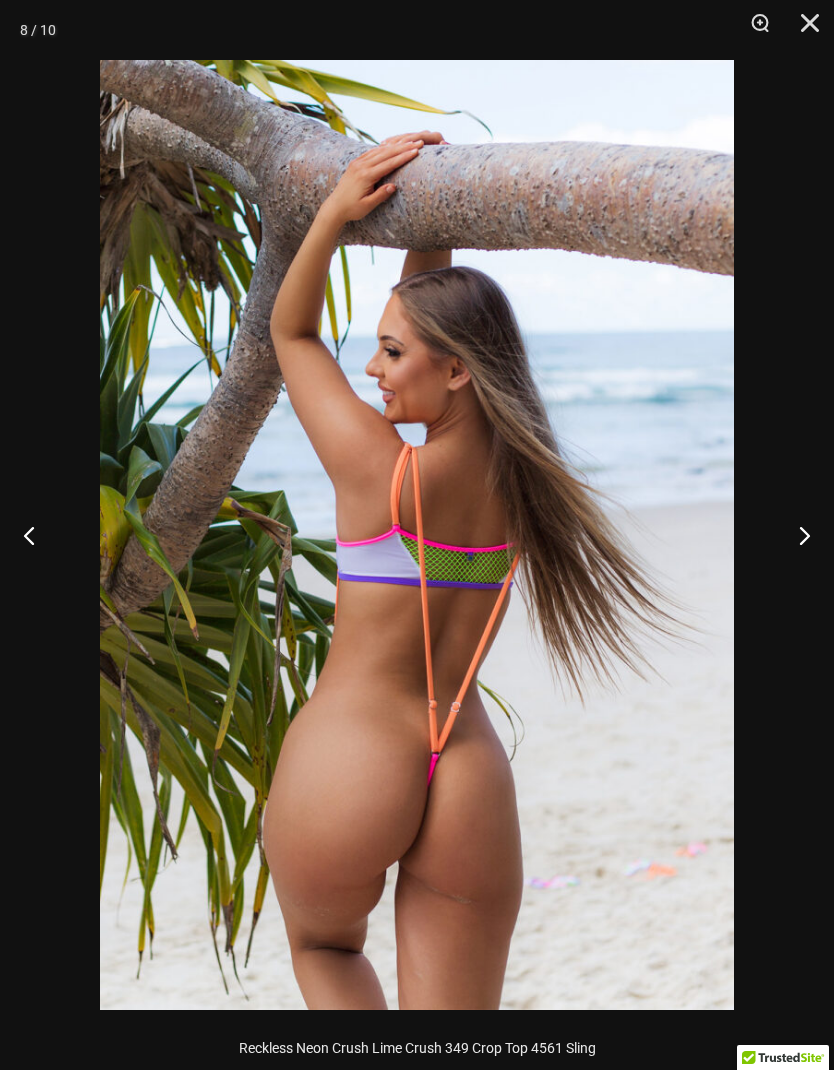 click at bounding box center [796, 535] 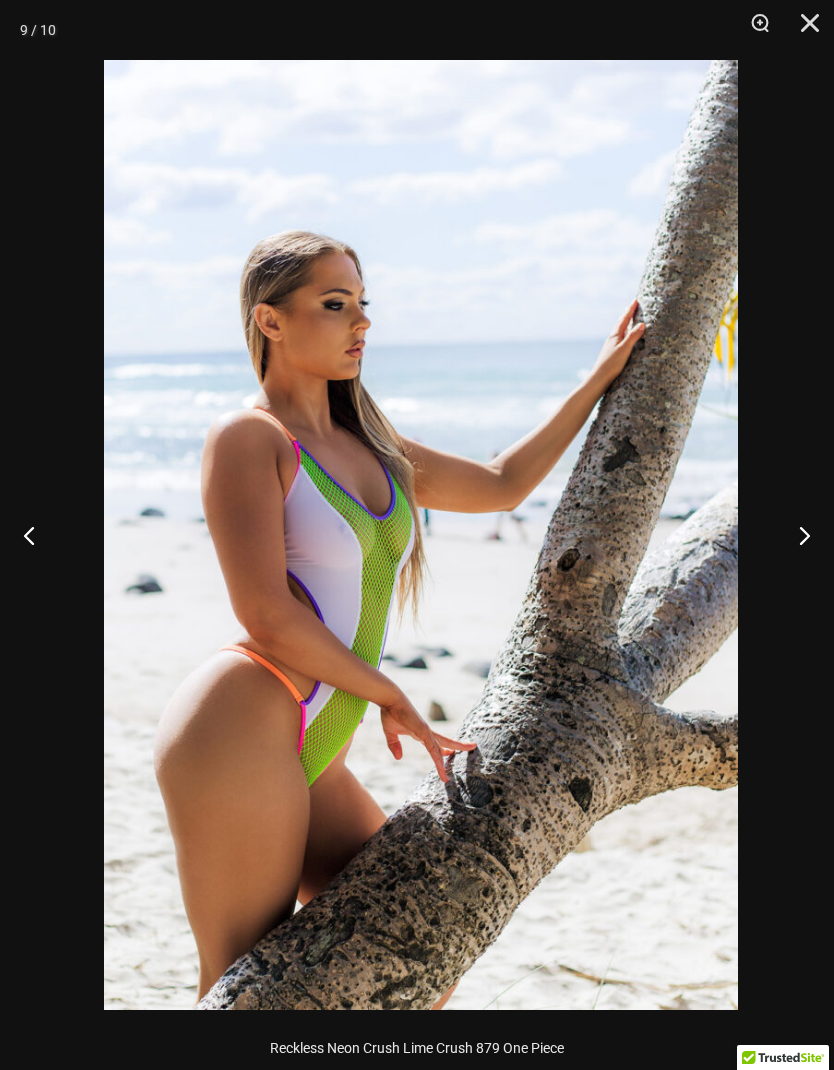 click at bounding box center (796, 535) 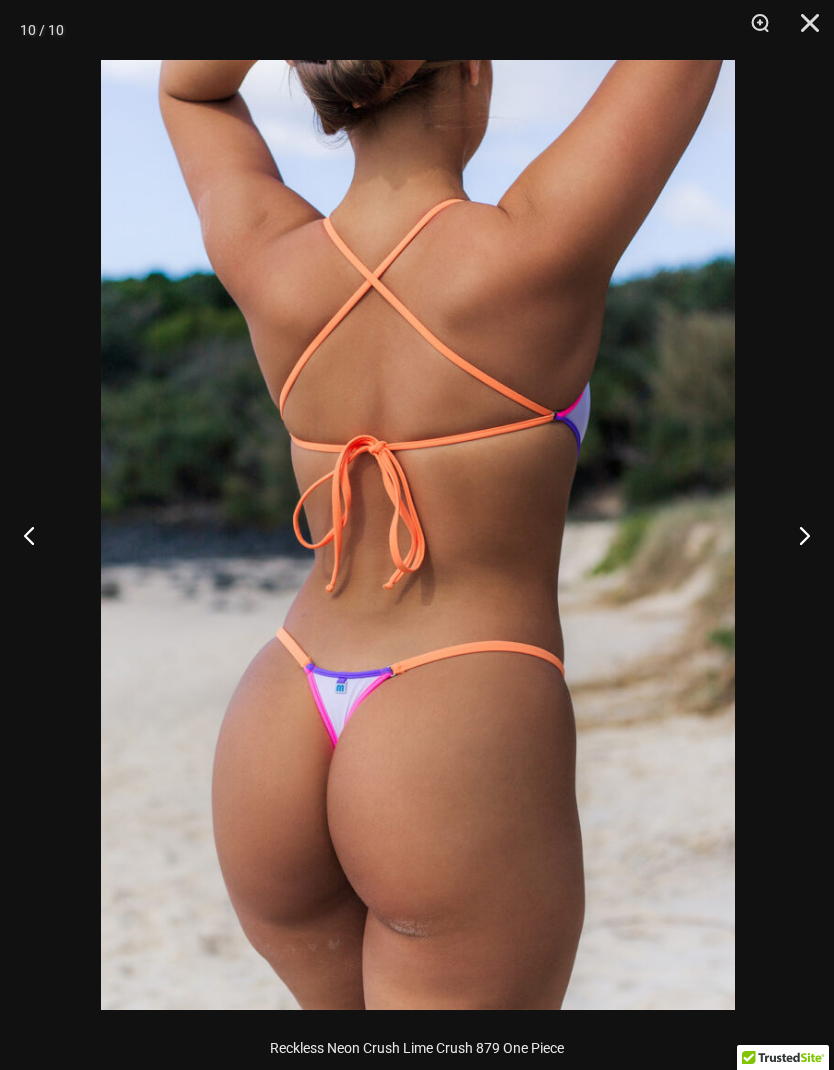 click at bounding box center [796, 535] 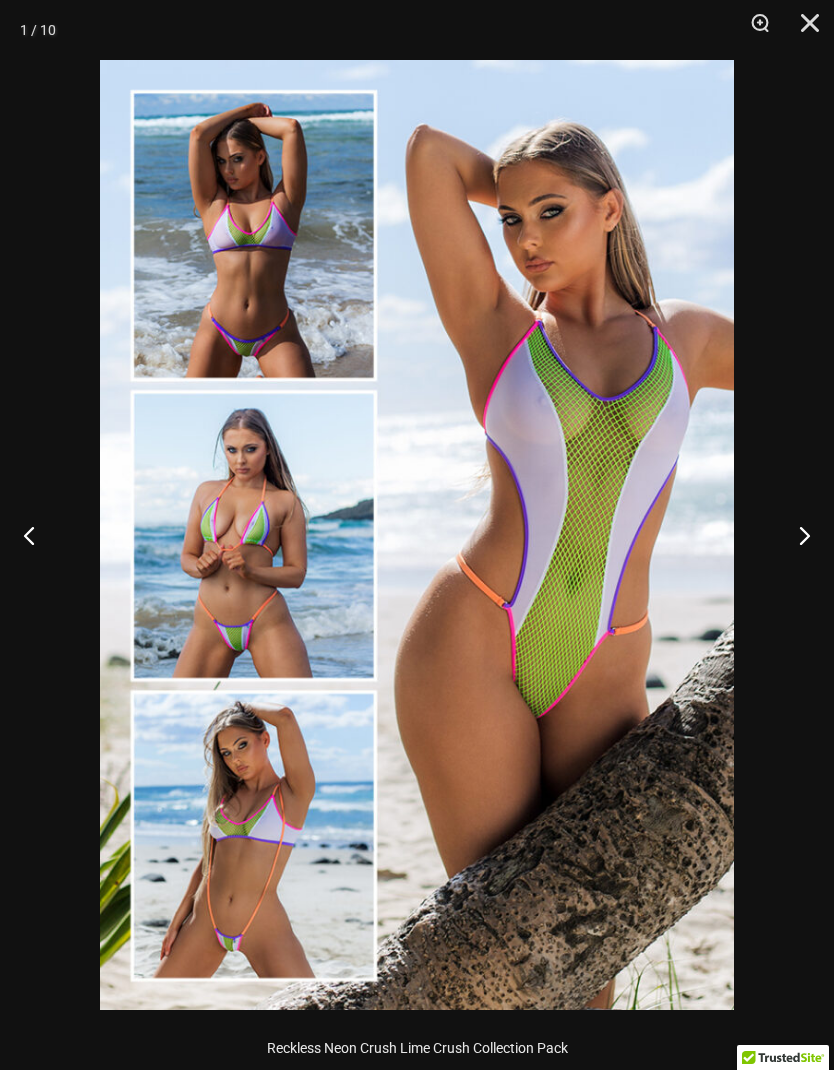 click at bounding box center (803, 30) 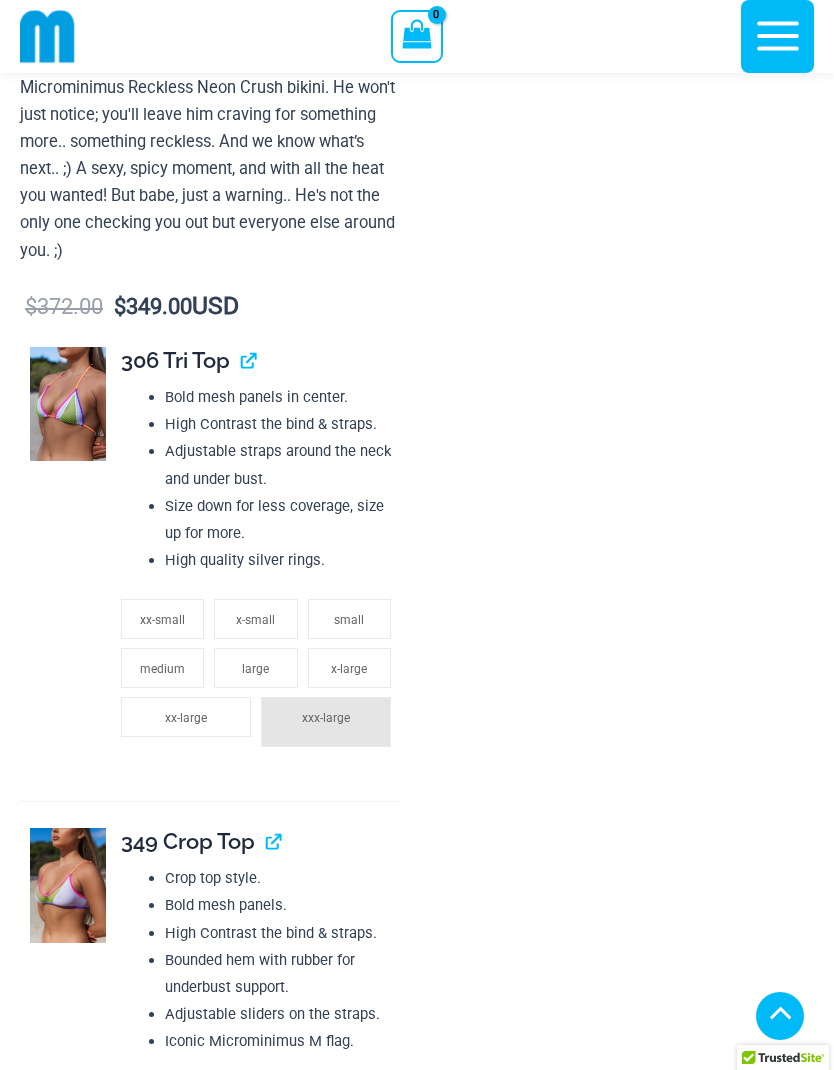 scroll, scrollTop: 1800, scrollLeft: 0, axis: vertical 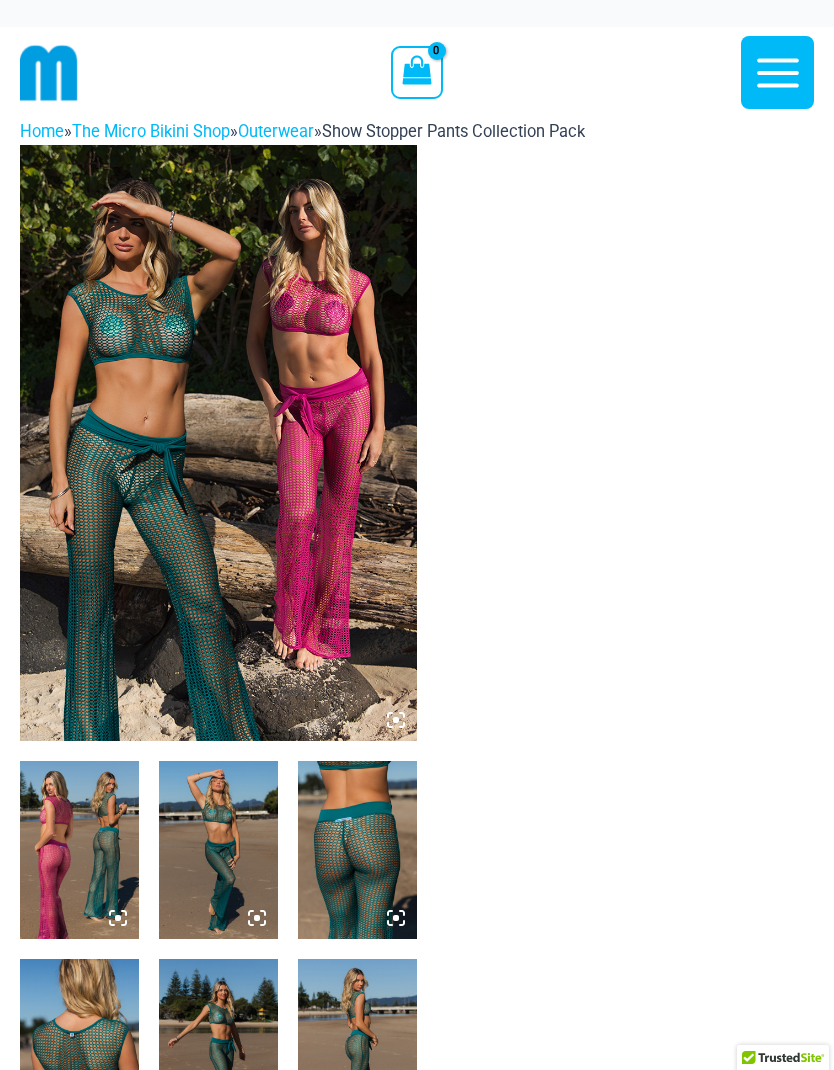 click at bounding box center [218, 443] 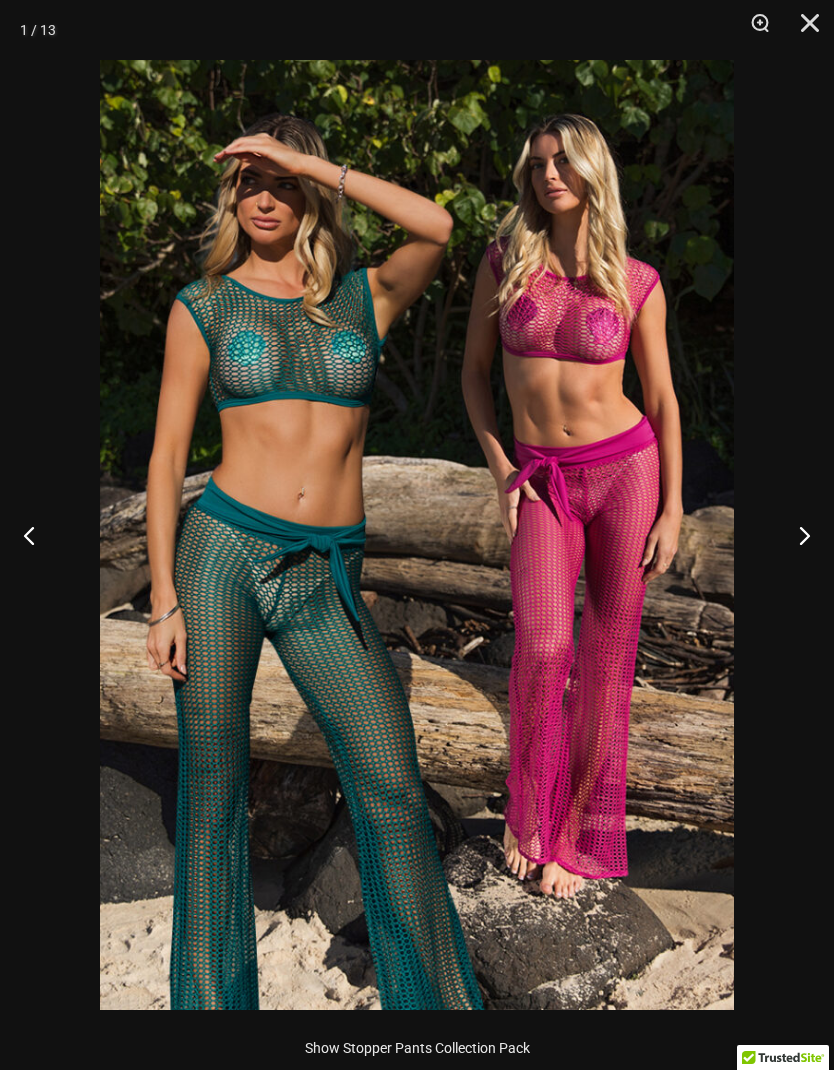 click at bounding box center [796, 535] 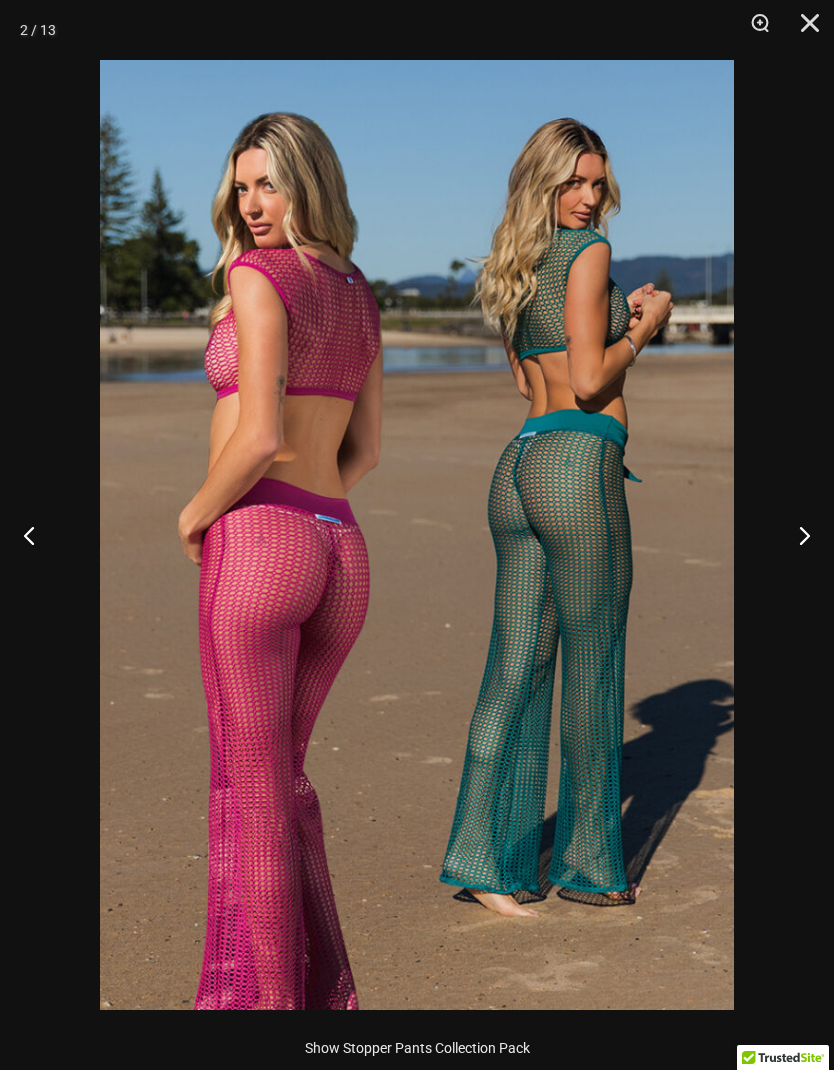 click at bounding box center (796, 535) 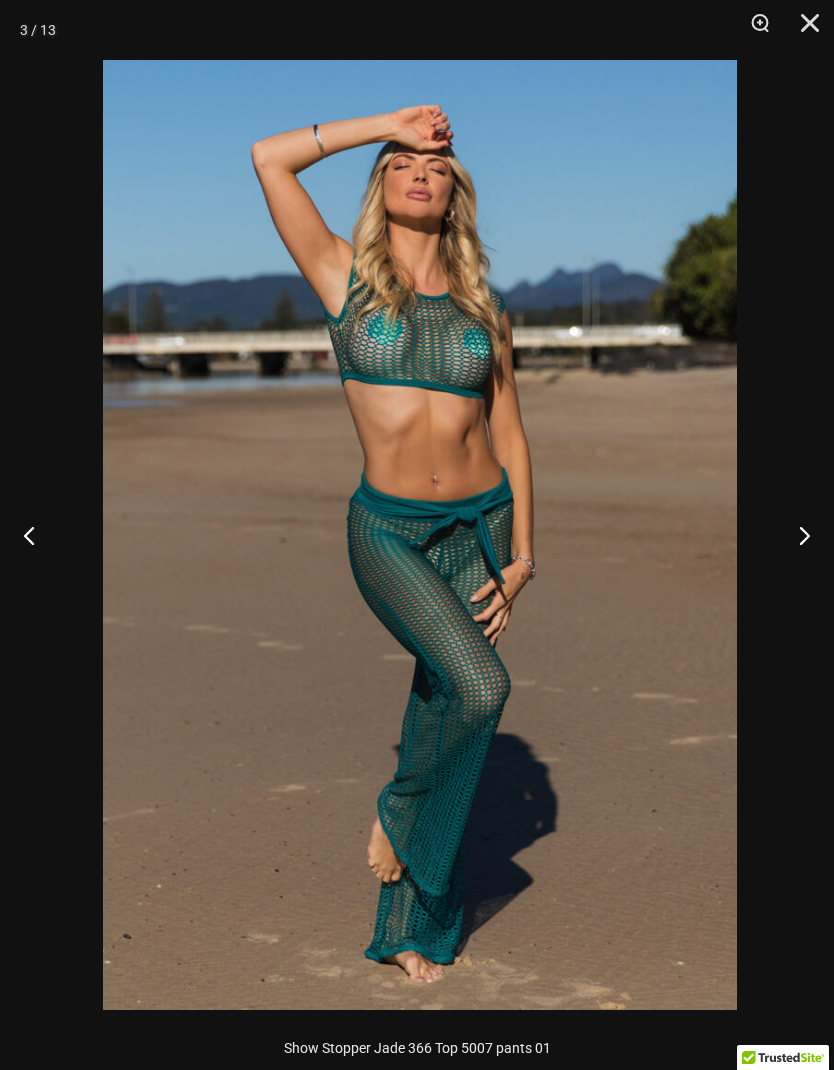 click at bounding box center (796, 535) 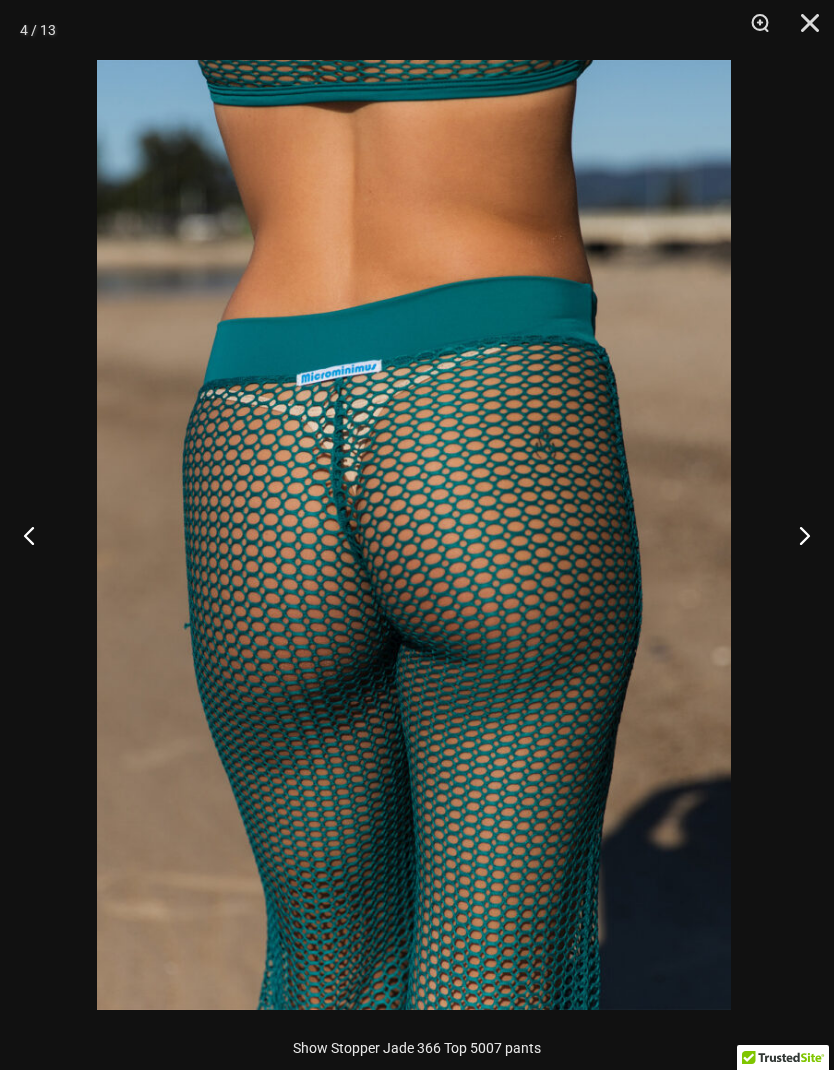 click at bounding box center (796, 535) 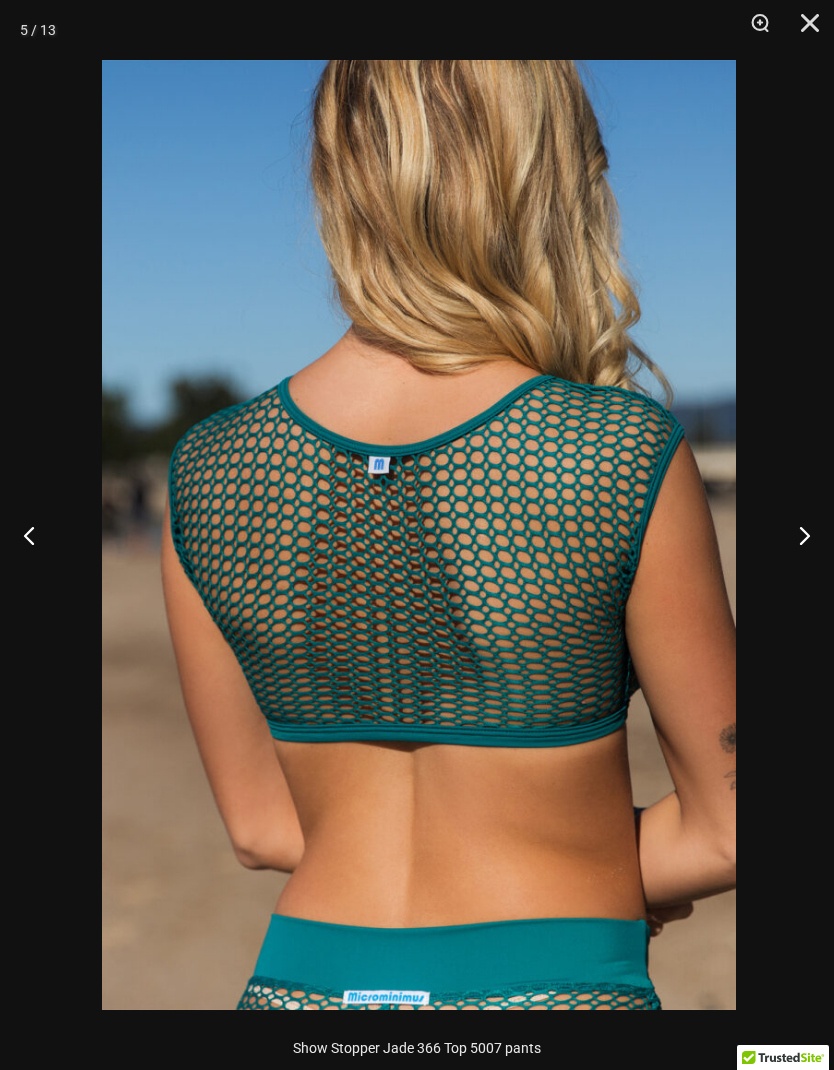 click at bounding box center [796, 535] 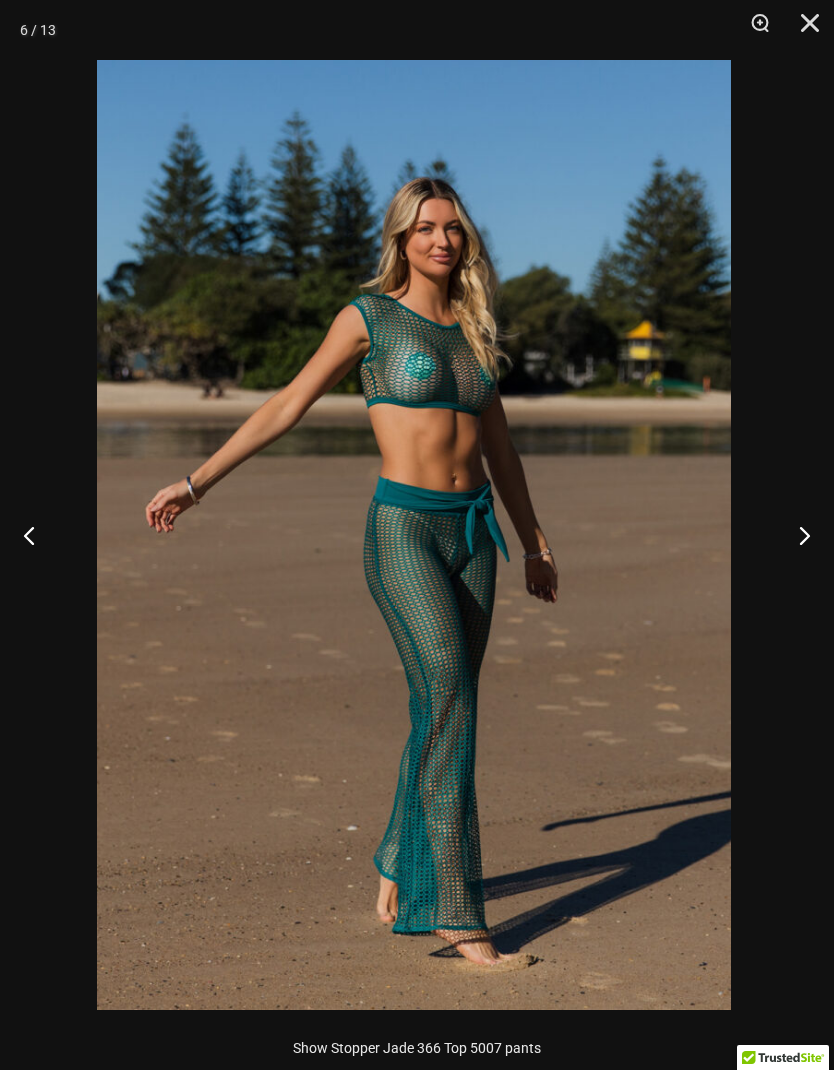 click at bounding box center [796, 535] 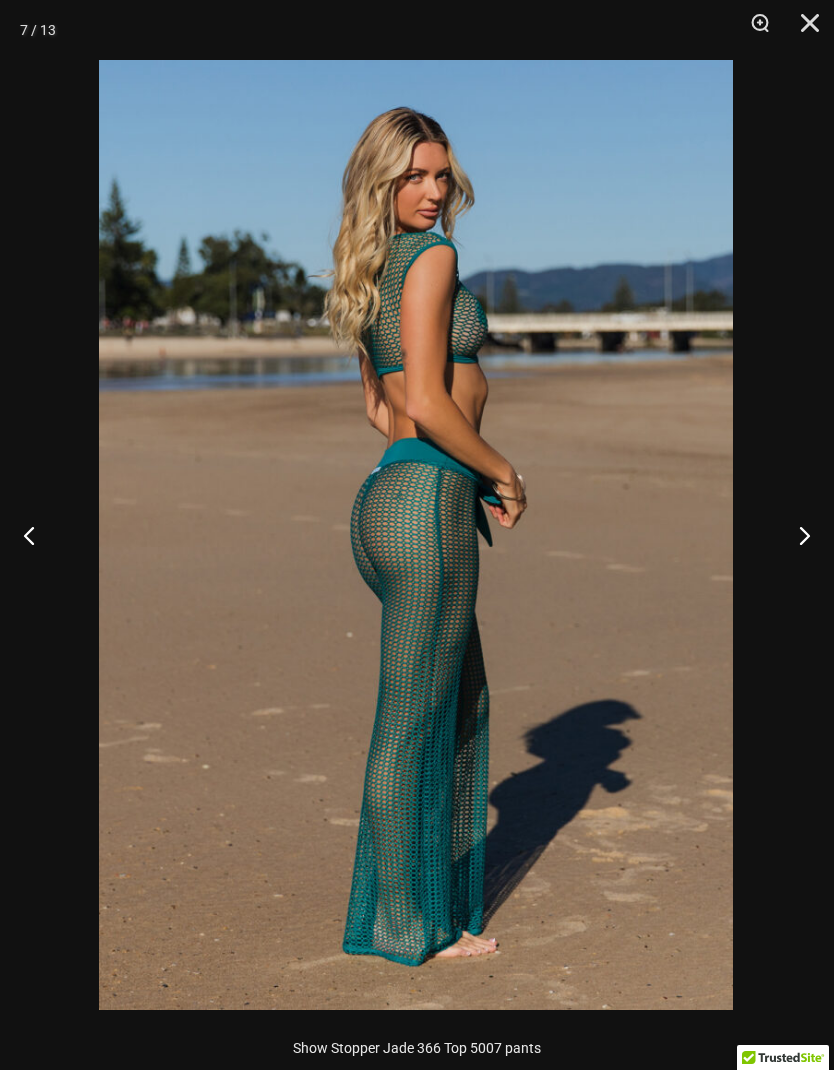 click at bounding box center (796, 535) 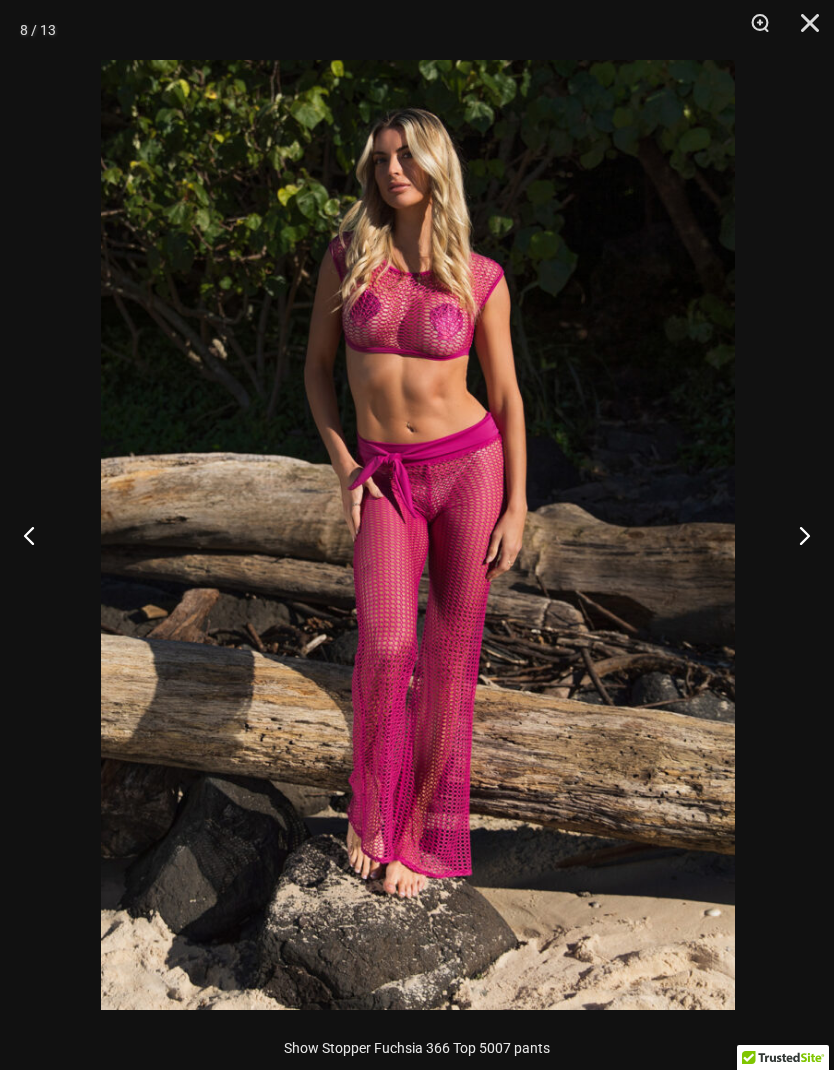 click at bounding box center (796, 535) 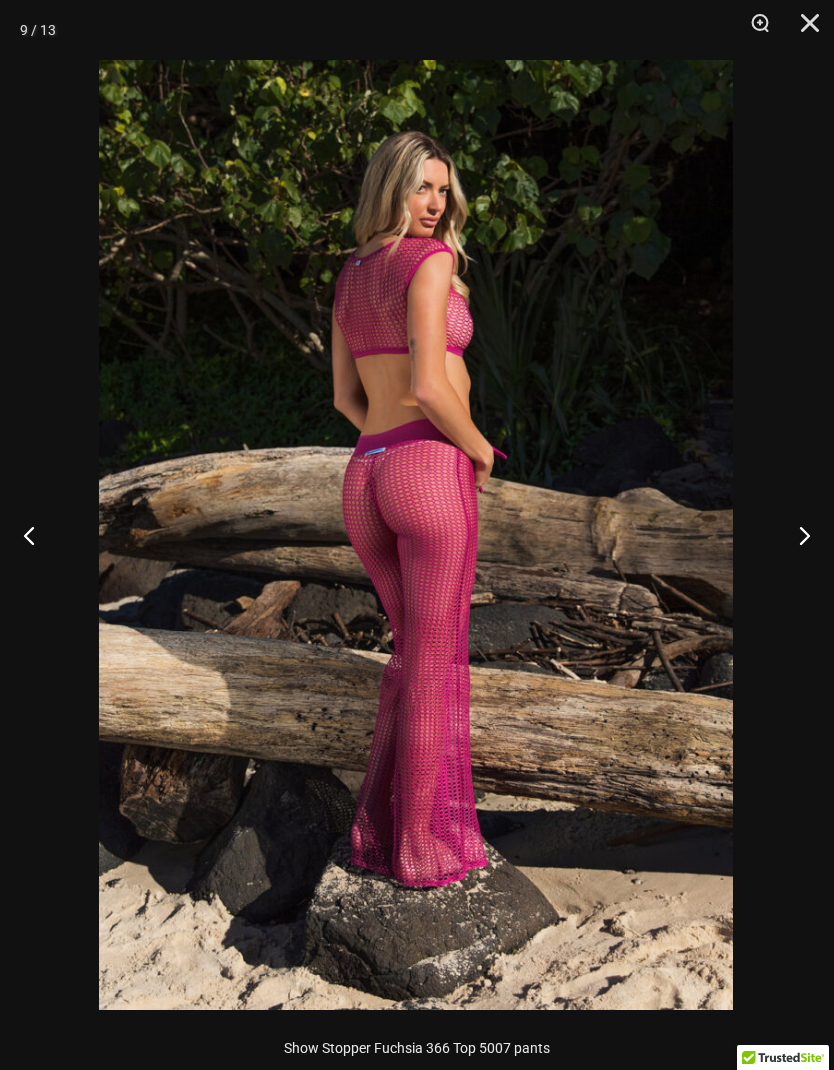 click at bounding box center [796, 535] 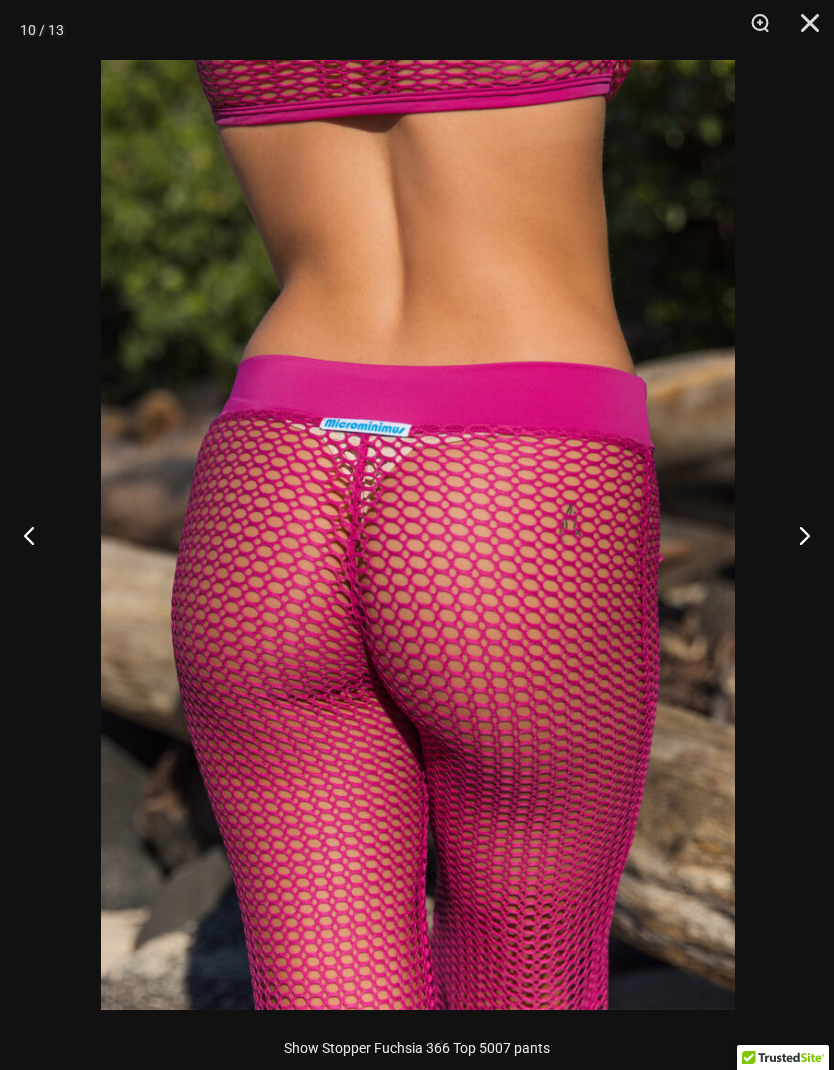 click at bounding box center [796, 535] 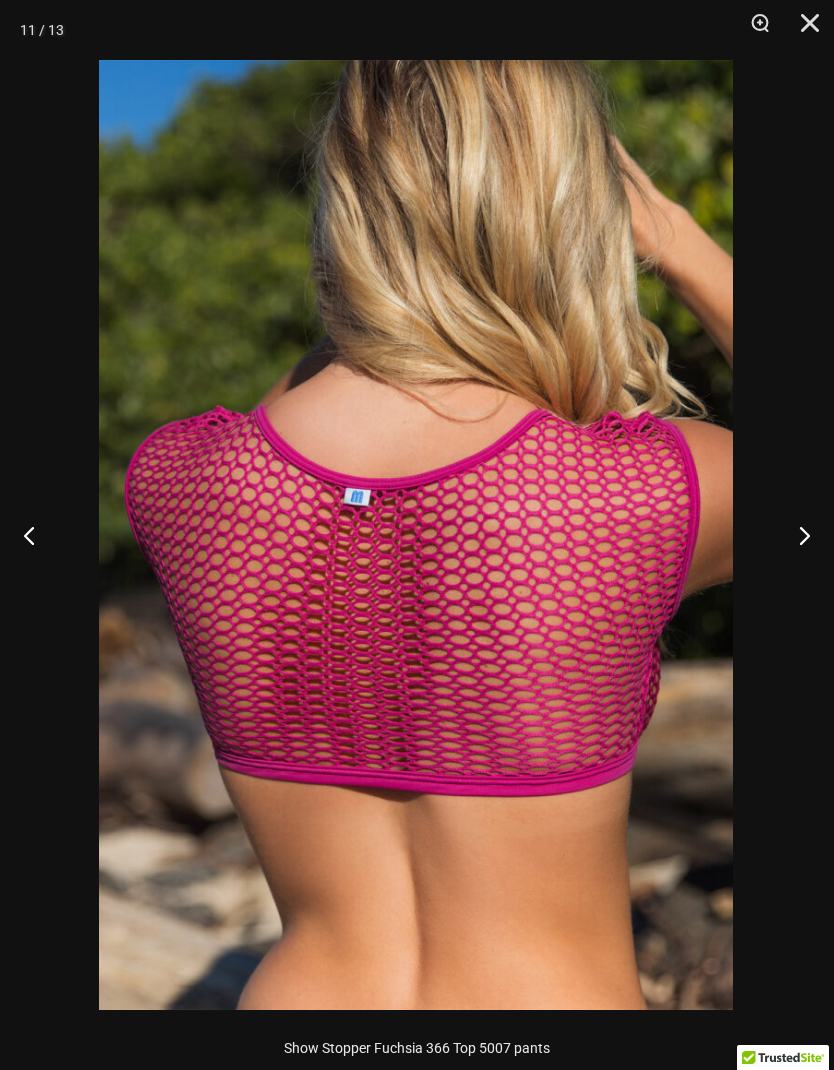 click at bounding box center [796, 535] 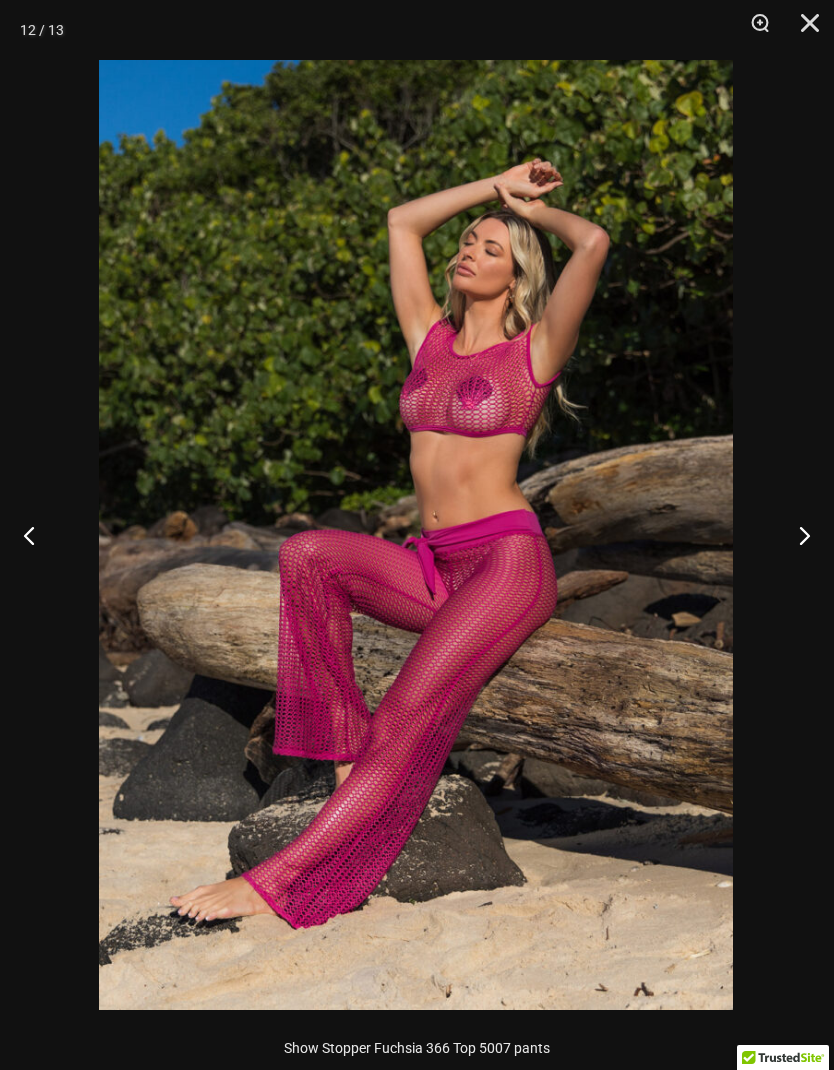 click at bounding box center (796, 535) 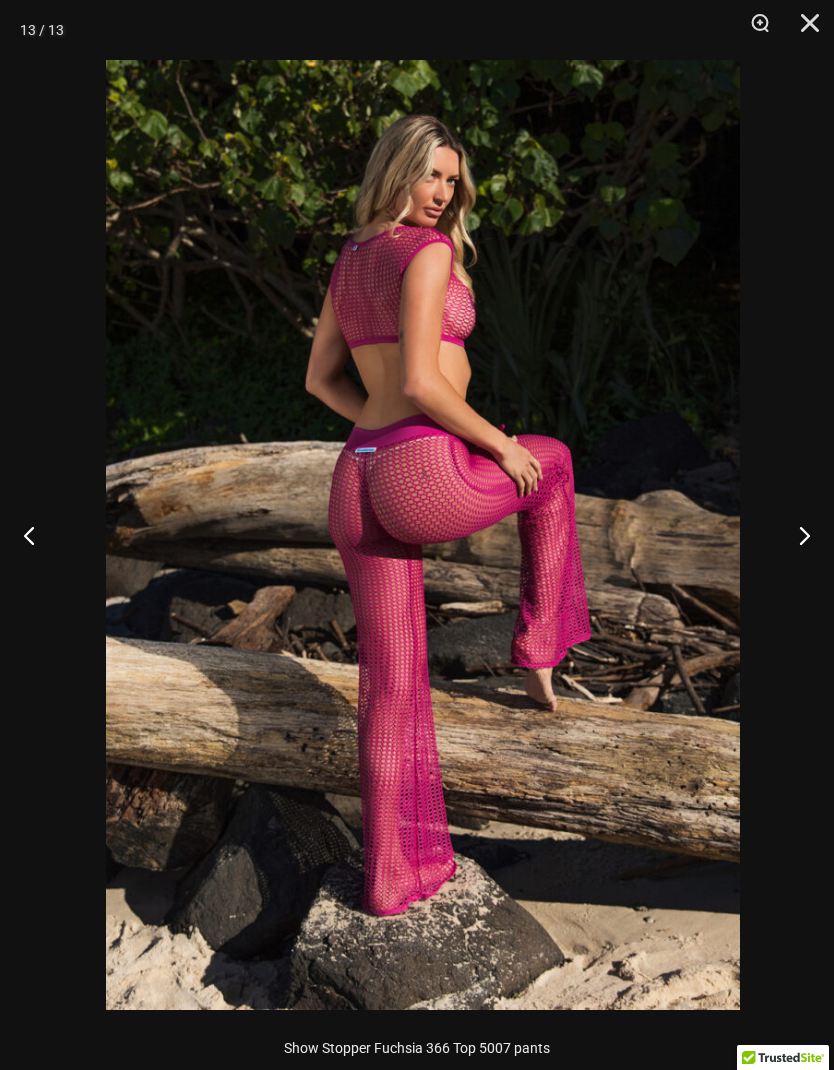 click at bounding box center [803, 30] 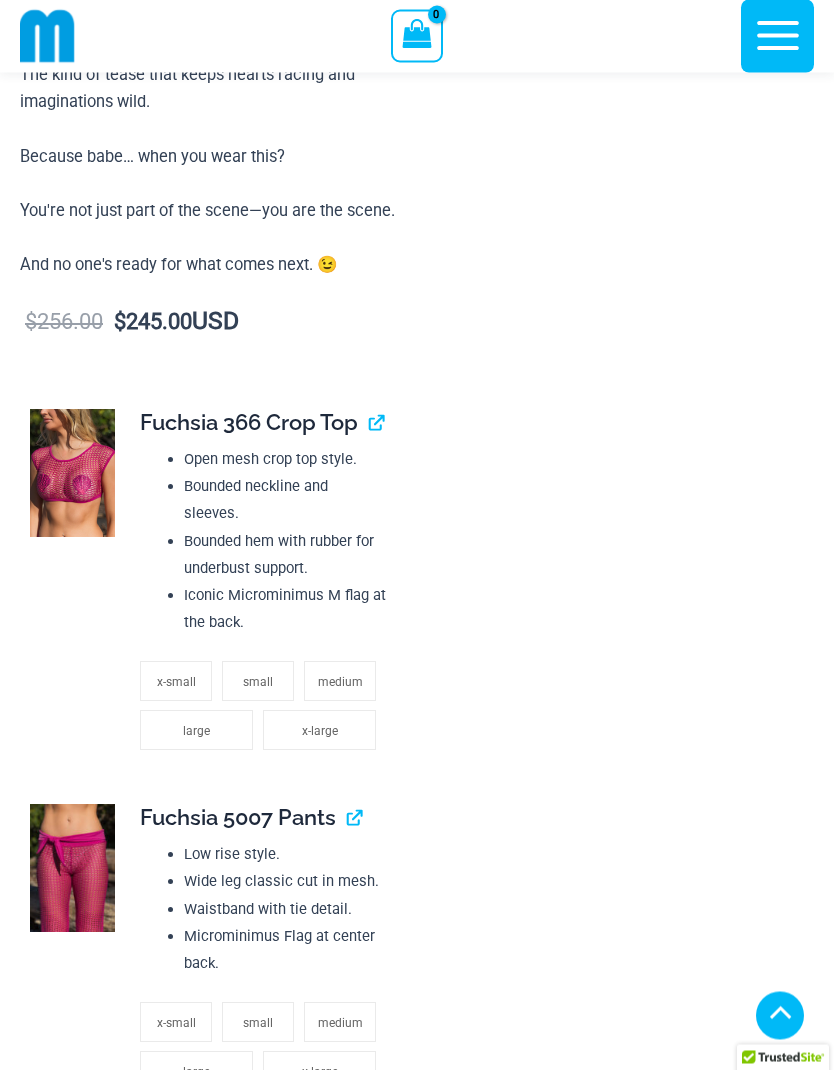 click at bounding box center [72, 474] 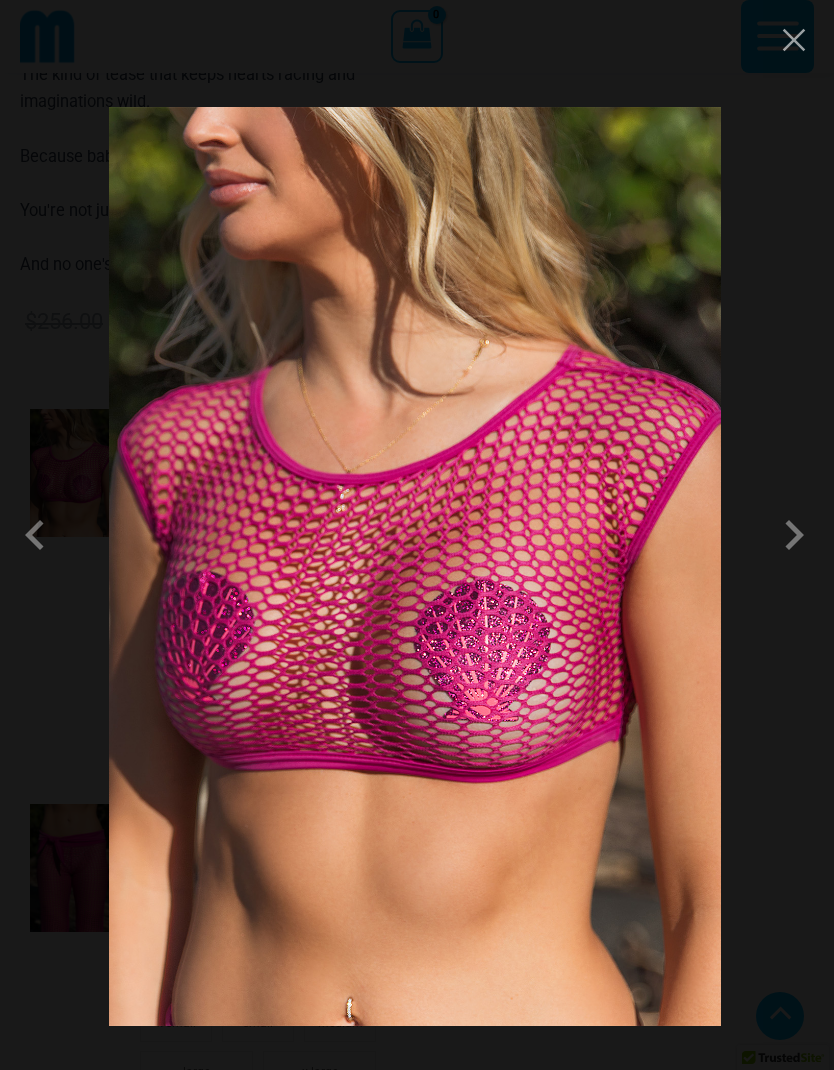 click at bounding box center [794, 535] 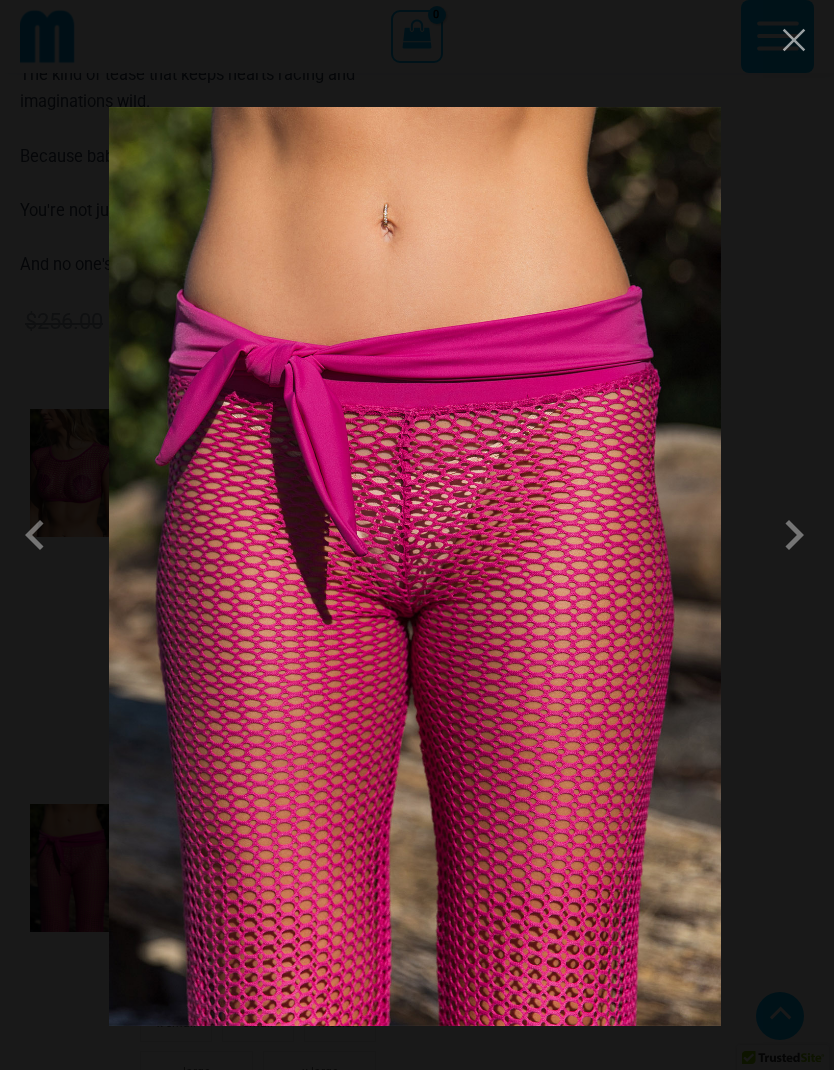 click at bounding box center (794, 535) 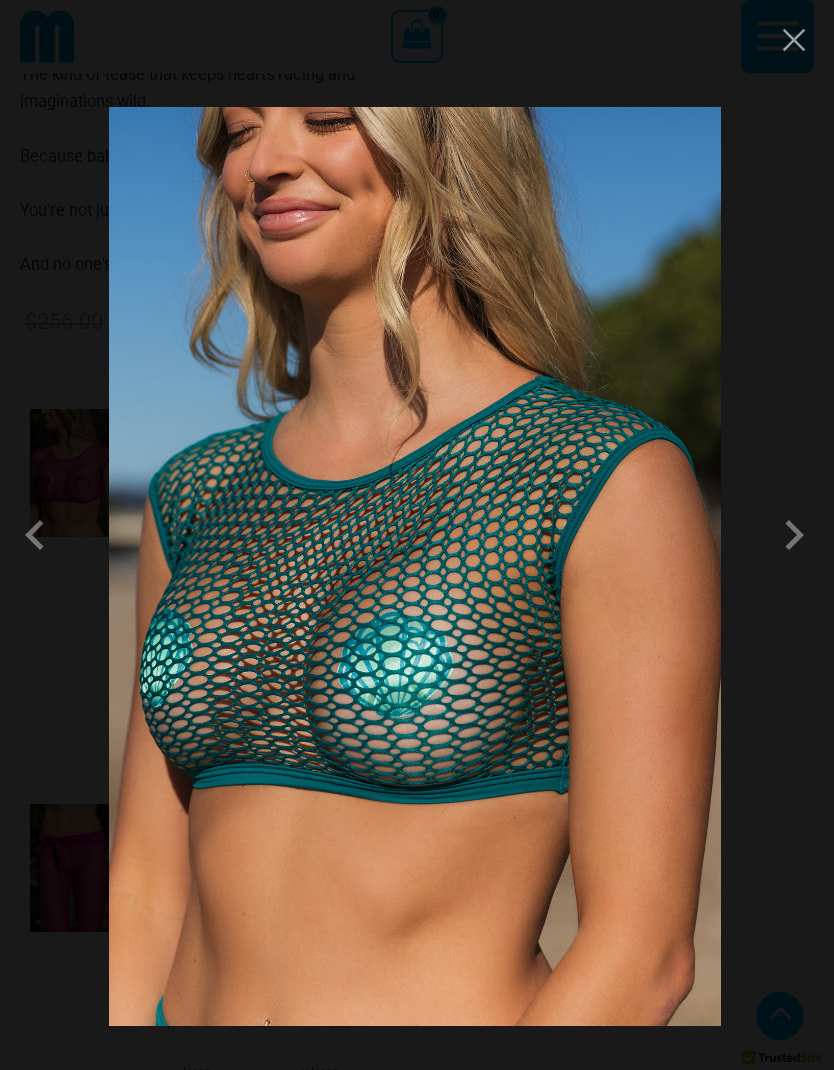 click at bounding box center [794, 535] 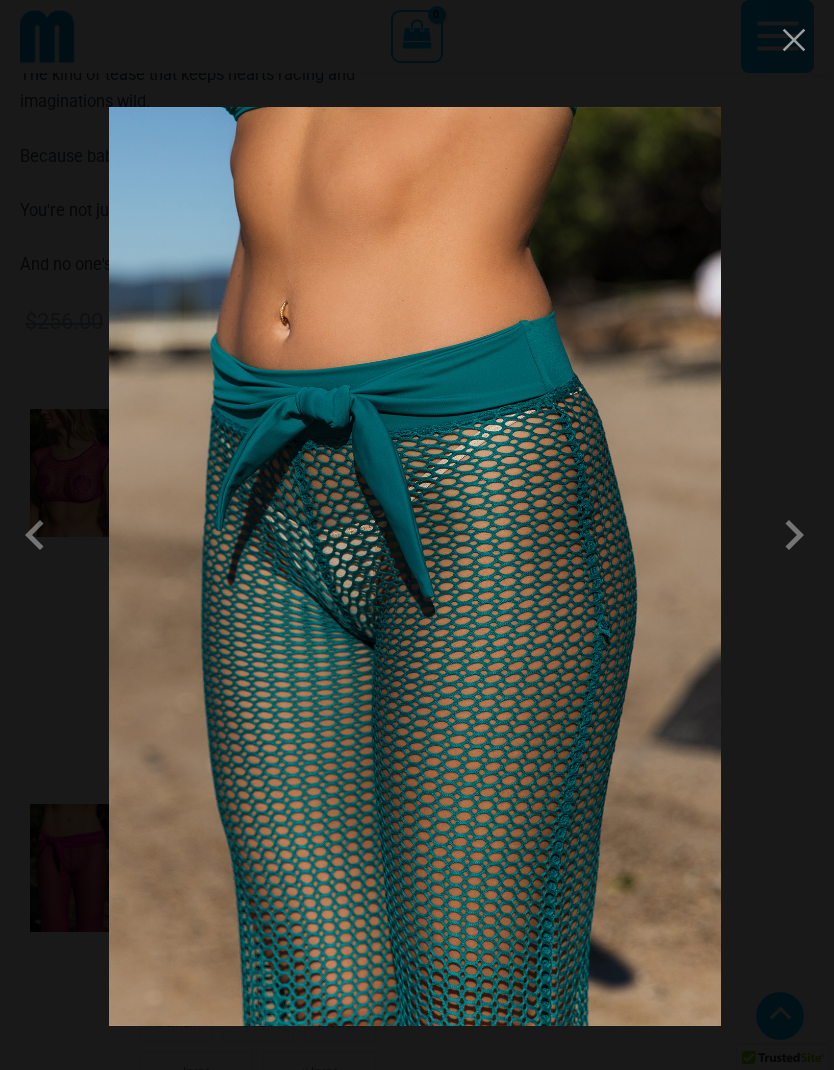 click at bounding box center [794, 535] 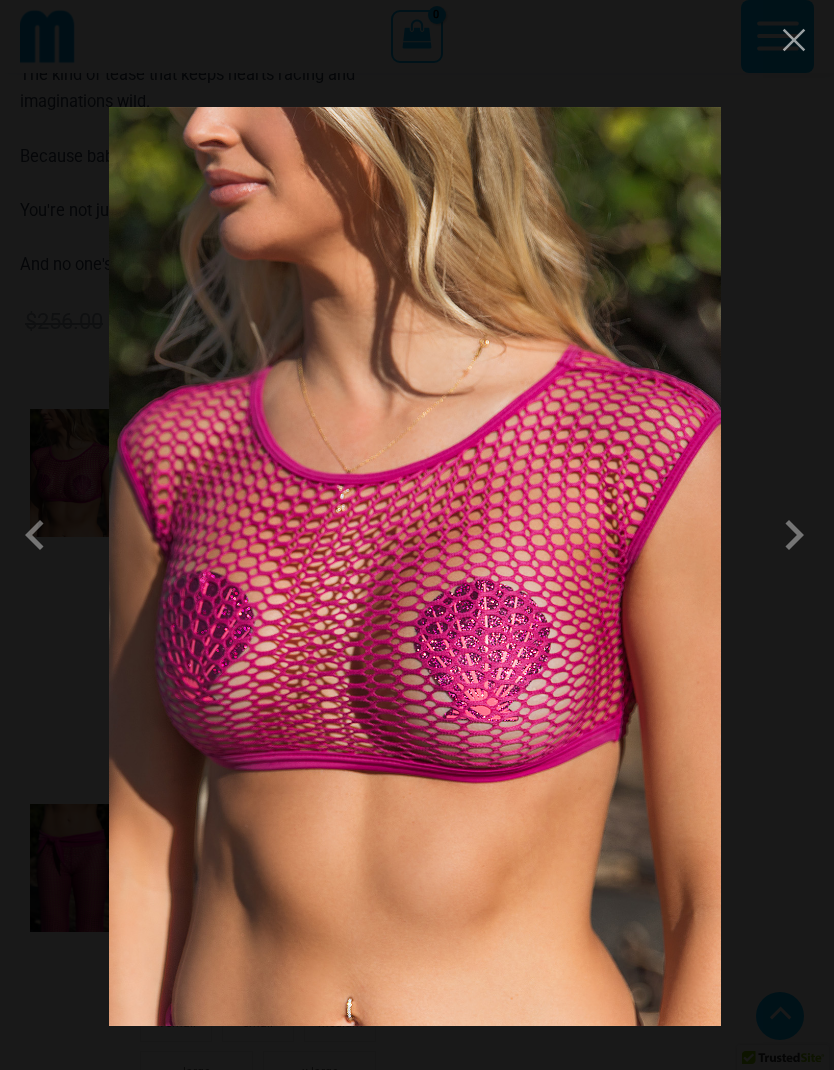 click at bounding box center [794, 40] 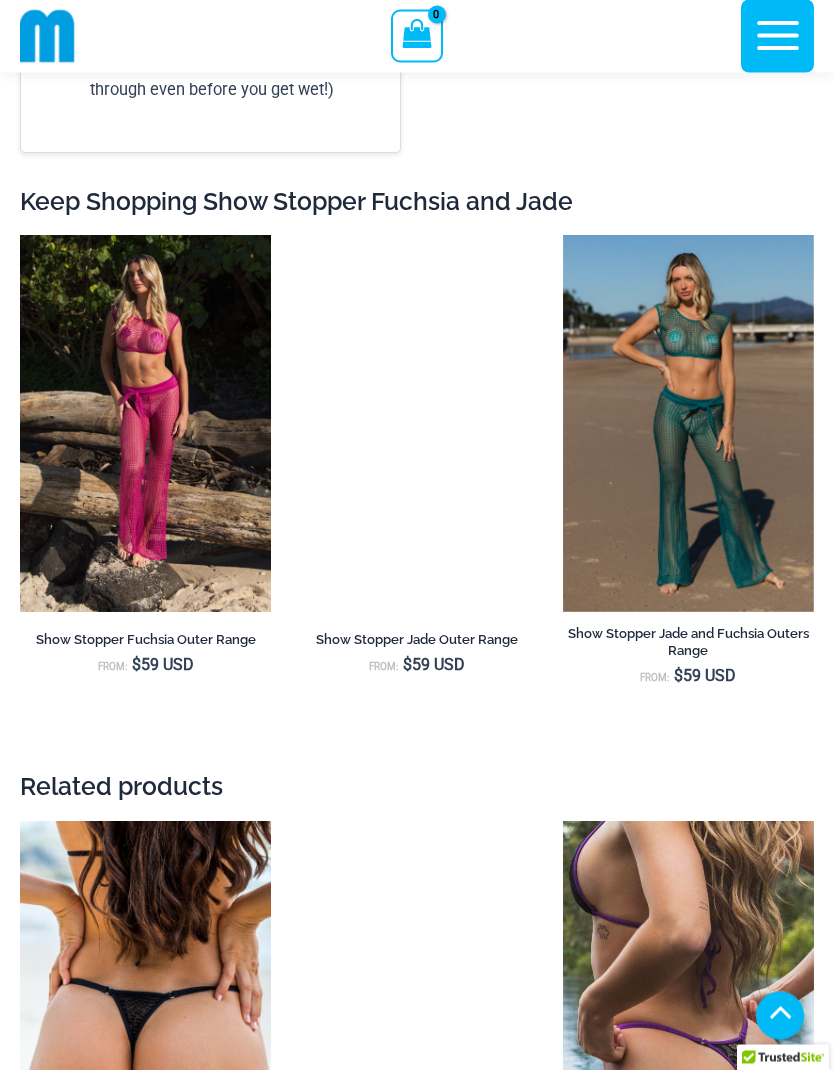 scroll, scrollTop: 5330, scrollLeft: 0, axis: vertical 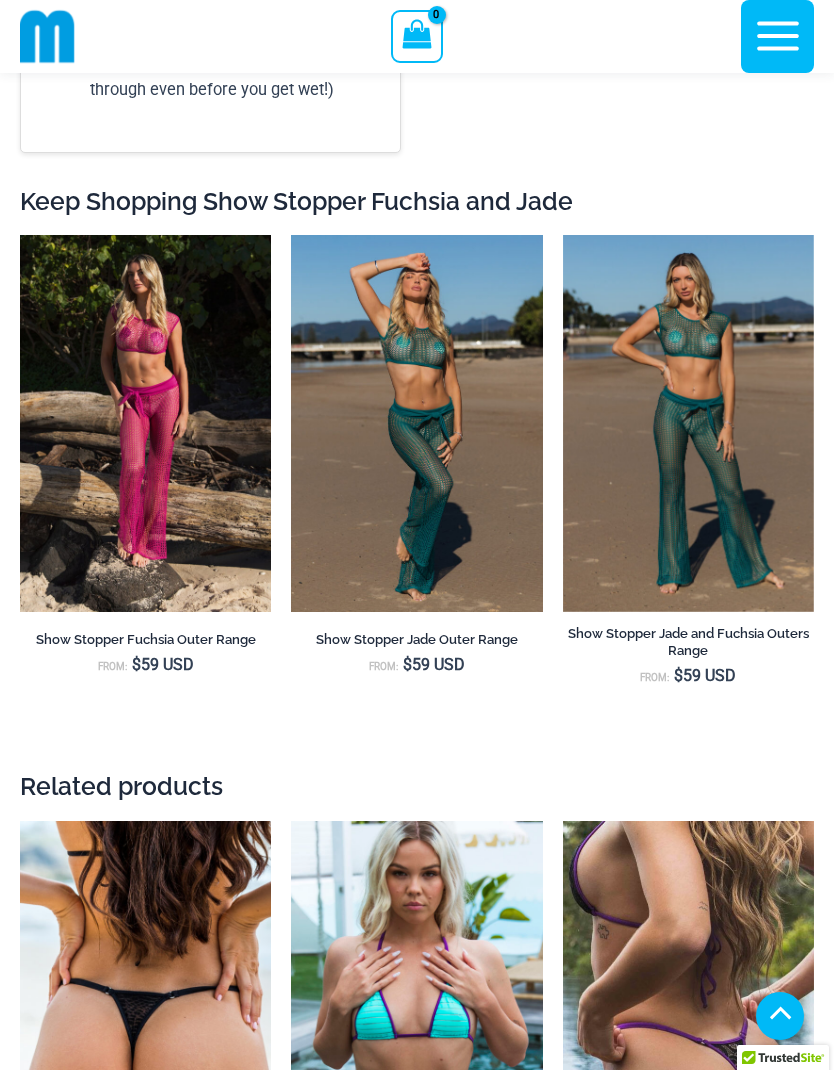 click at bounding box center (20, 235) 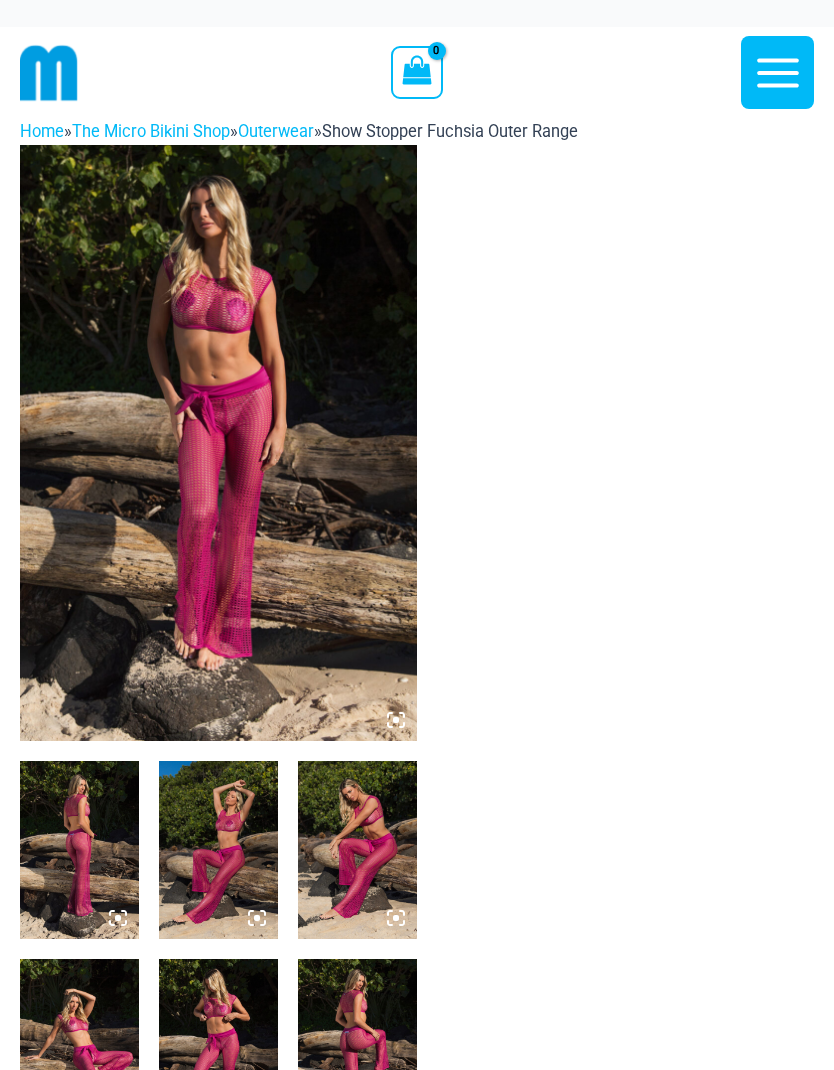 scroll, scrollTop: 0, scrollLeft: 0, axis: both 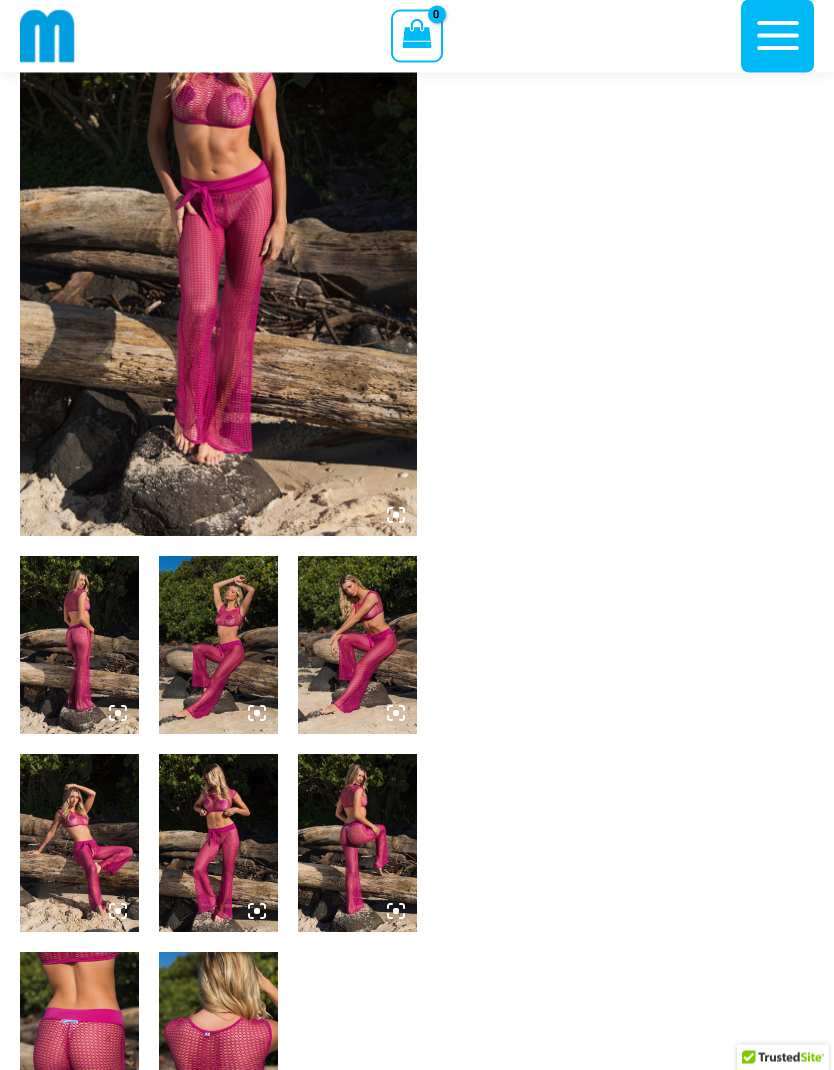 click at bounding box center (218, 239) 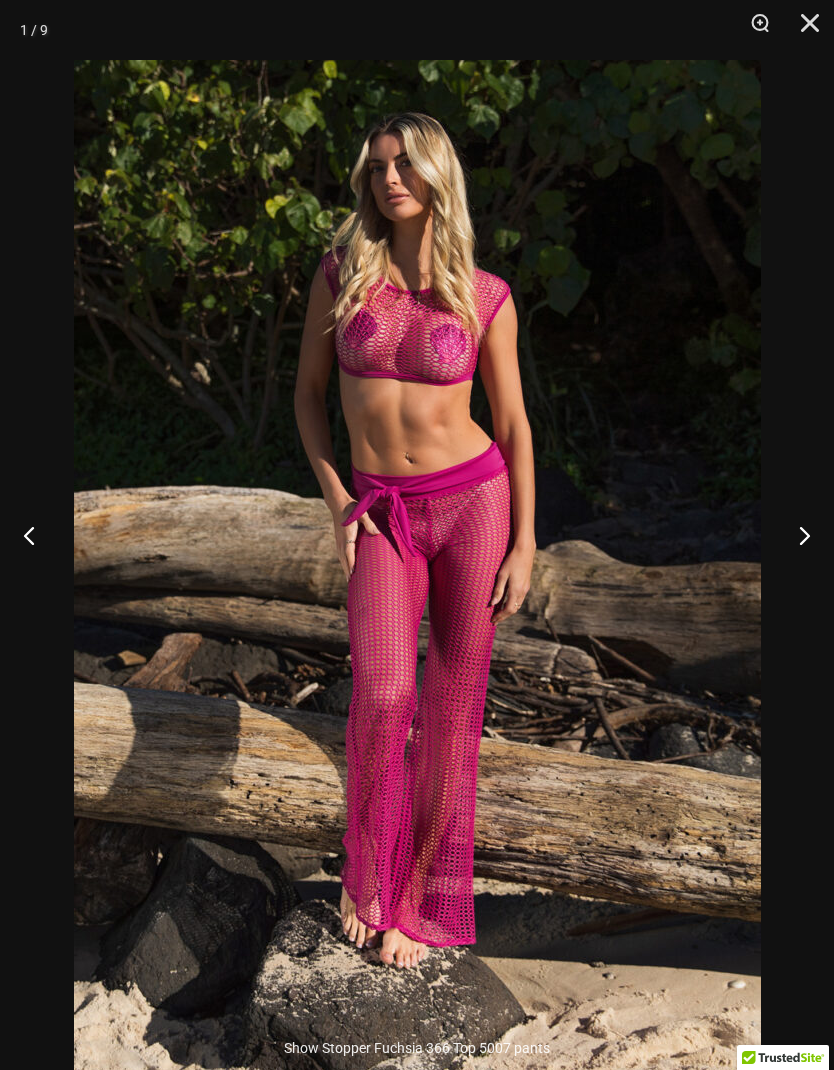 click at bounding box center [796, 535] 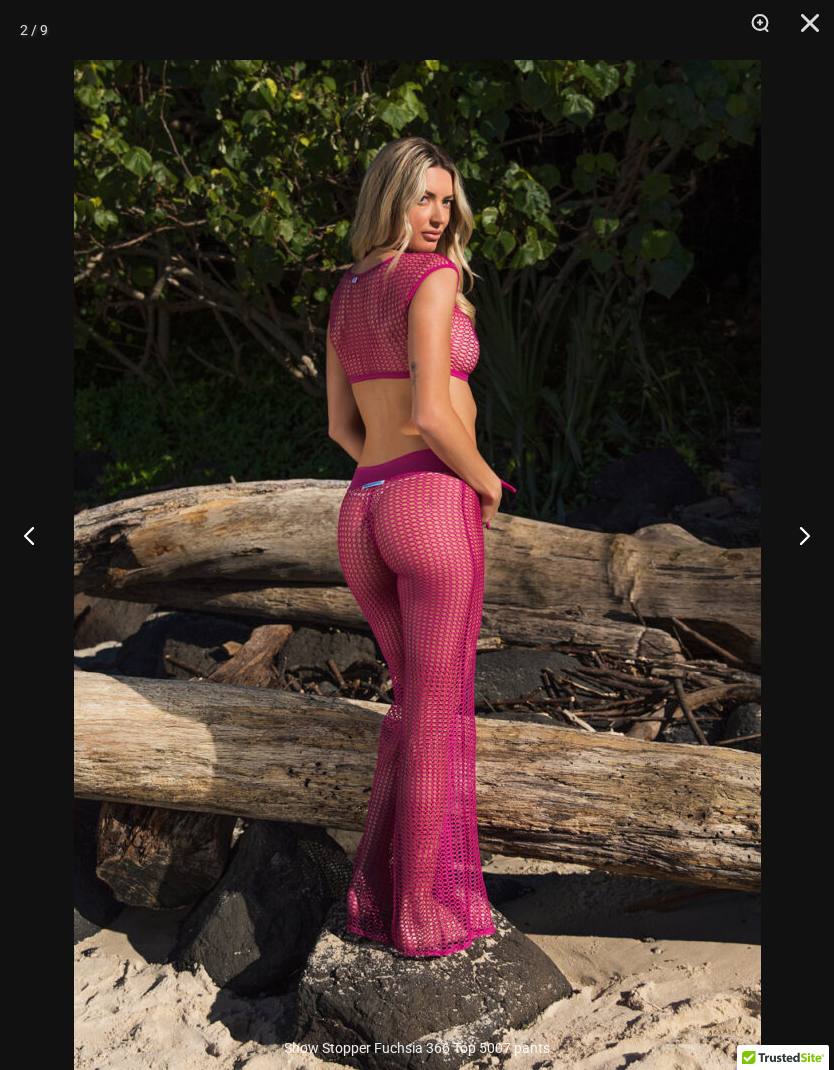 click at bounding box center (417, 575) 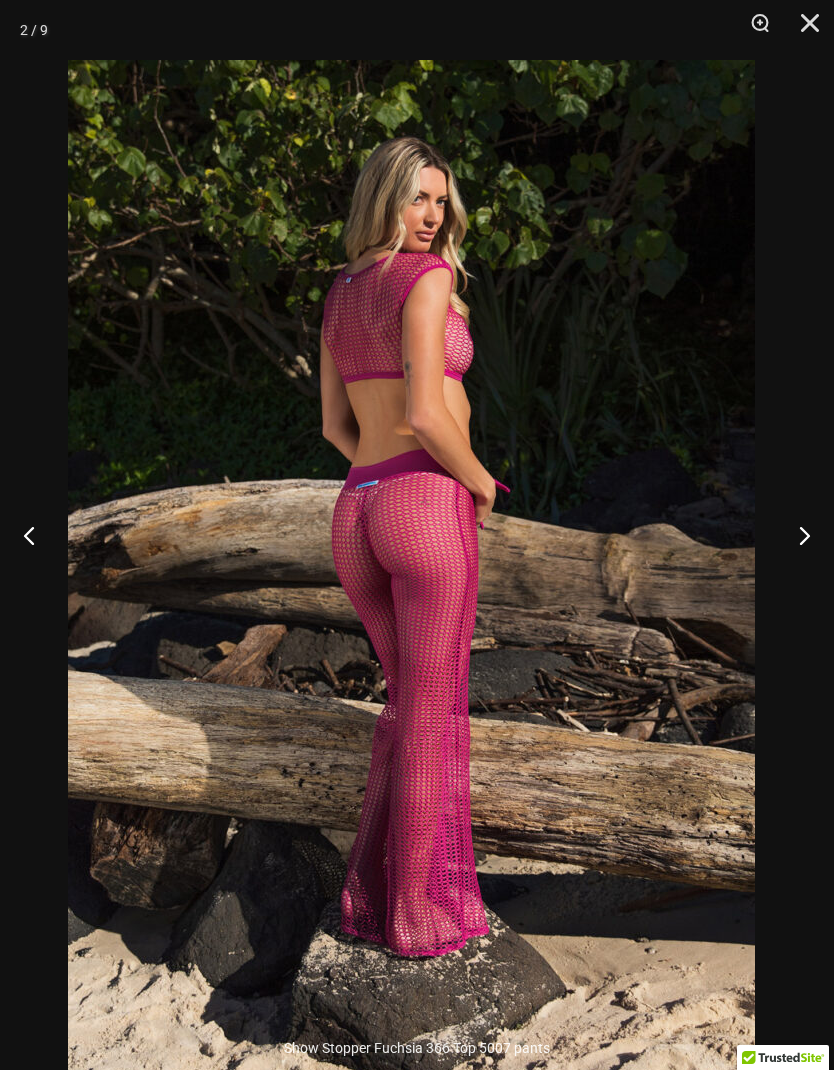 click at bounding box center [796, 535] 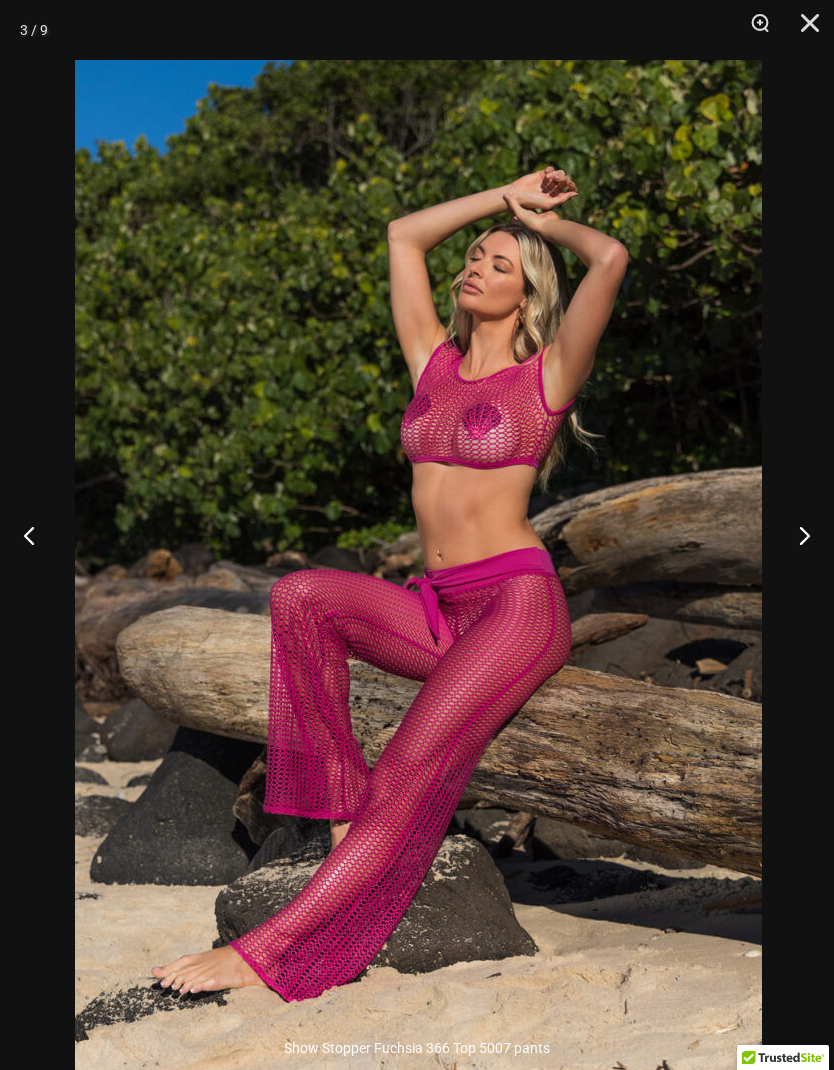 click at bounding box center (796, 535) 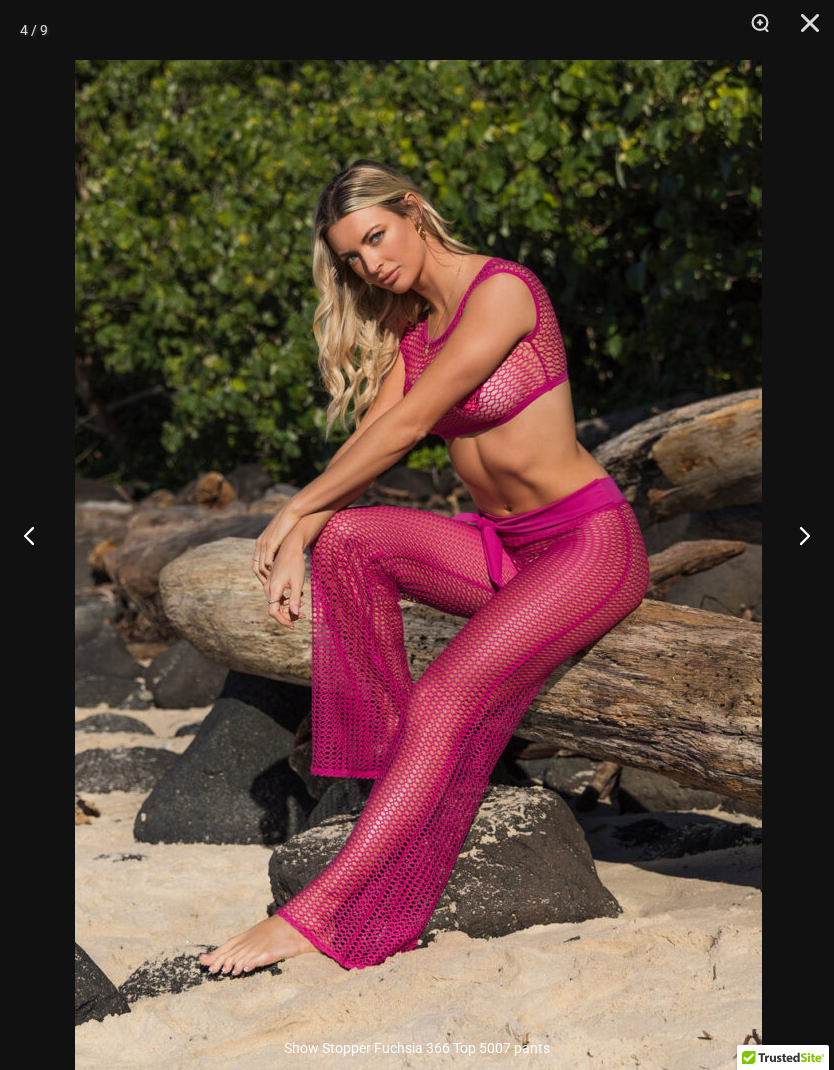 click at bounding box center (796, 535) 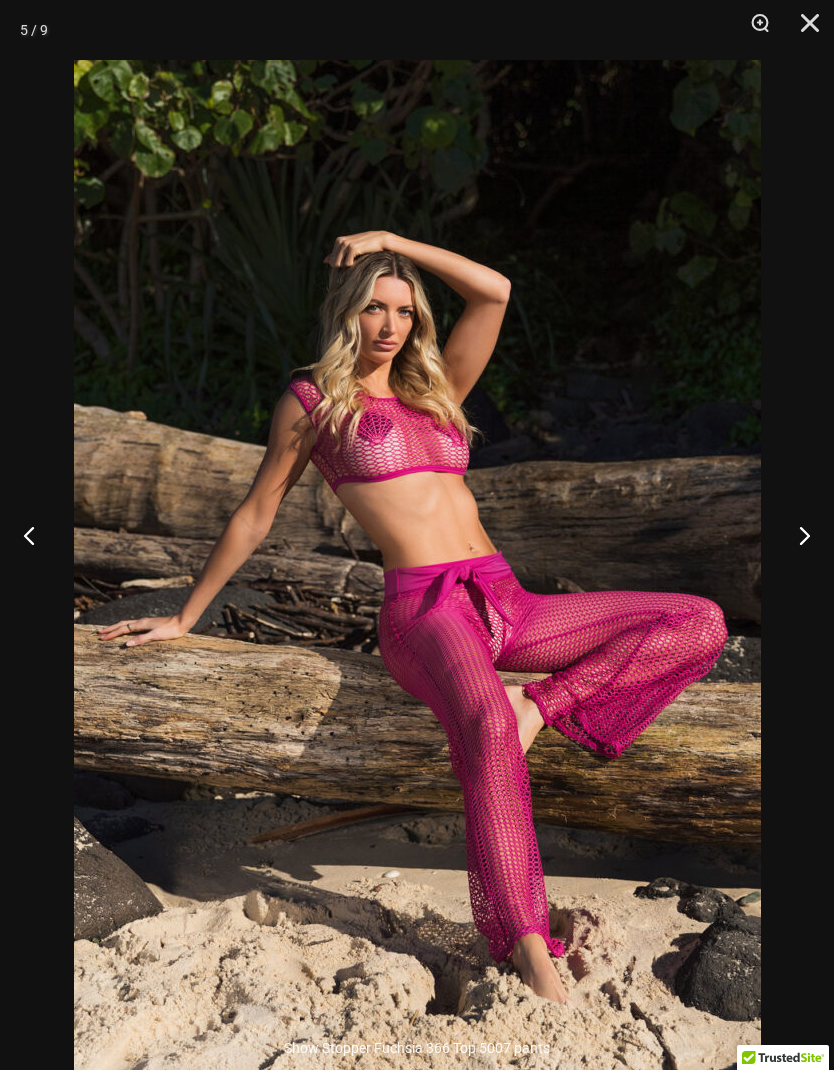 click at bounding box center [796, 535] 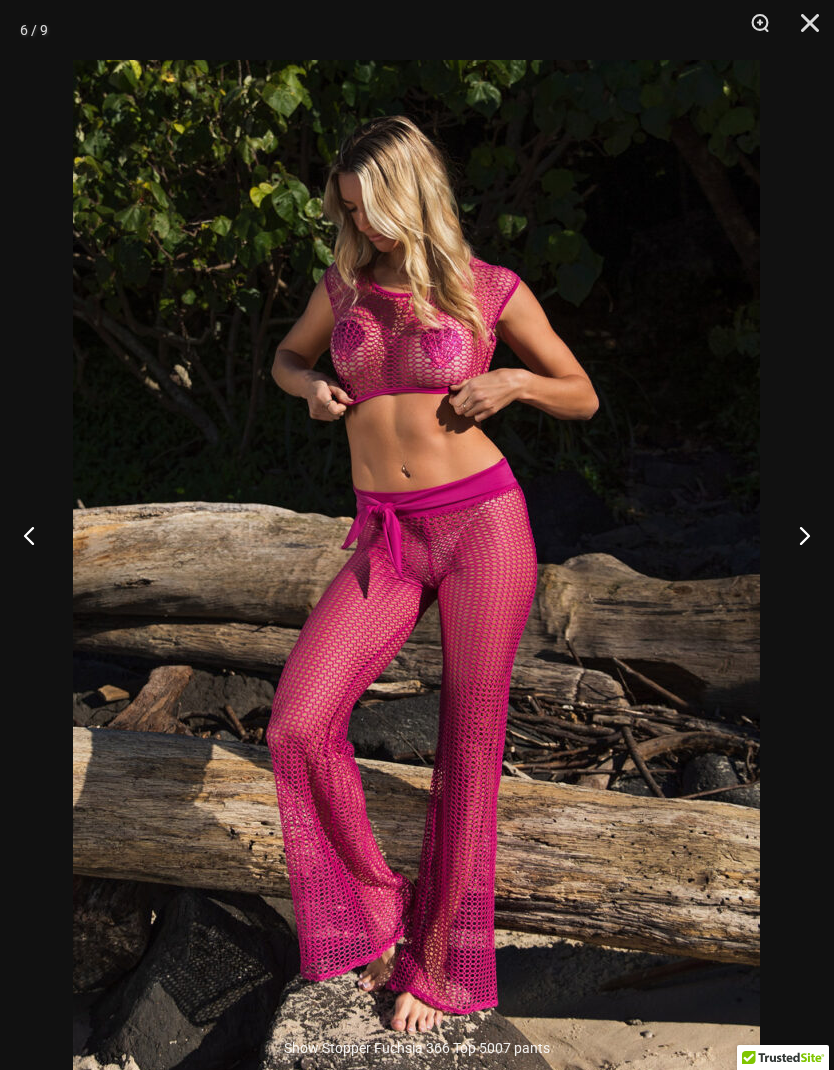 click at bounding box center (796, 535) 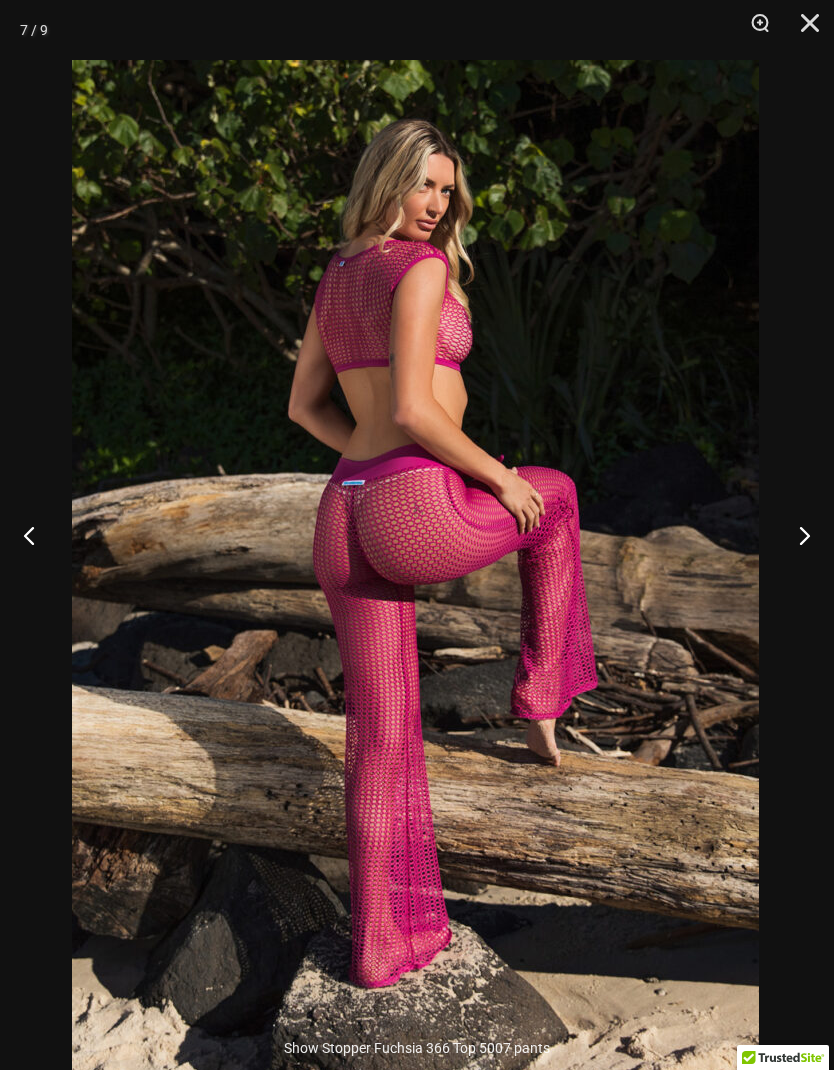 click at bounding box center (796, 535) 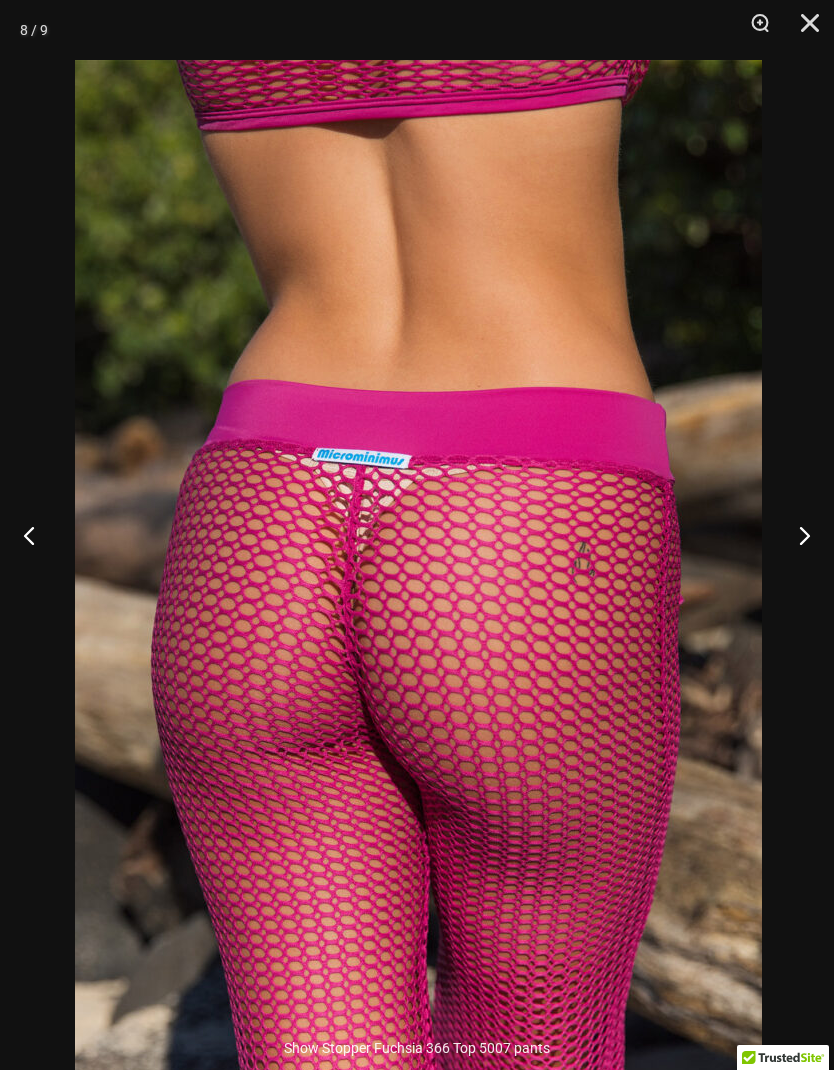 click at bounding box center [418, 575] 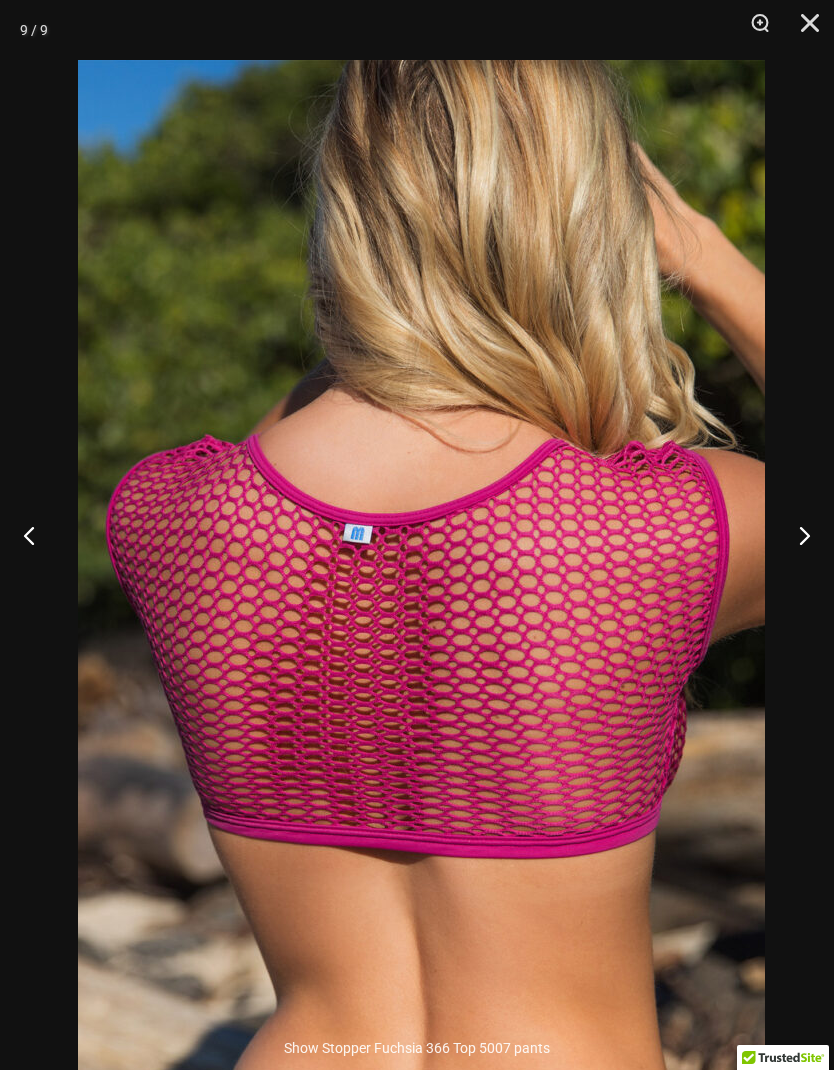 click at bounding box center [796, 535] 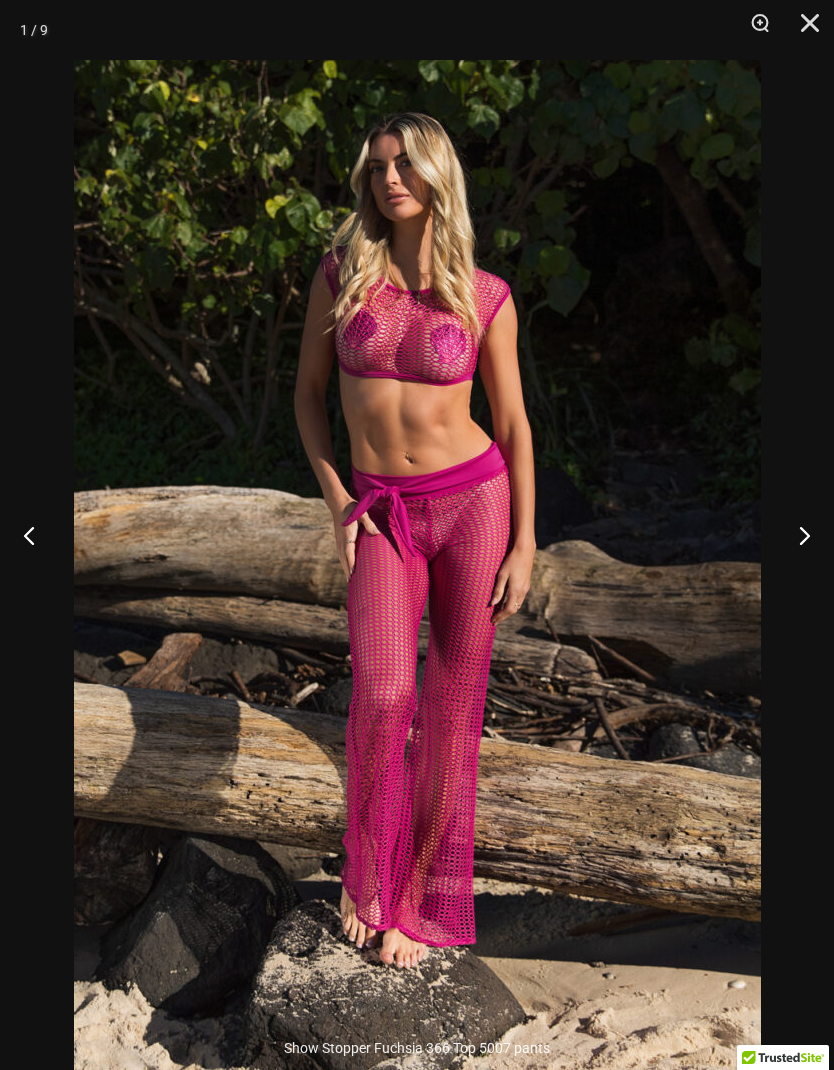 click at bounding box center [803, 30] 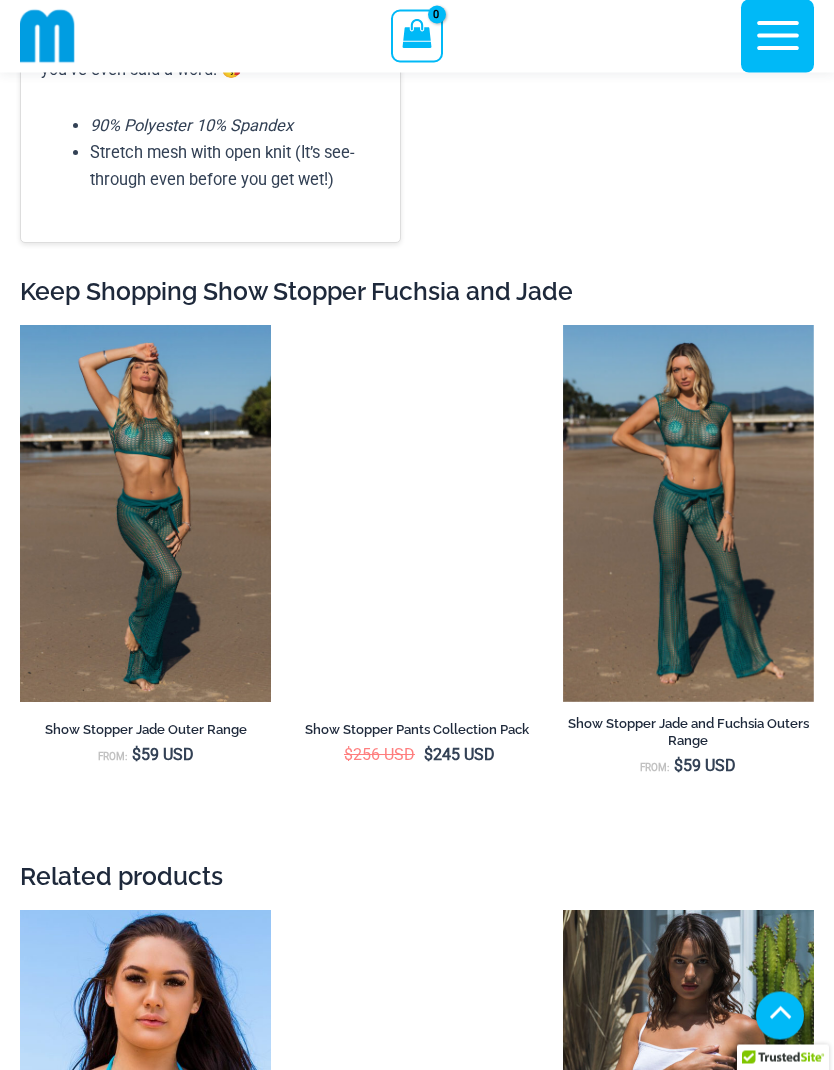 scroll, scrollTop: 3890, scrollLeft: 0, axis: vertical 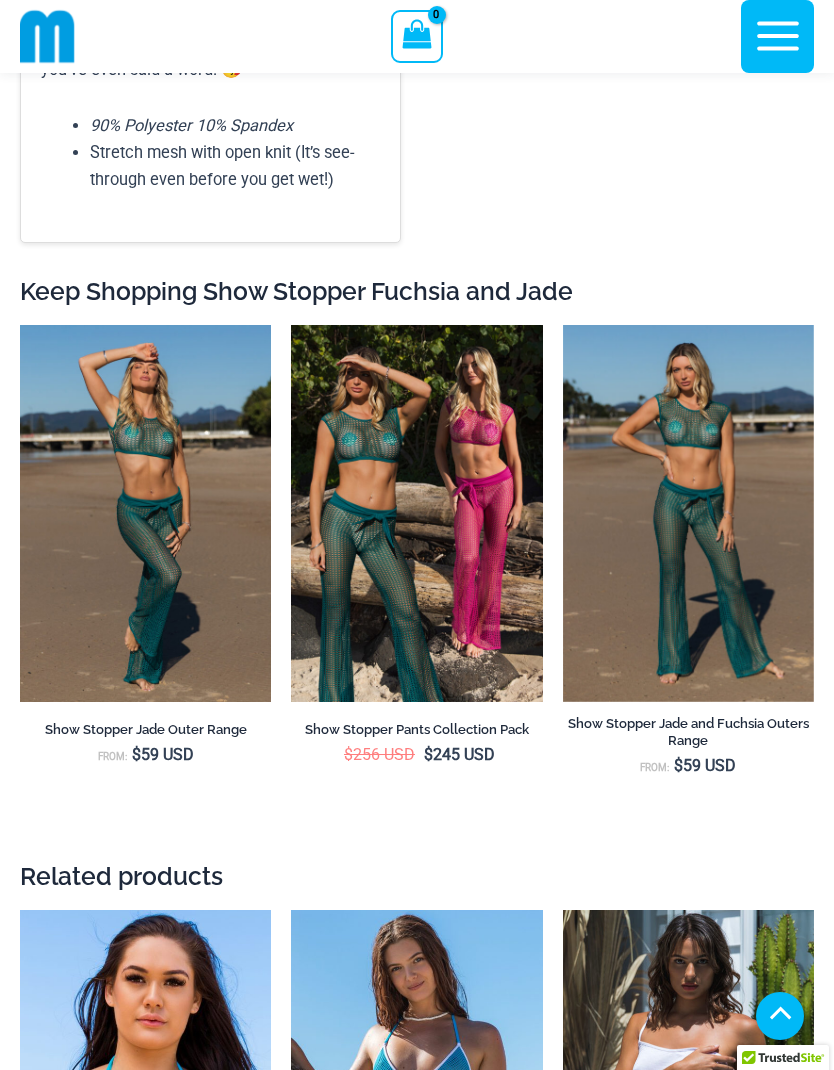 click at bounding box center [563, 325] 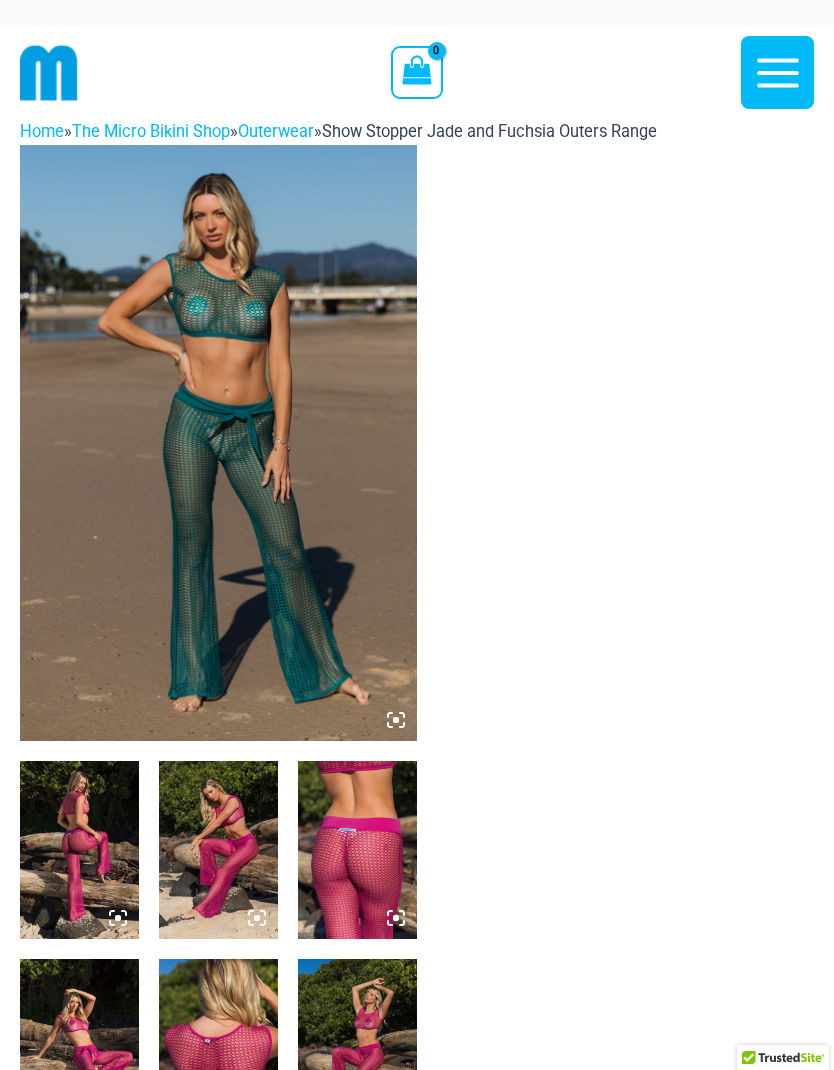 scroll, scrollTop: 0, scrollLeft: 0, axis: both 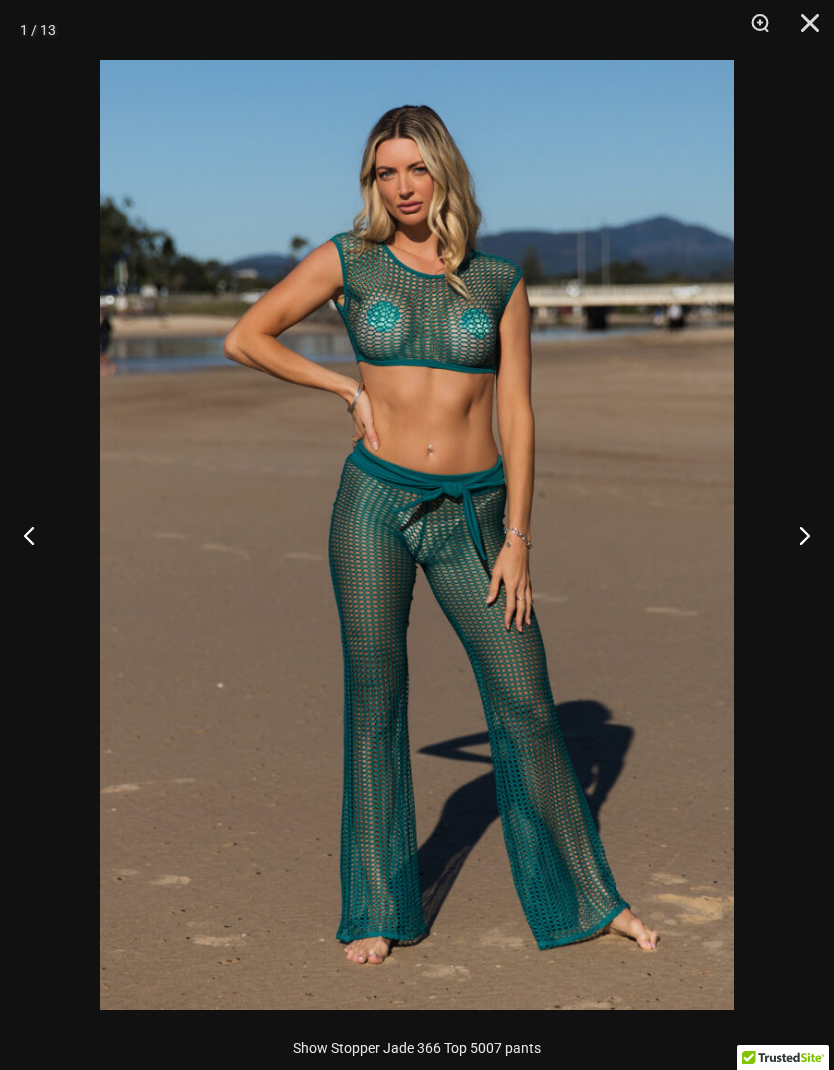 click at bounding box center [796, 535] 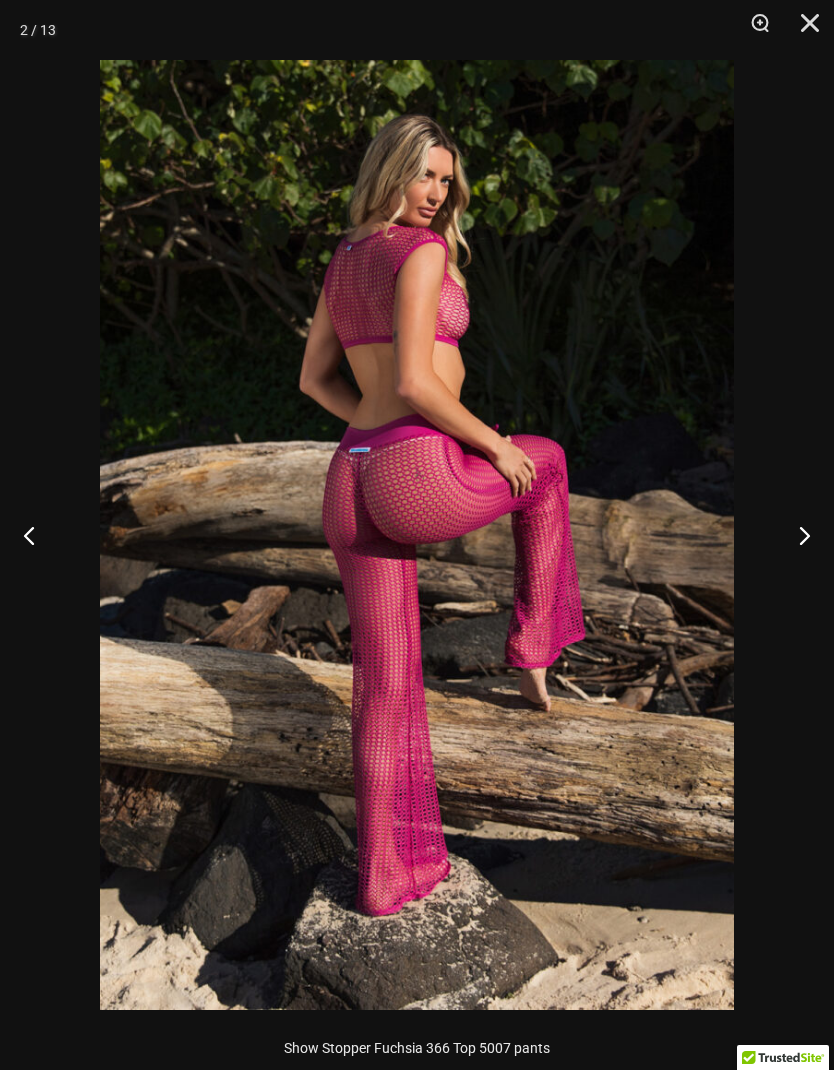 click at bounding box center [796, 535] 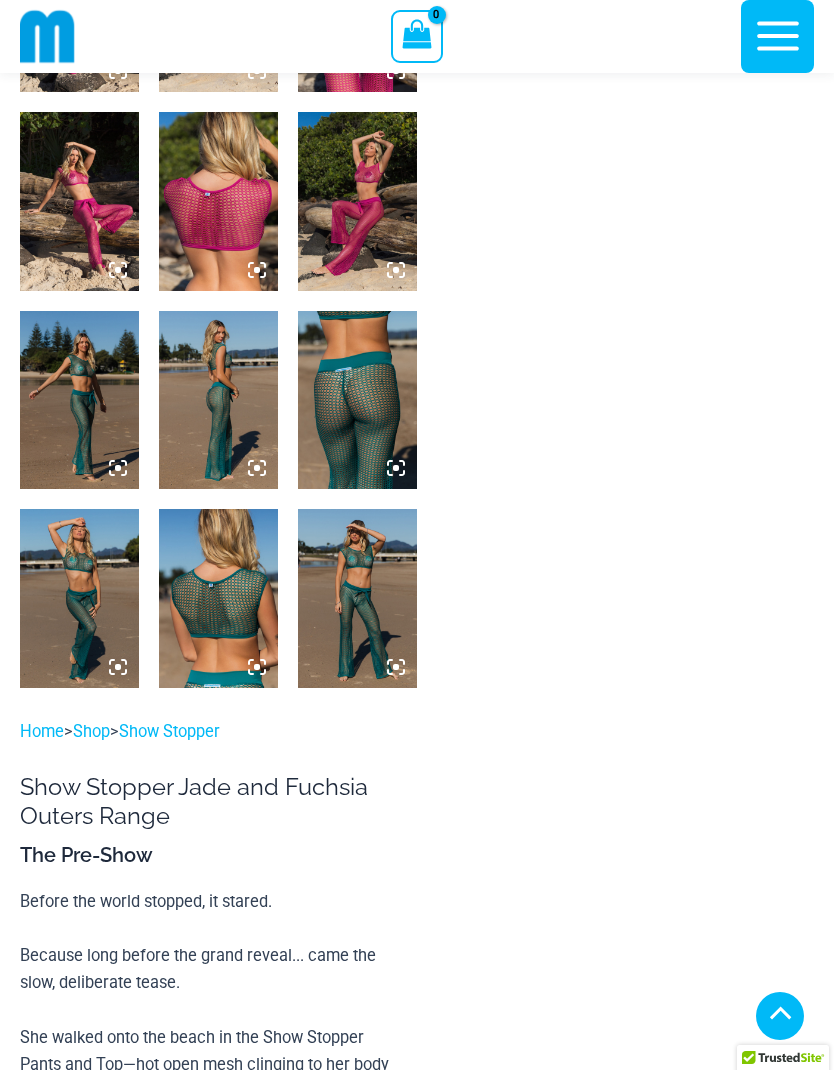 scroll, scrollTop: 873, scrollLeft: 0, axis: vertical 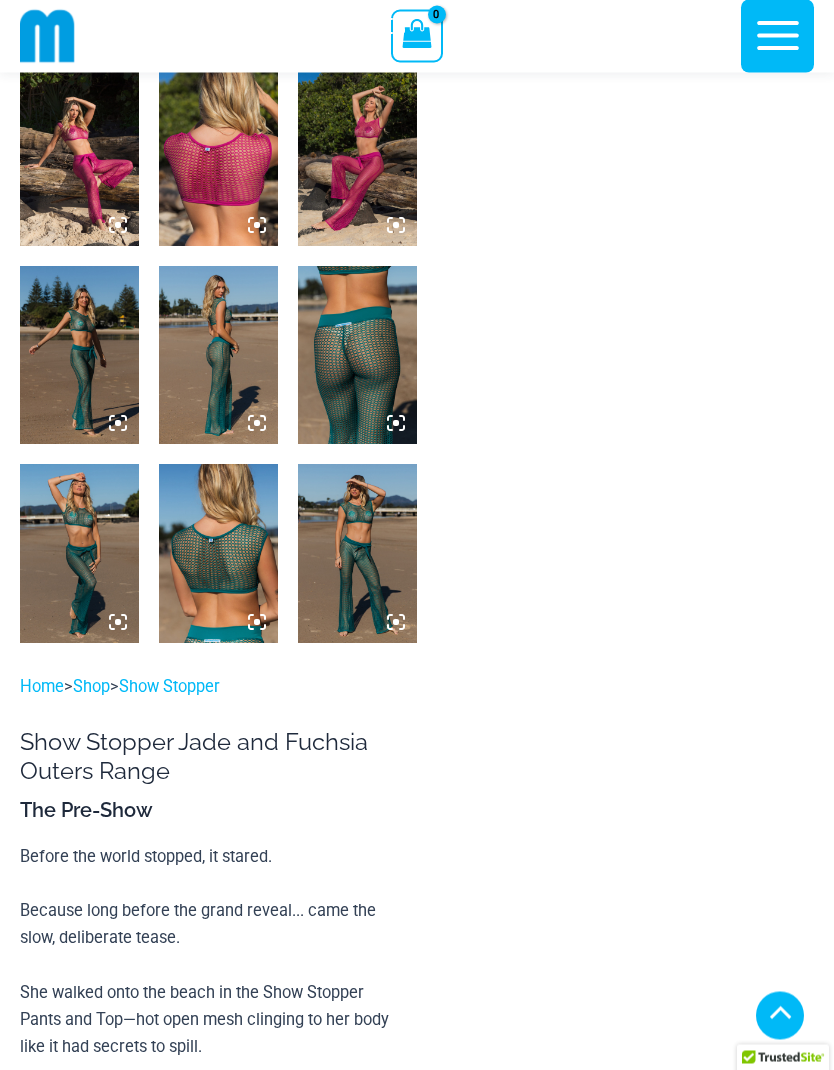 click at bounding box center [79, 356] 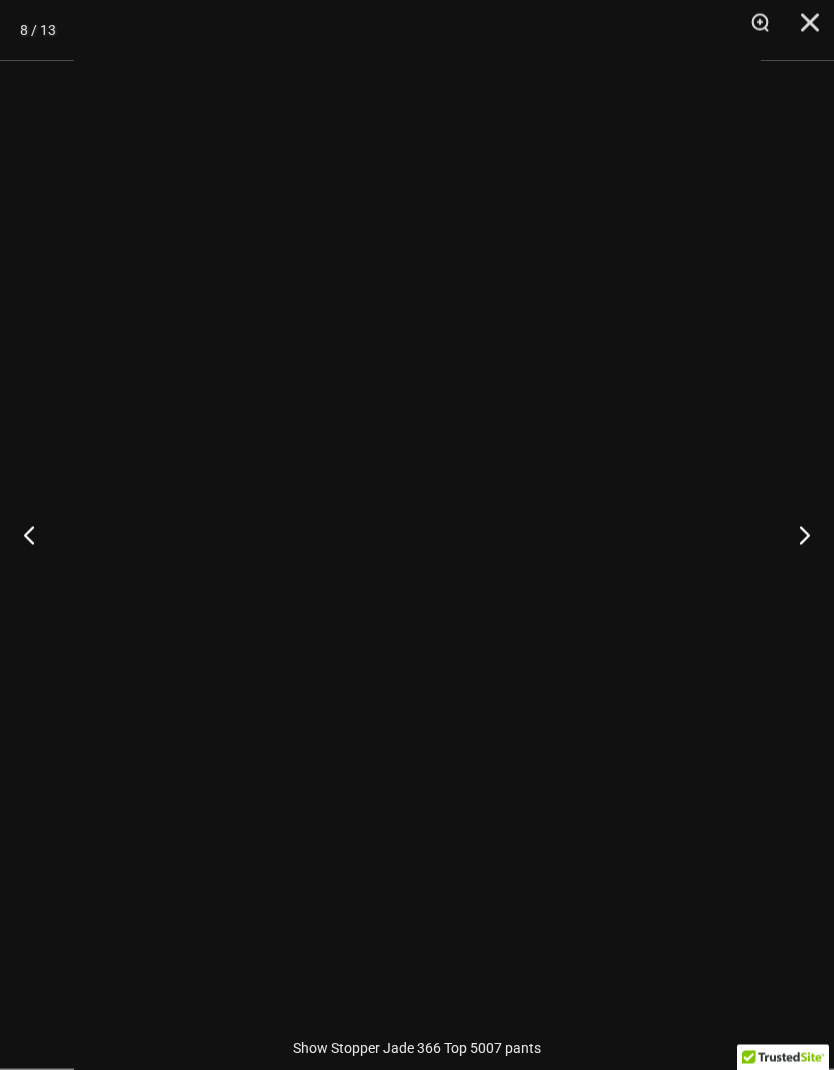 scroll, scrollTop: 874, scrollLeft: 0, axis: vertical 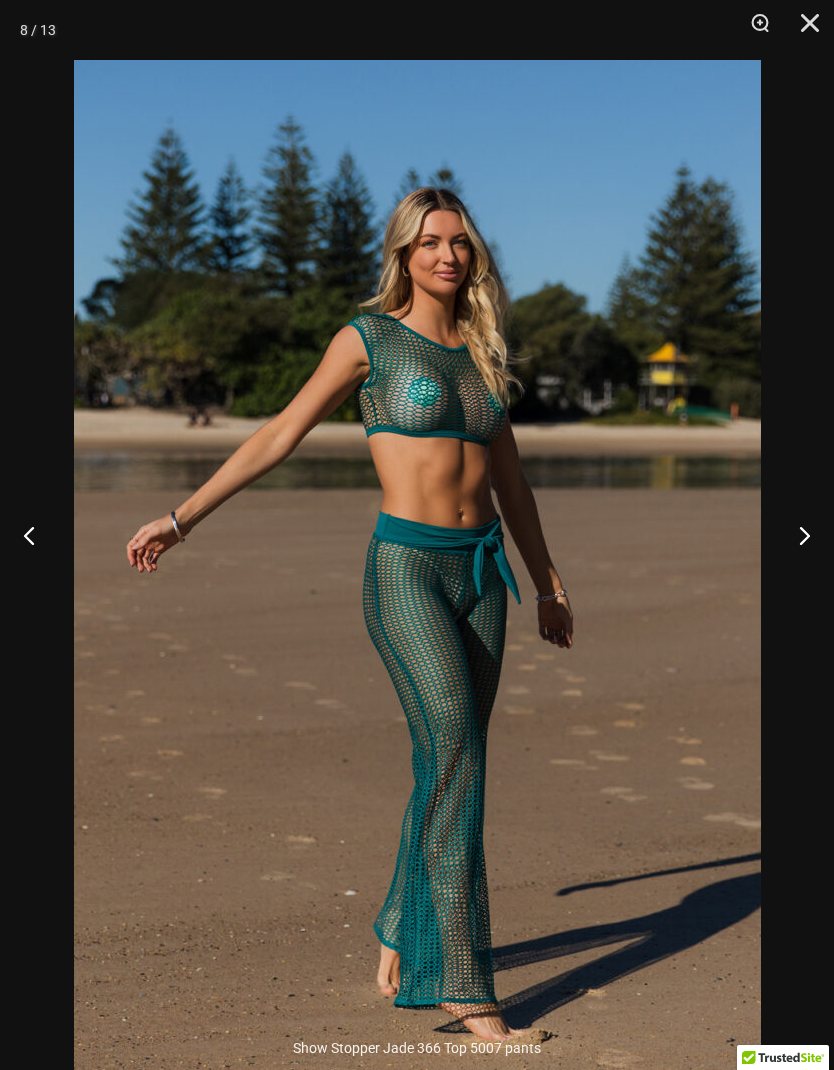 click at bounding box center (796, 535) 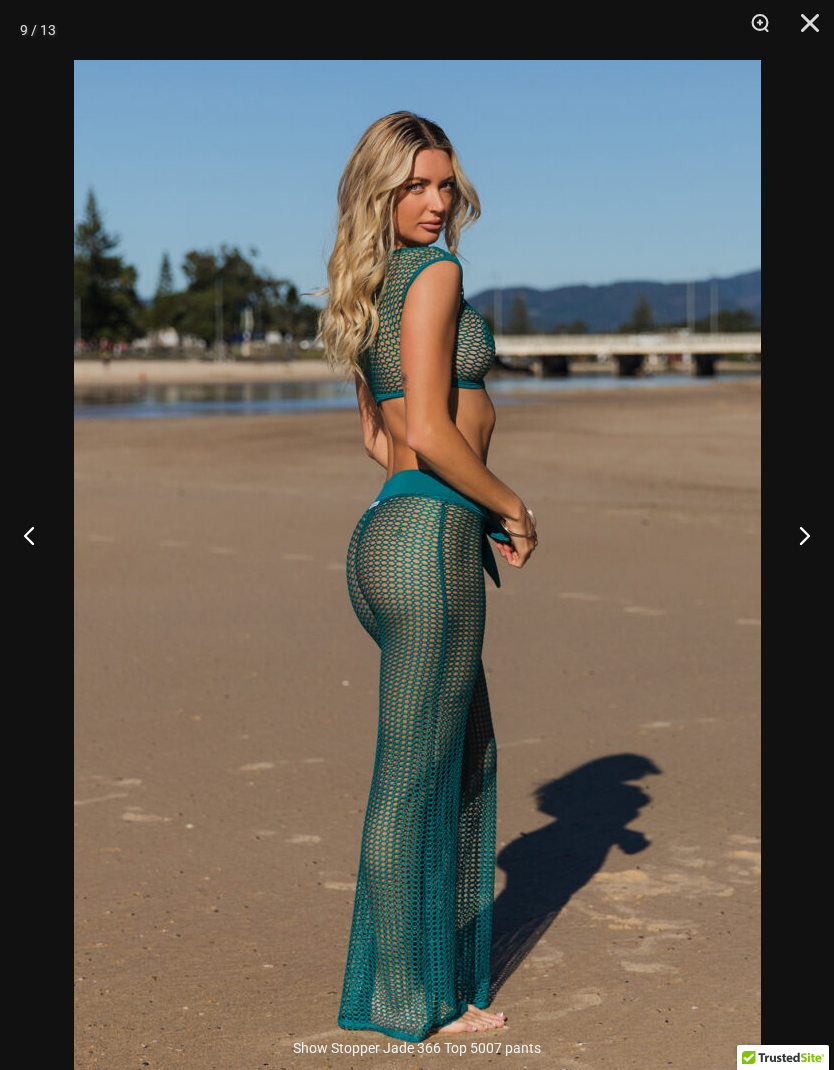 click at bounding box center [796, 535] 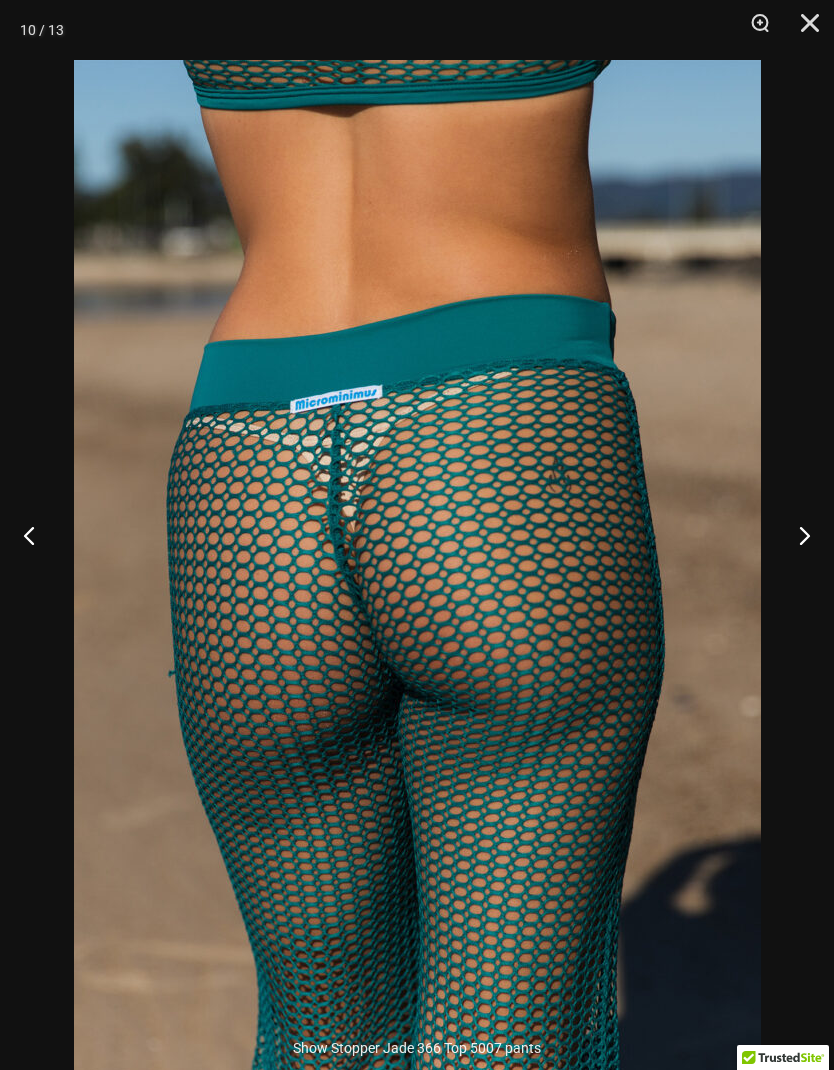 click at bounding box center (796, 535) 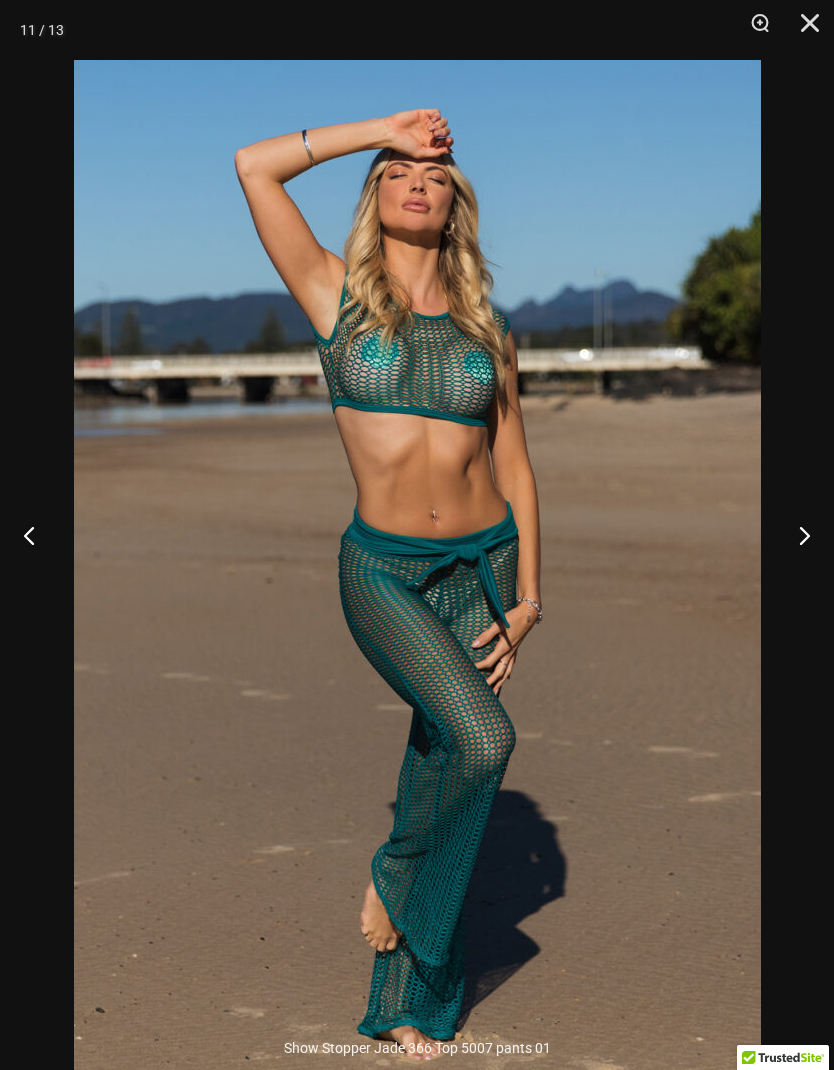 click at bounding box center [796, 535] 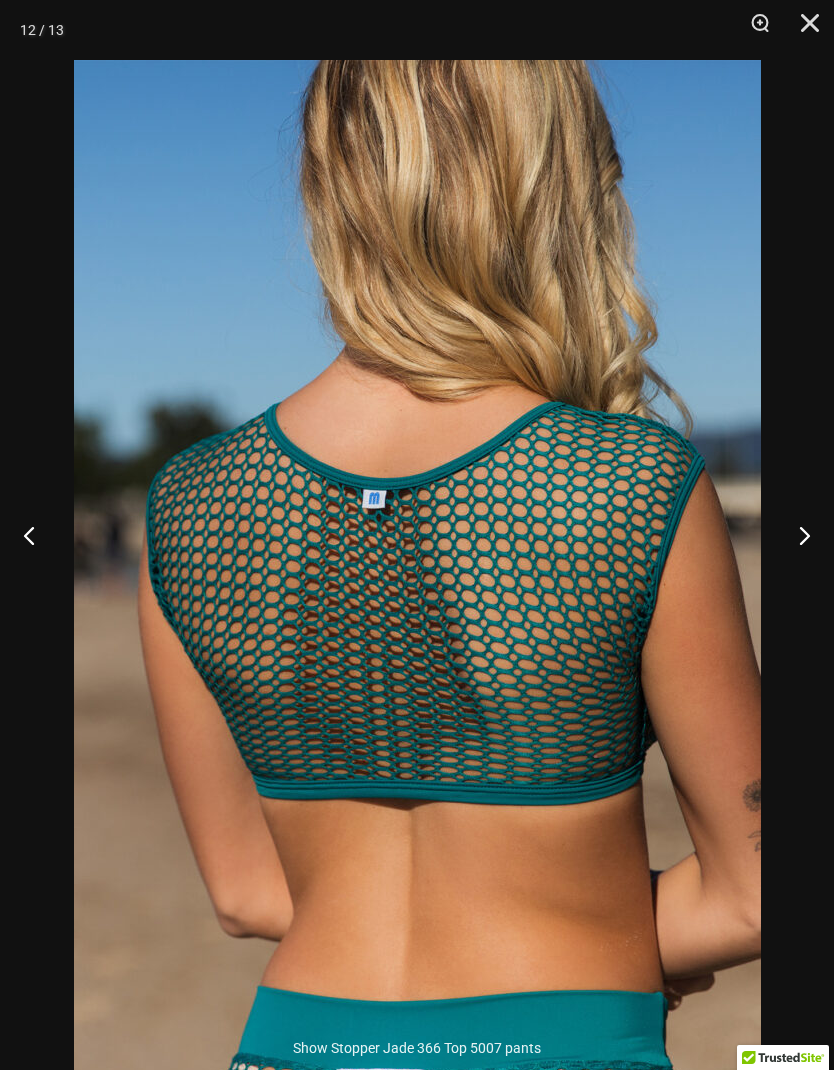 click at bounding box center [796, 535] 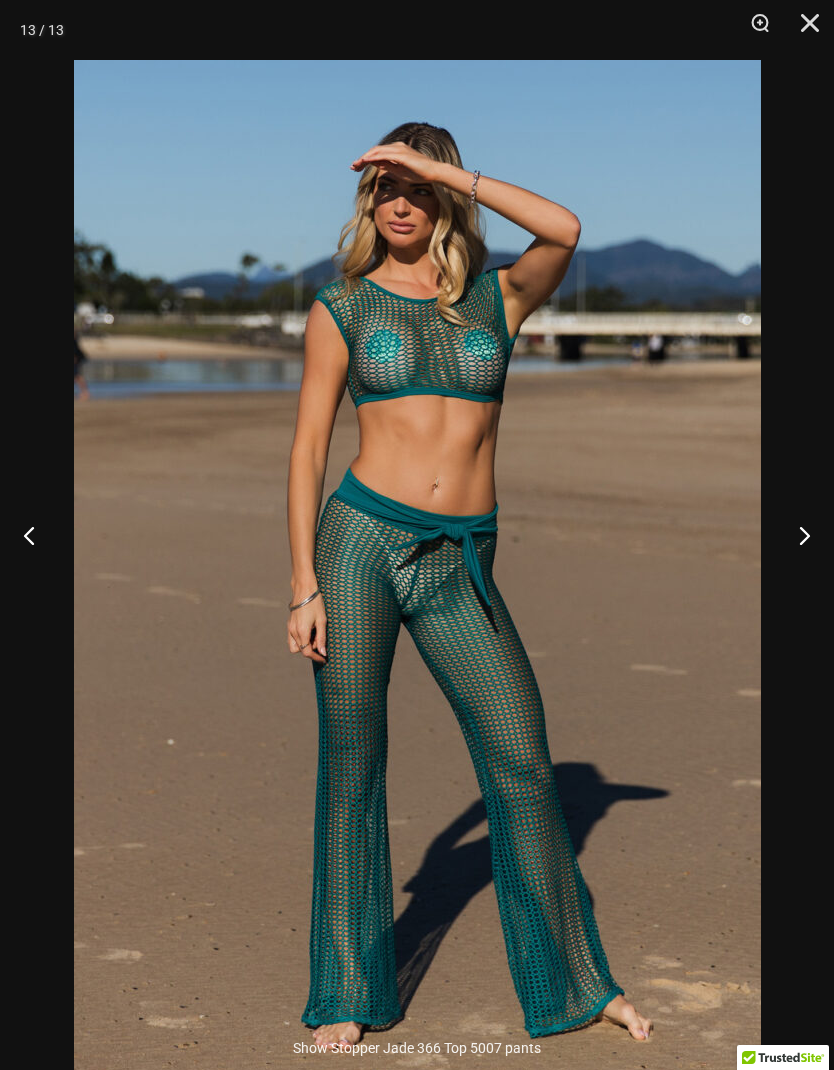 click at bounding box center (803, 30) 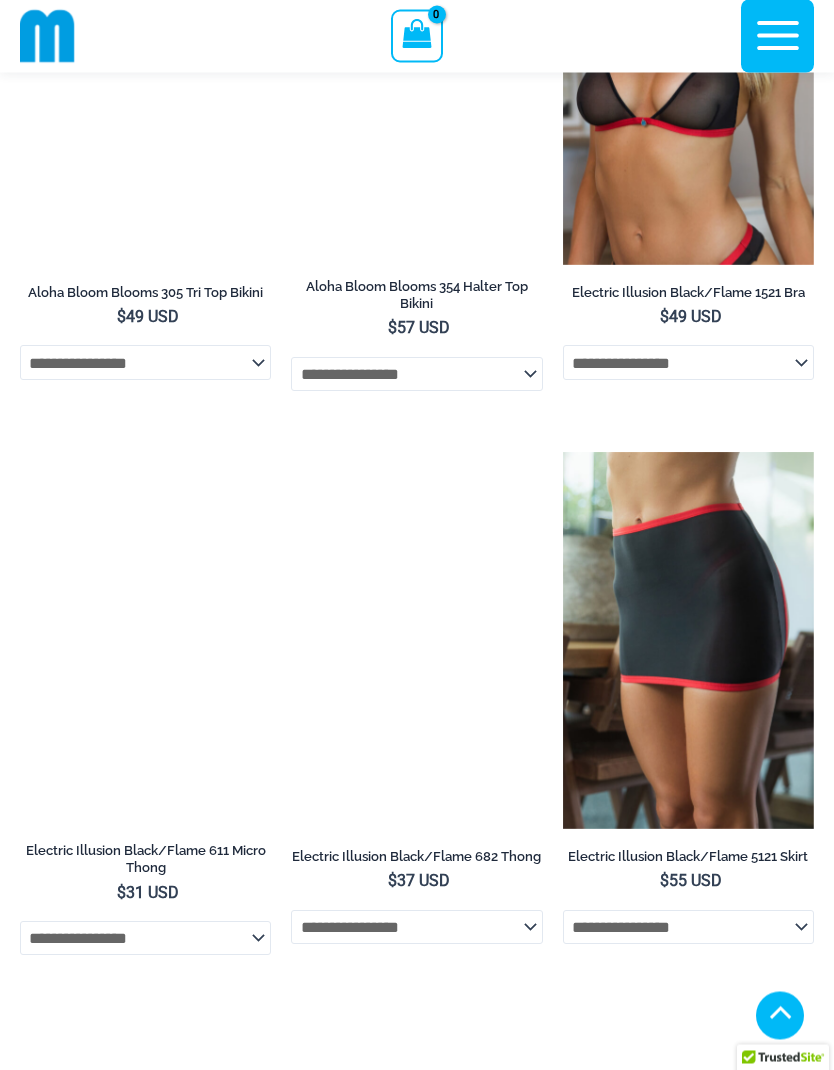 scroll, scrollTop: 1400, scrollLeft: 0, axis: vertical 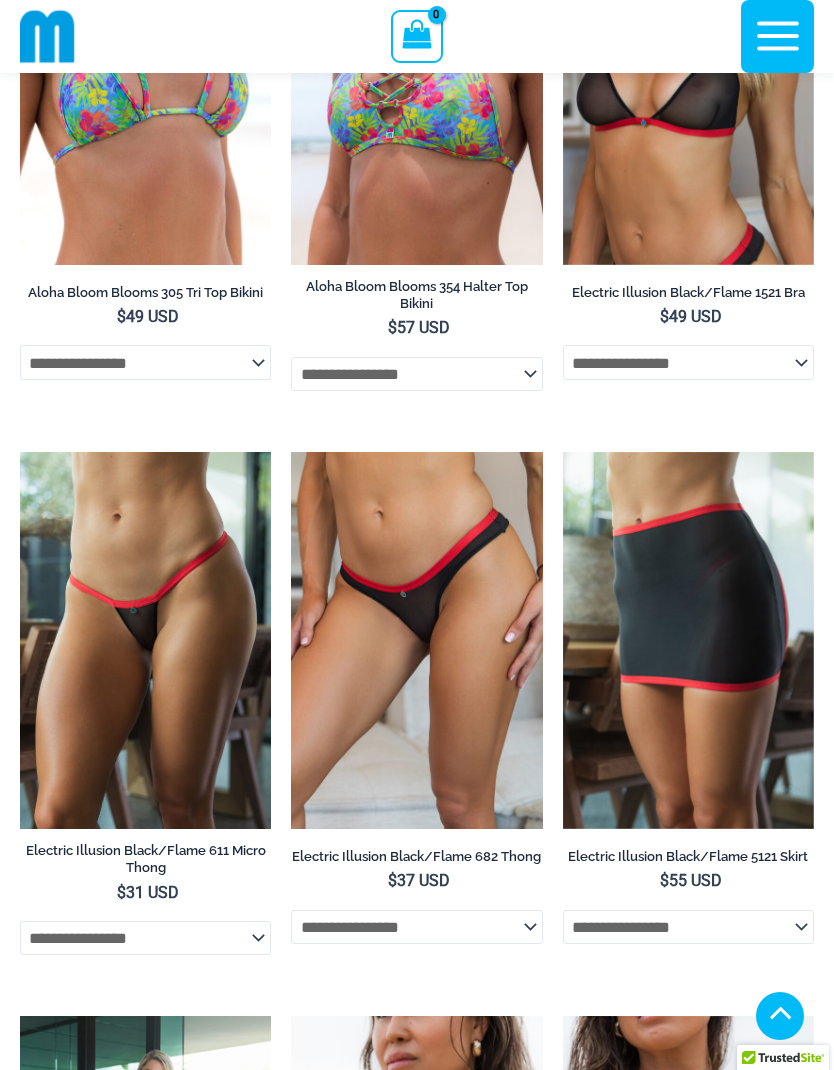 click at bounding box center [563, 452] 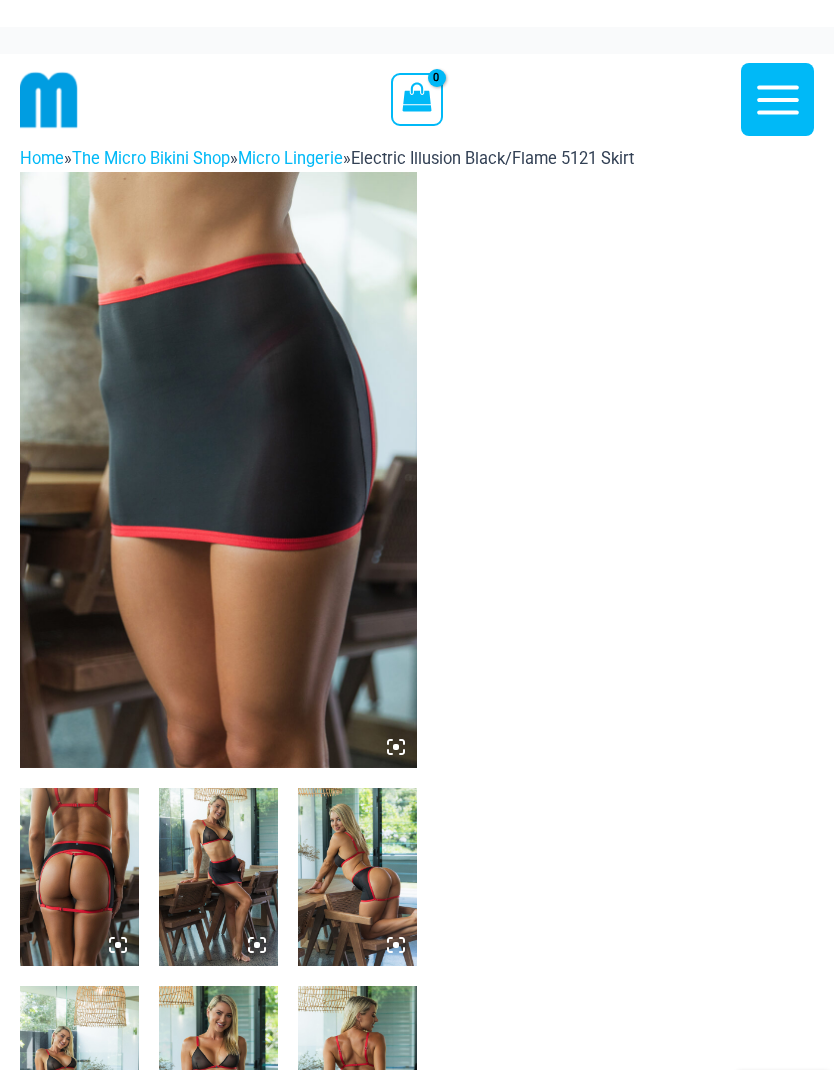 scroll, scrollTop: 2, scrollLeft: 0, axis: vertical 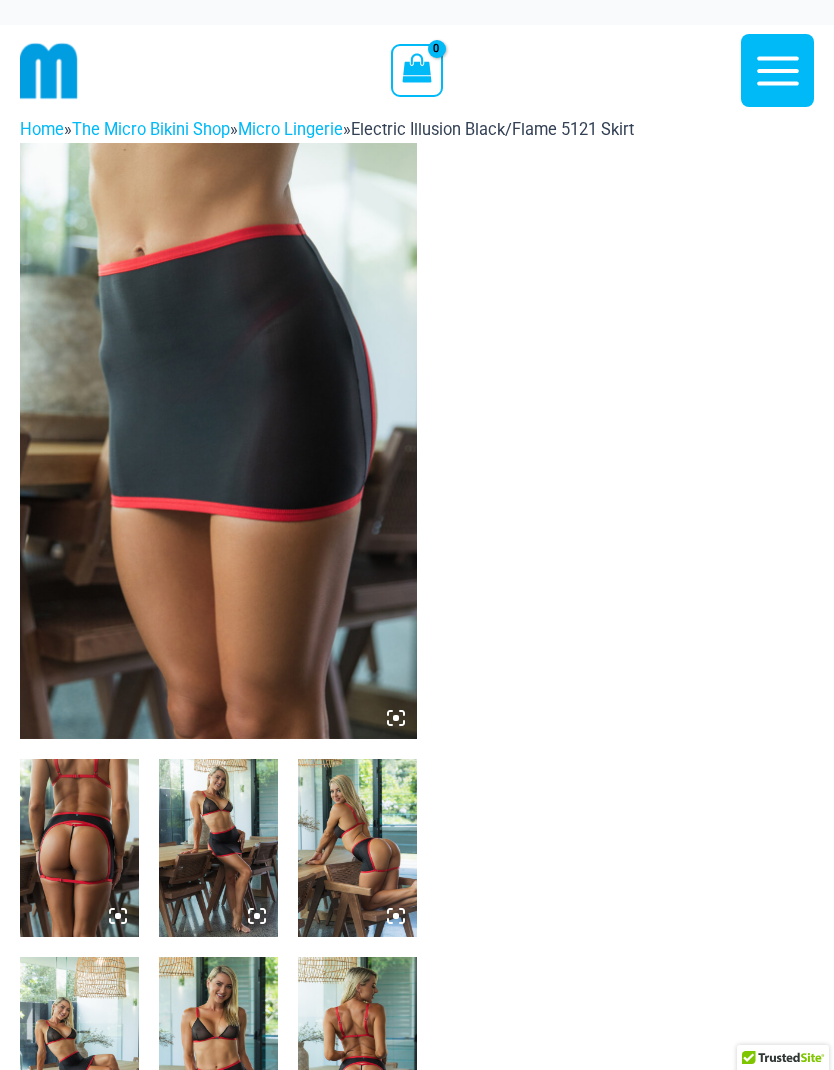 click at bounding box center (218, 441) 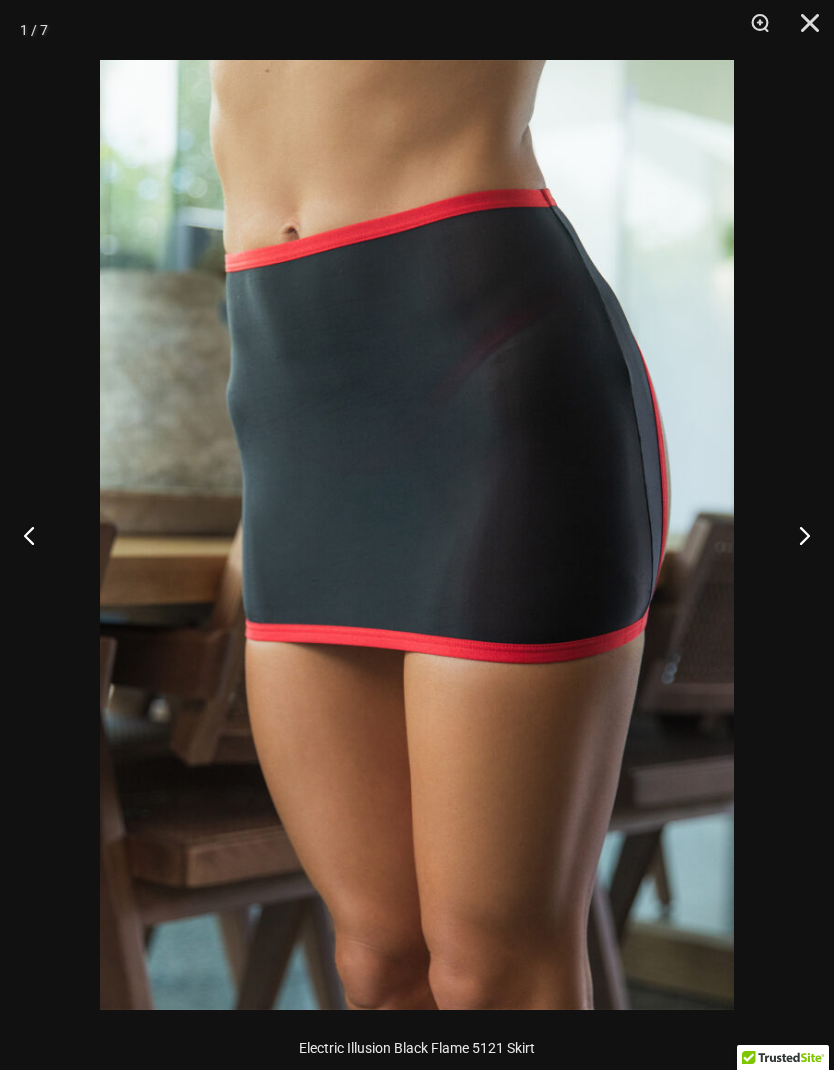 click at bounding box center [796, 535] 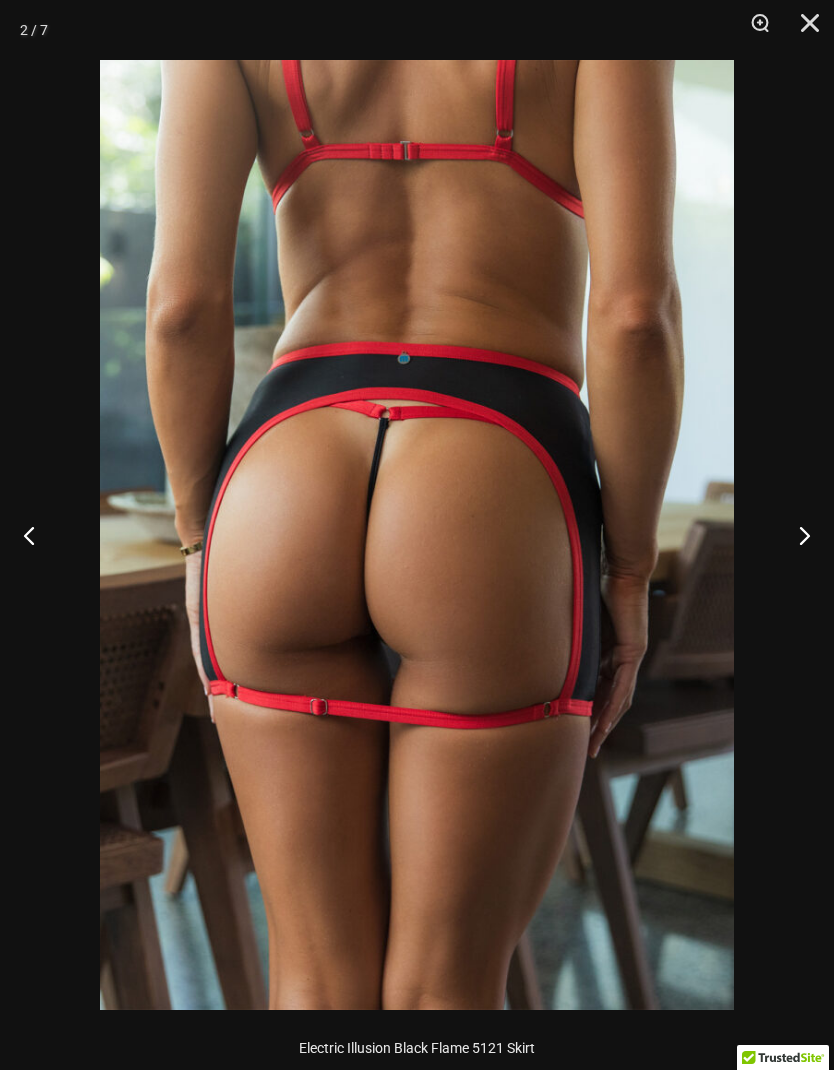 click at bounding box center (796, 535) 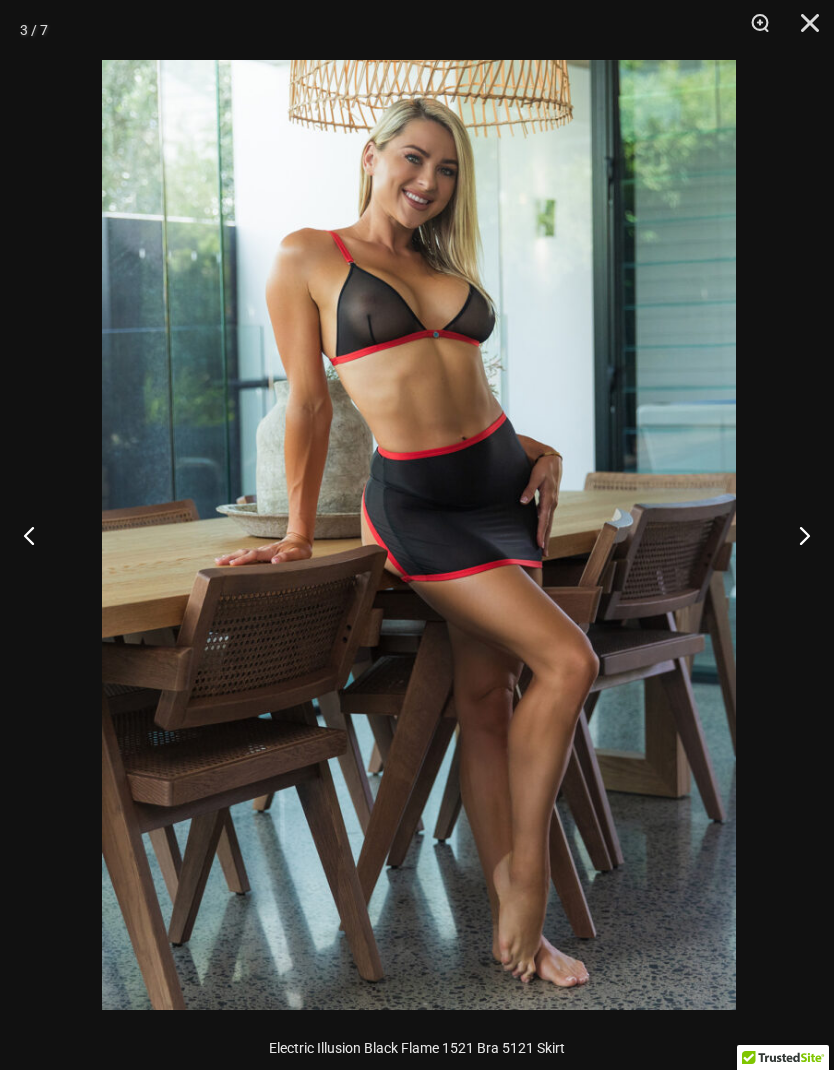 click at bounding box center [796, 535] 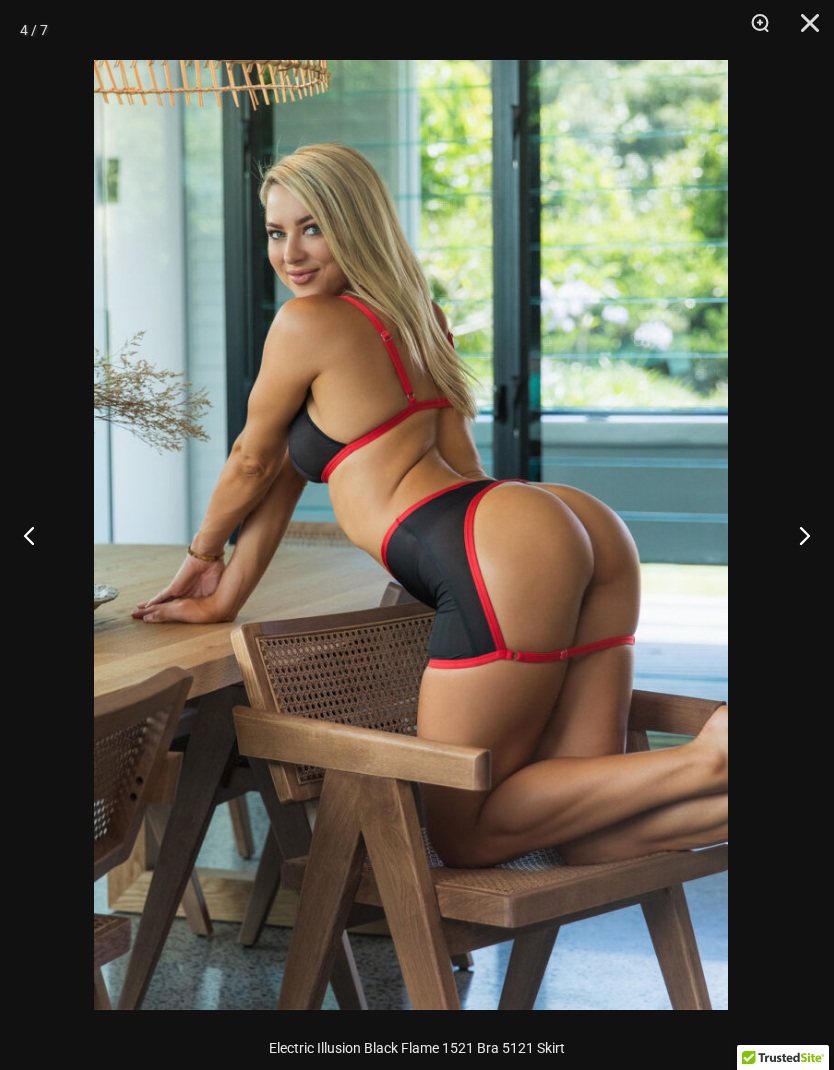 click at bounding box center (796, 535) 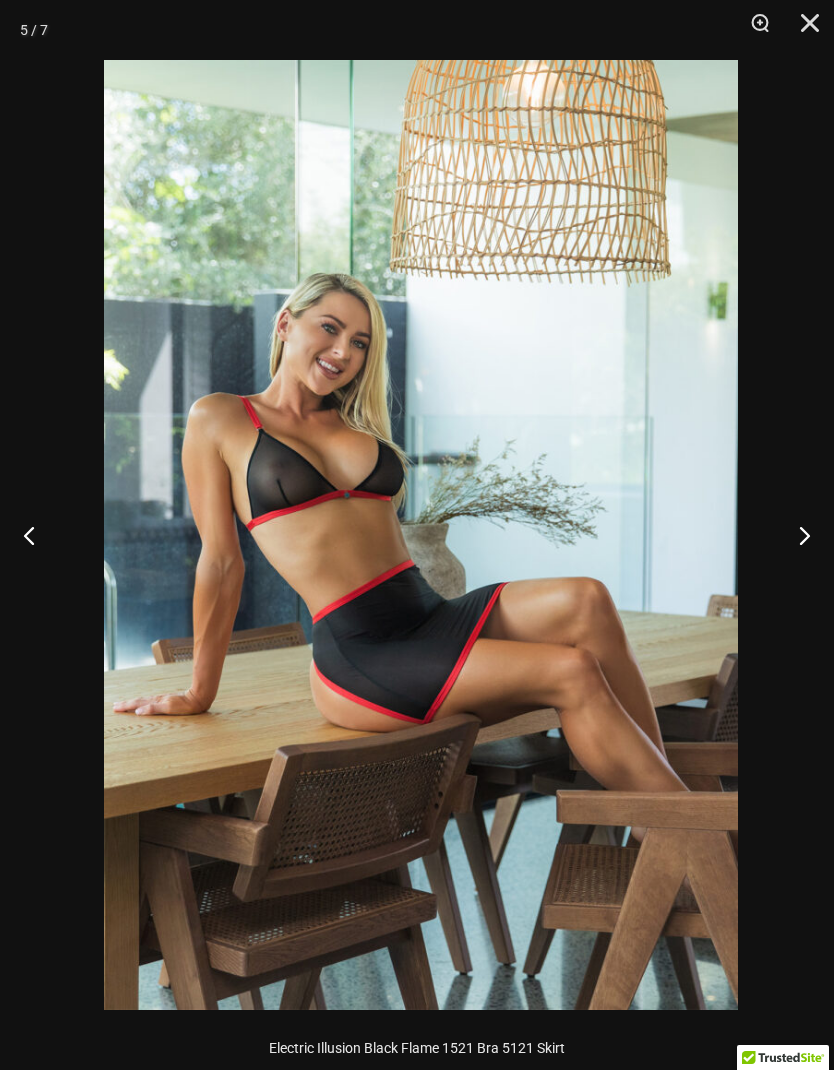 click at bounding box center [796, 535] 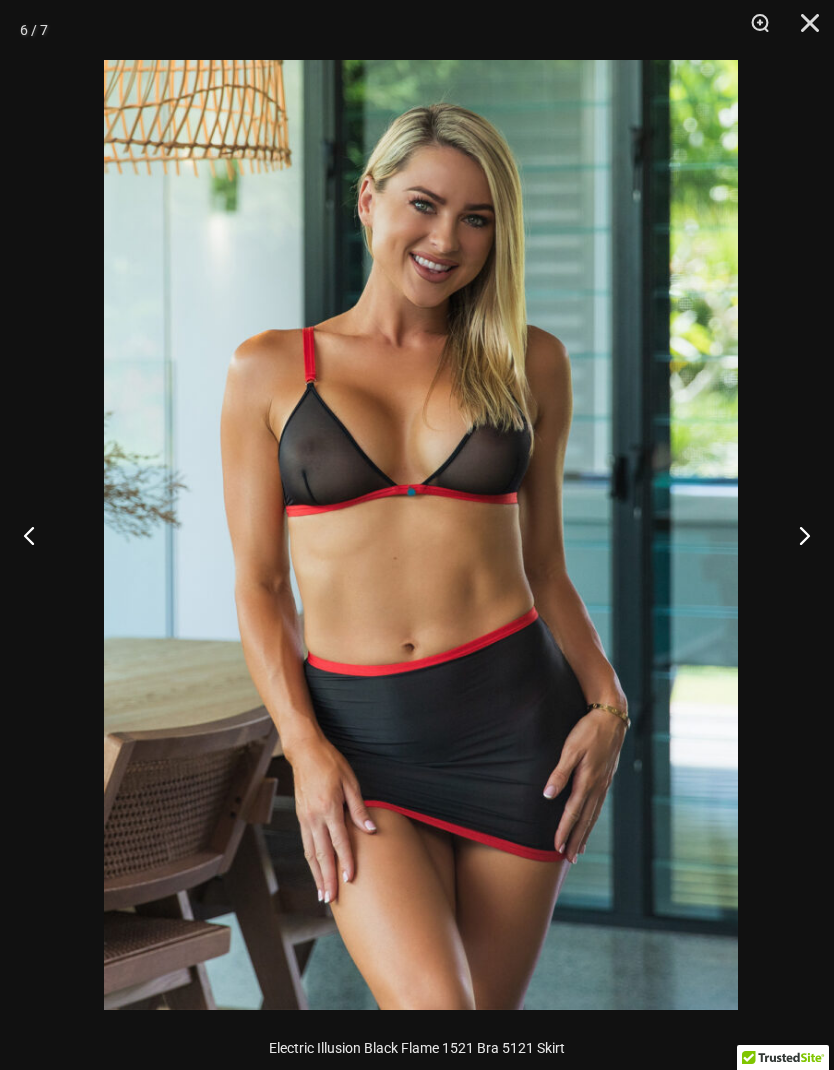click at bounding box center [796, 535] 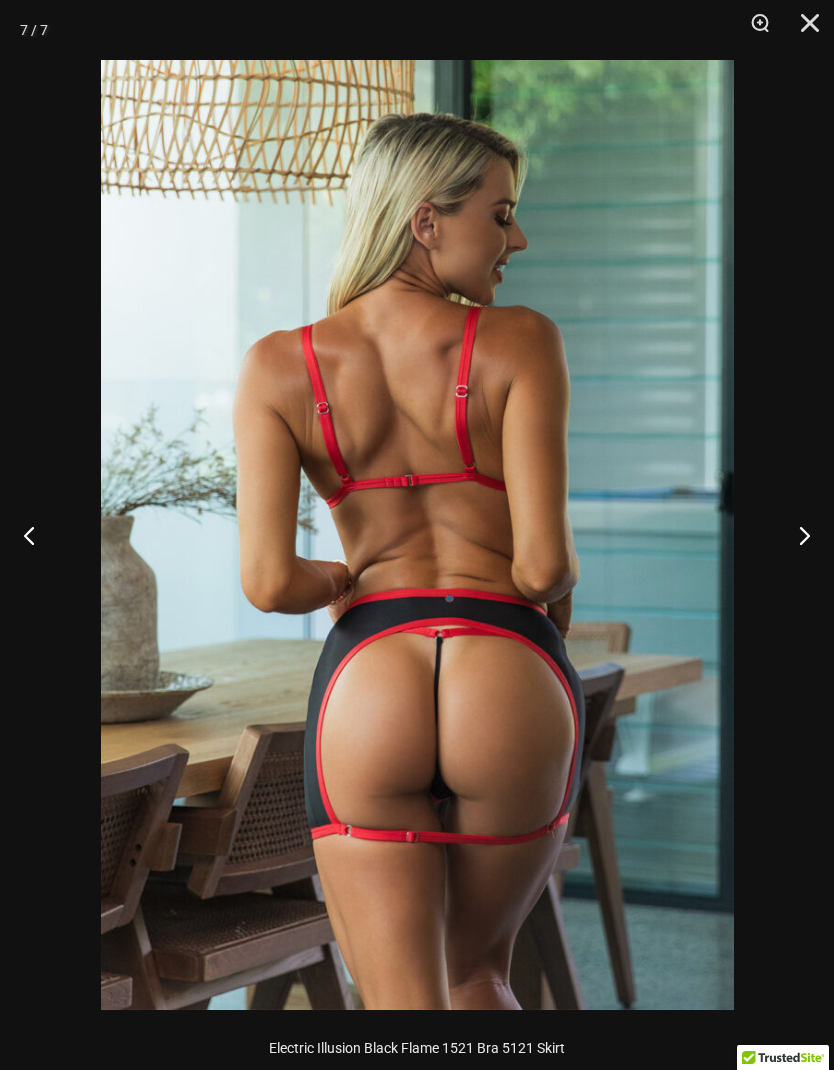 click at bounding box center (803, 30) 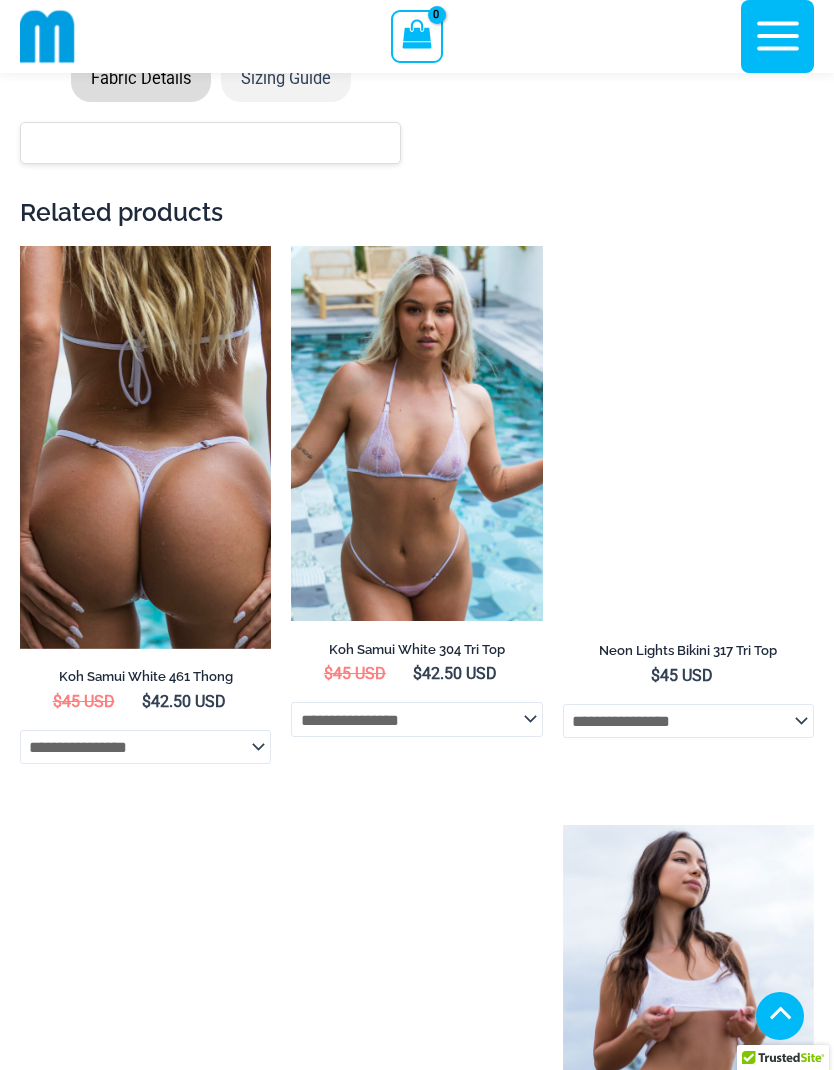 scroll, scrollTop: 2026, scrollLeft: 0, axis: vertical 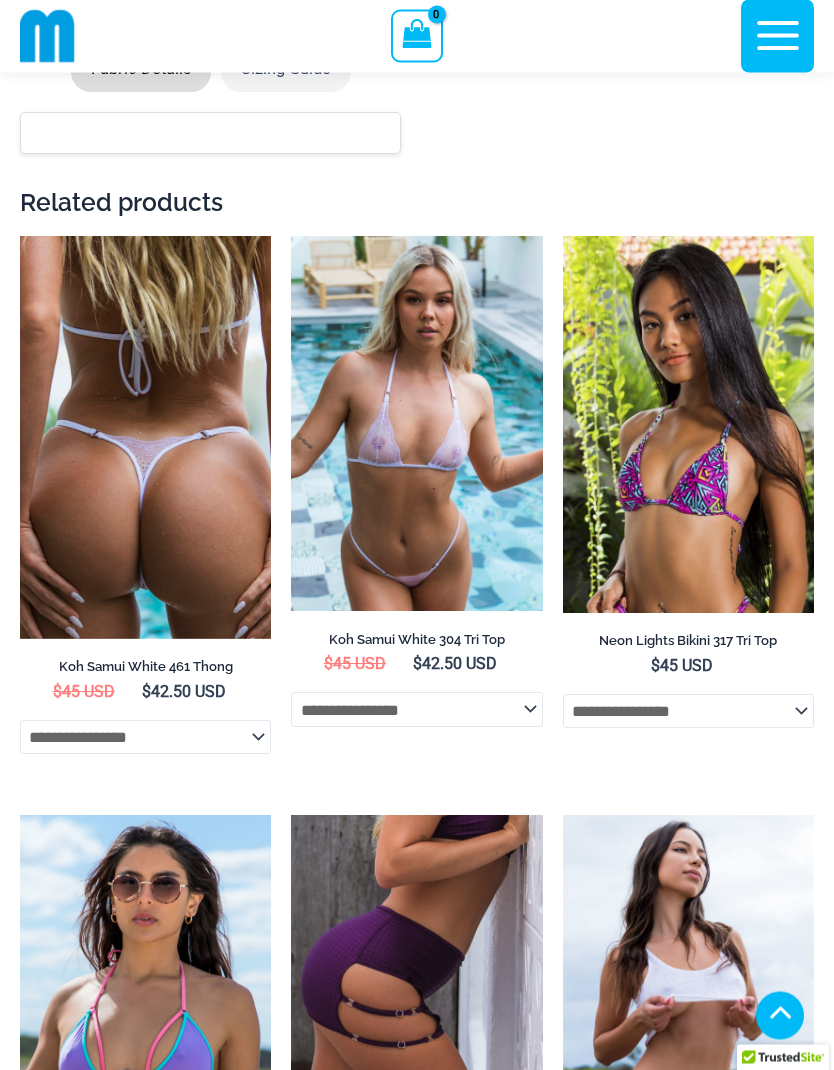 click at bounding box center [145, 438] 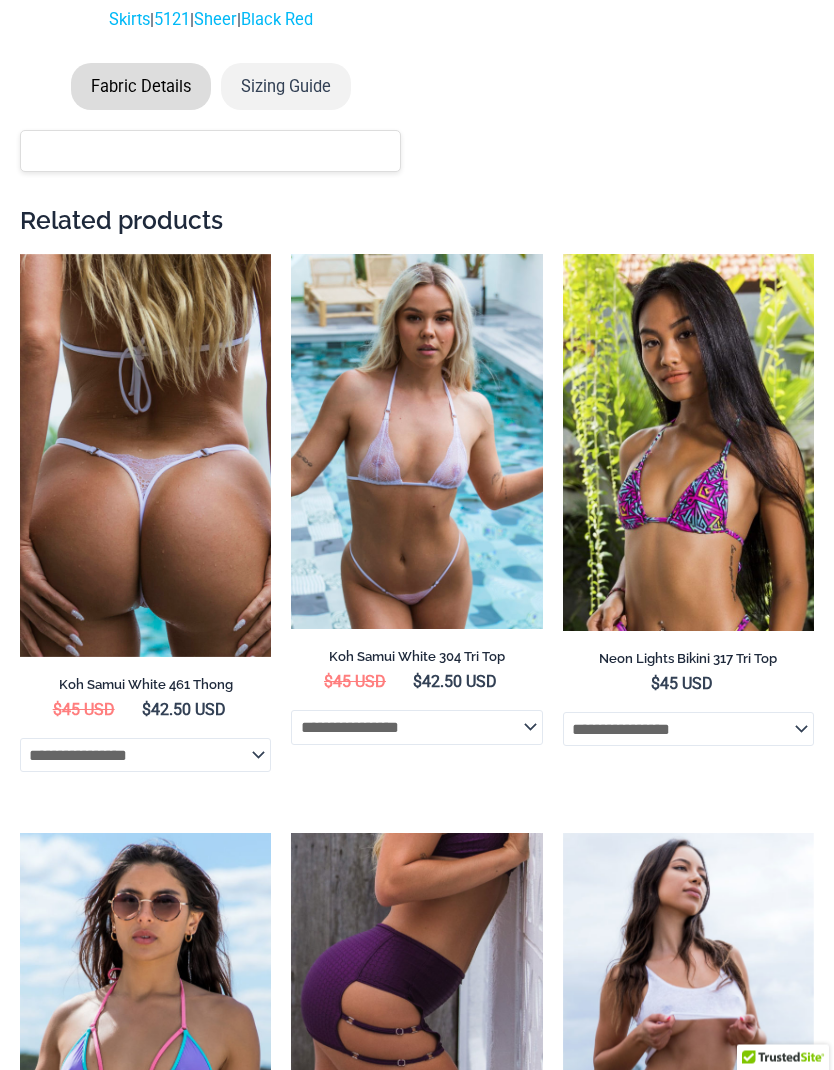 scroll, scrollTop: 2107, scrollLeft: 0, axis: vertical 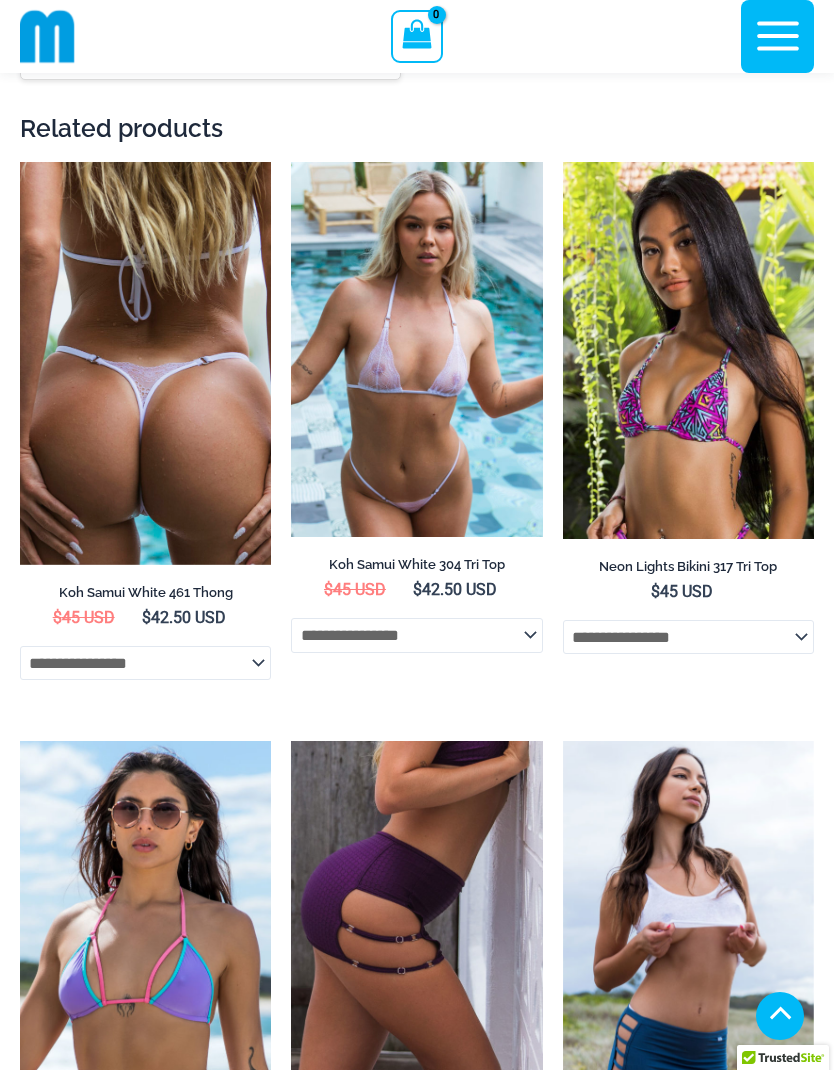 click at bounding box center (416, 349) 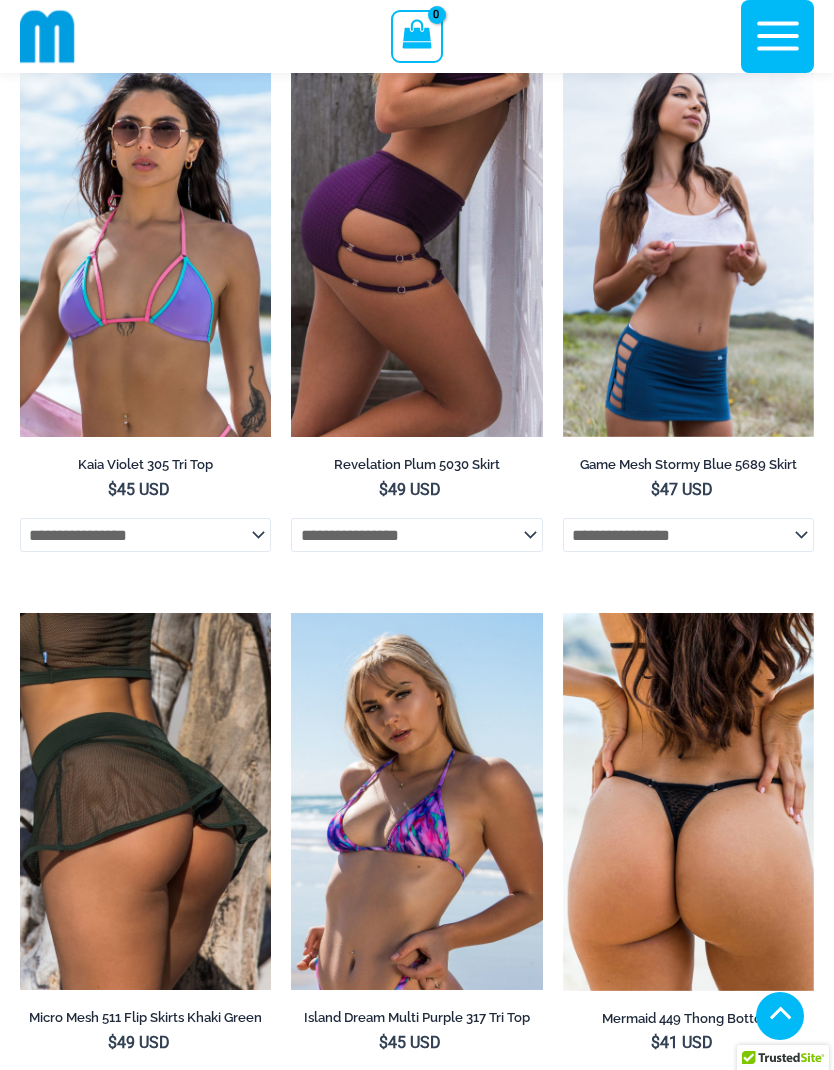 scroll, scrollTop: 2781, scrollLeft: 0, axis: vertical 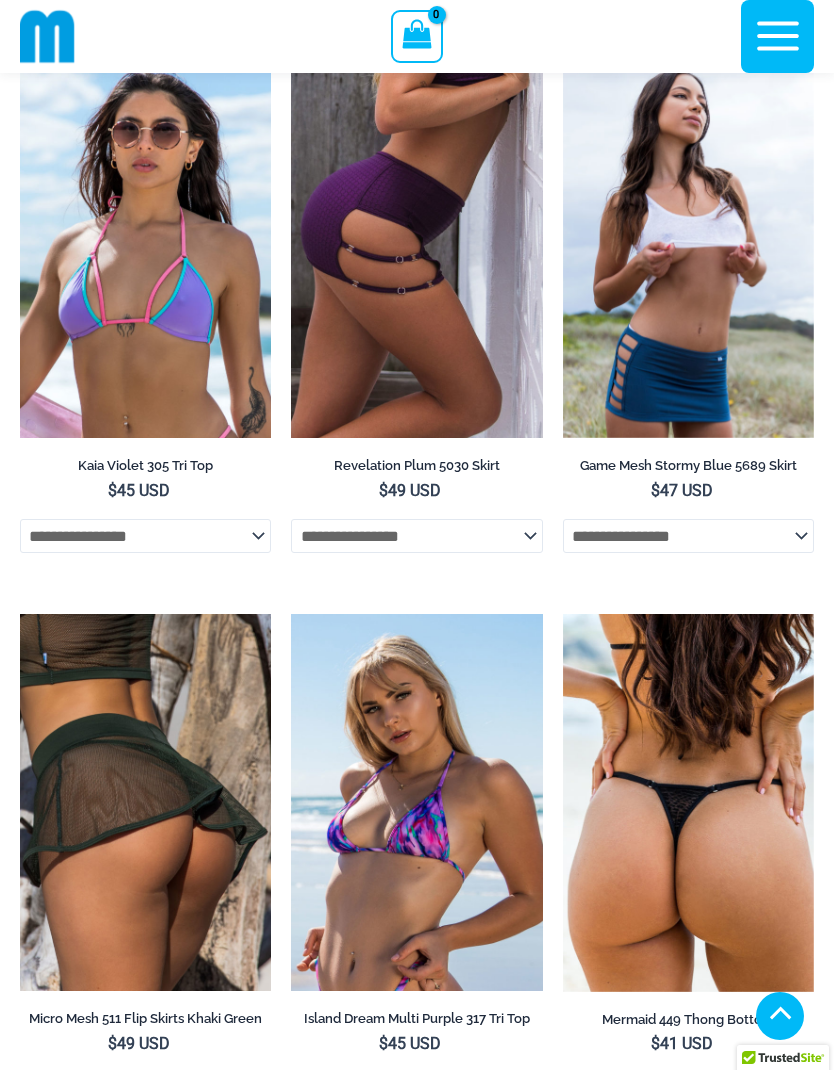 click at bounding box center [563, 61] 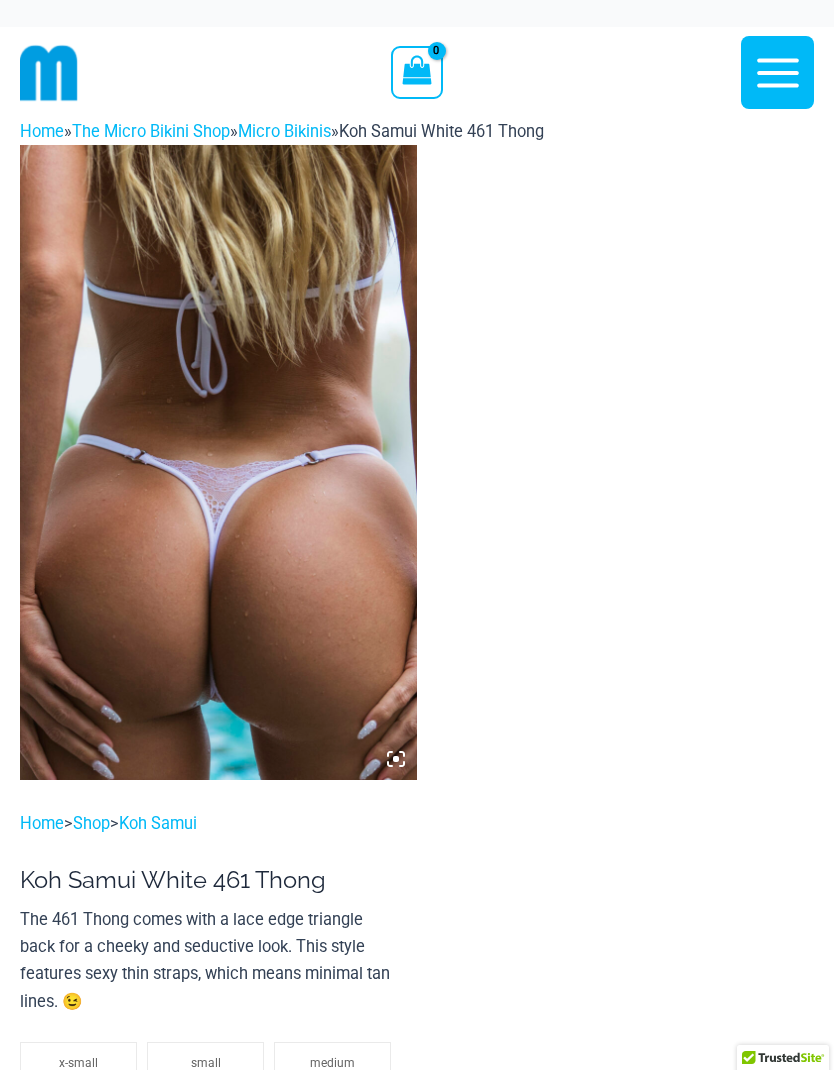 scroll, scrollTop: 0, scrollLeft: 0, axis: both 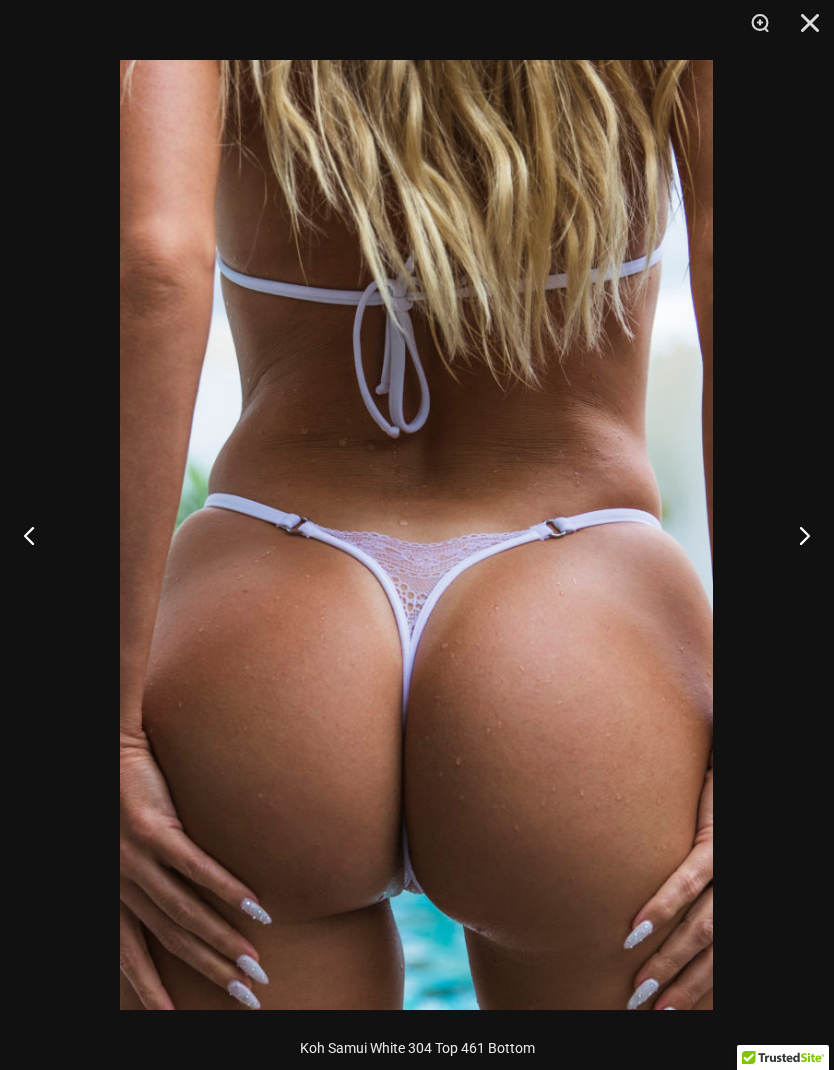click at bounding box center [796, 535] 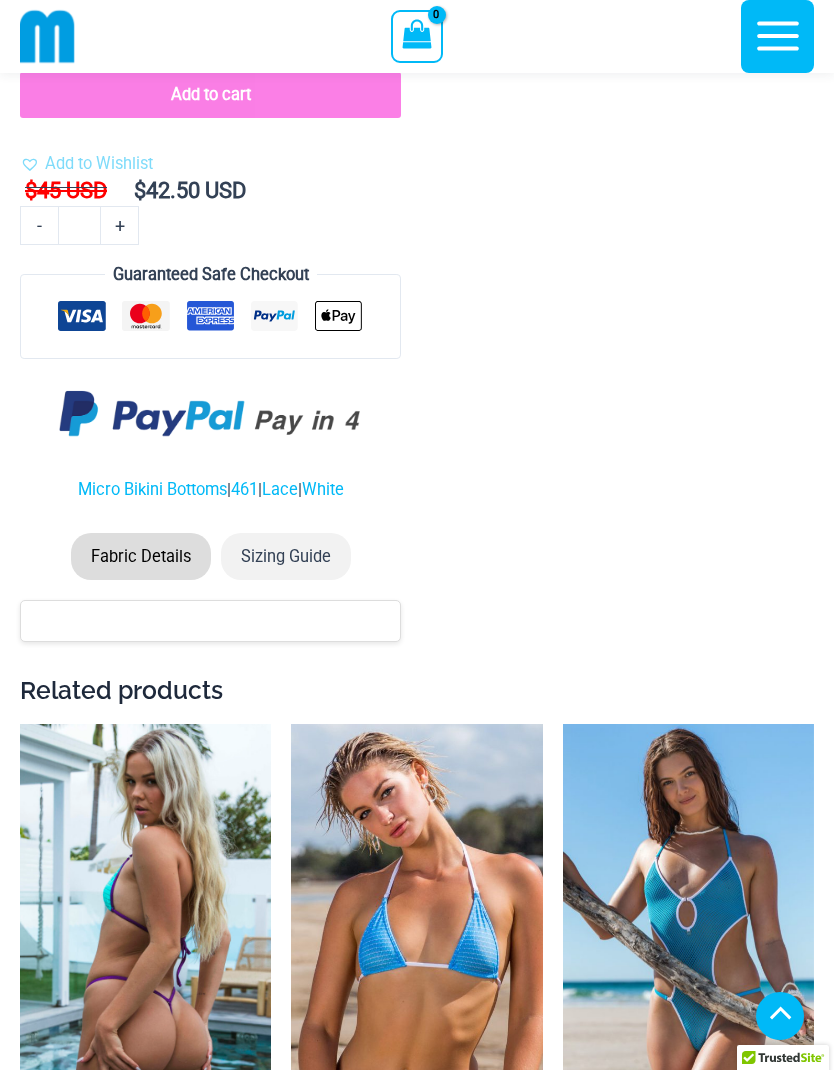 scroll, scrollTop: 1033, scrollLeft: 0, axis: vertical 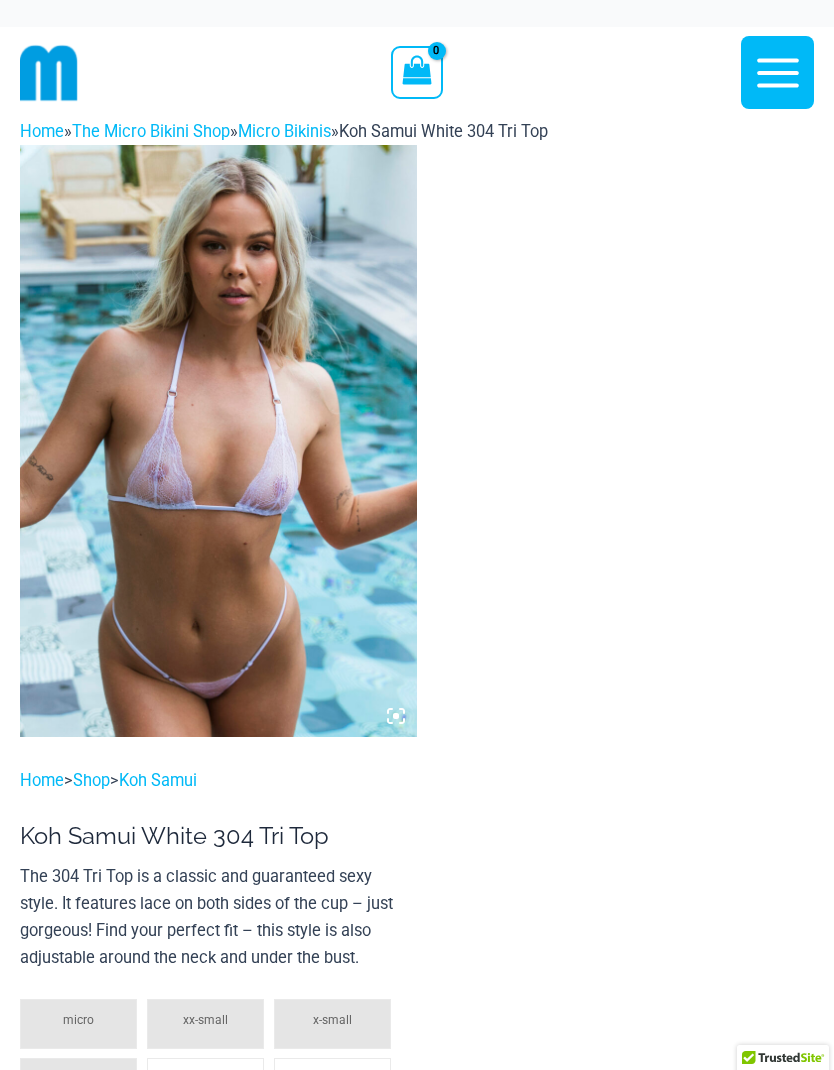 click at bounding box center (218, 441) 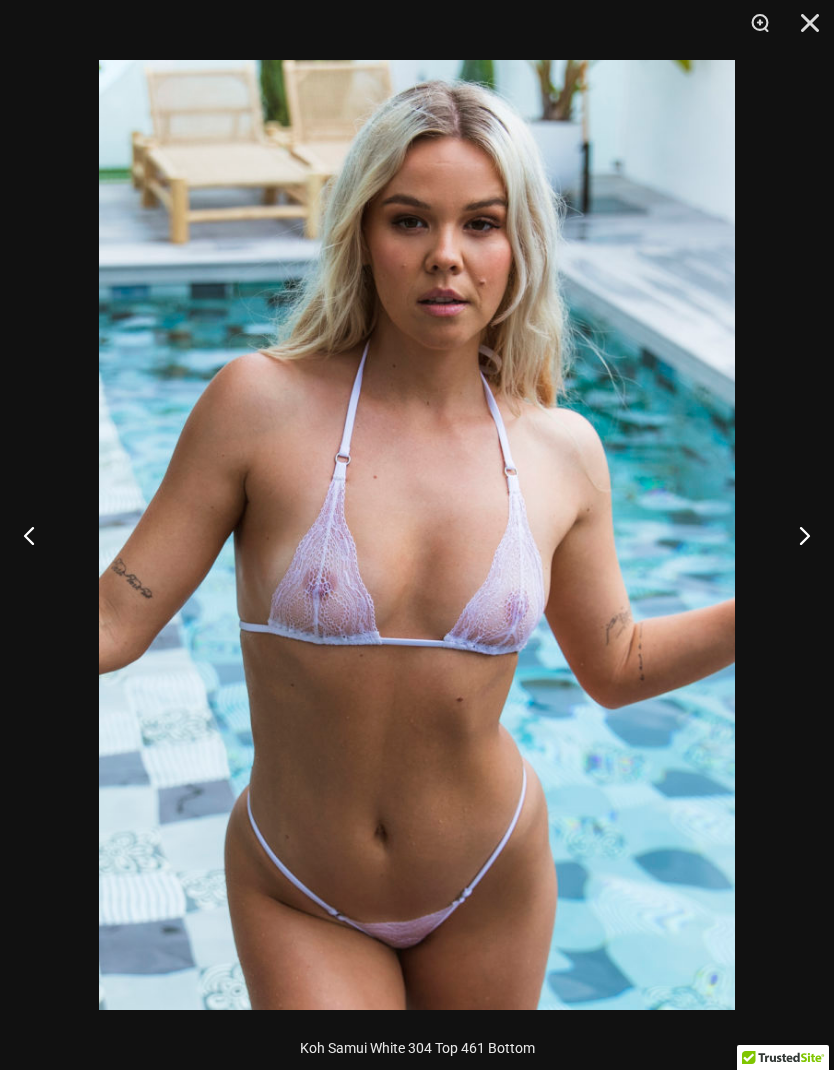 click at bounding box center [803, 30] 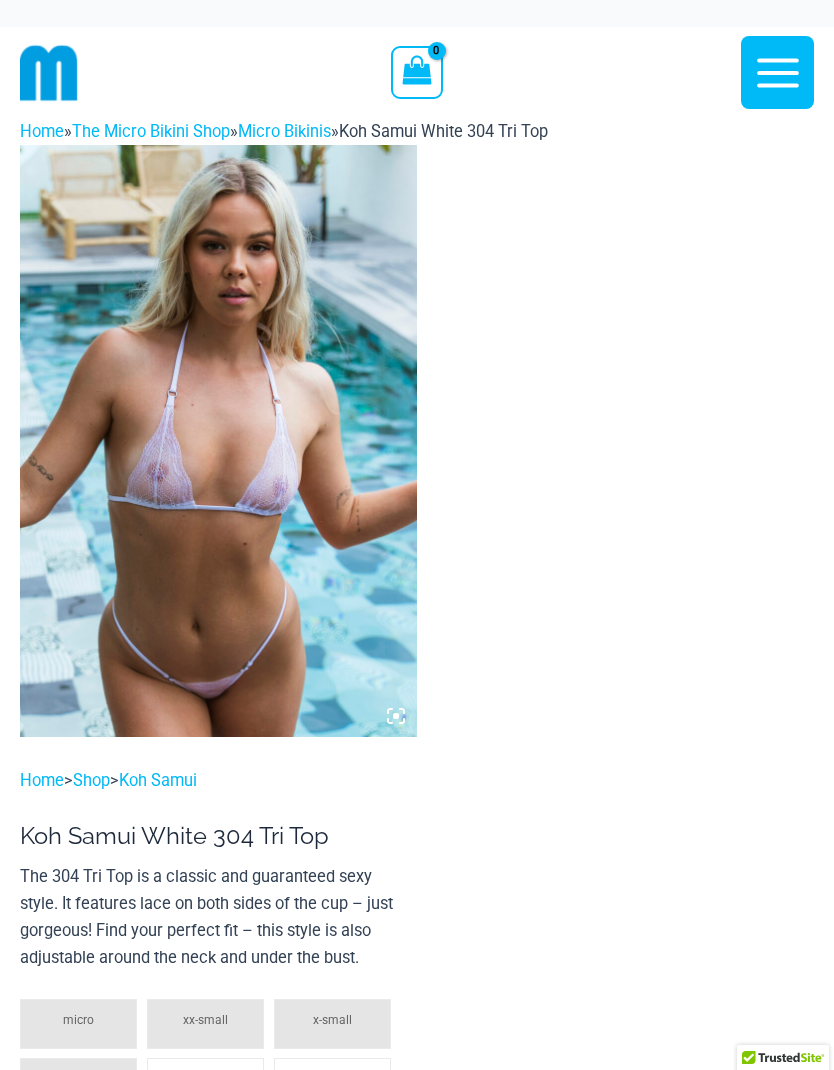 click on "**********" at bounding box center [417, 2970] 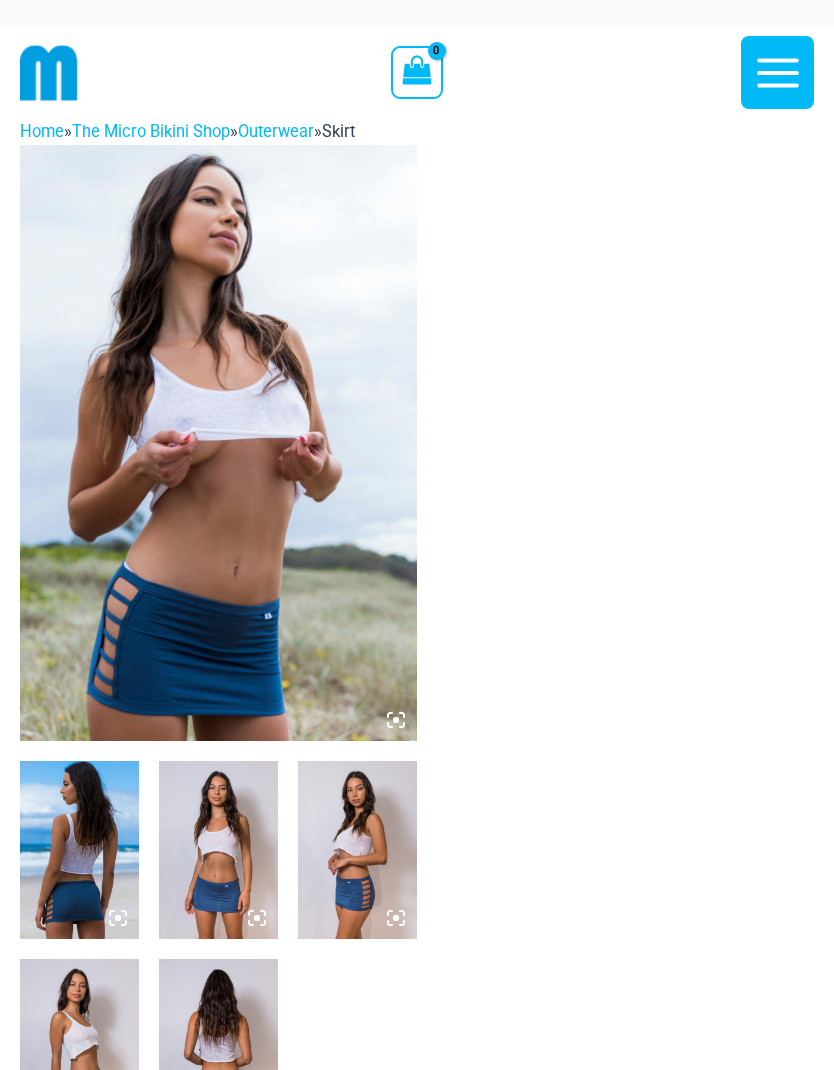 scroll, scrollTop: 0, scrollLeft: 0, axis: both 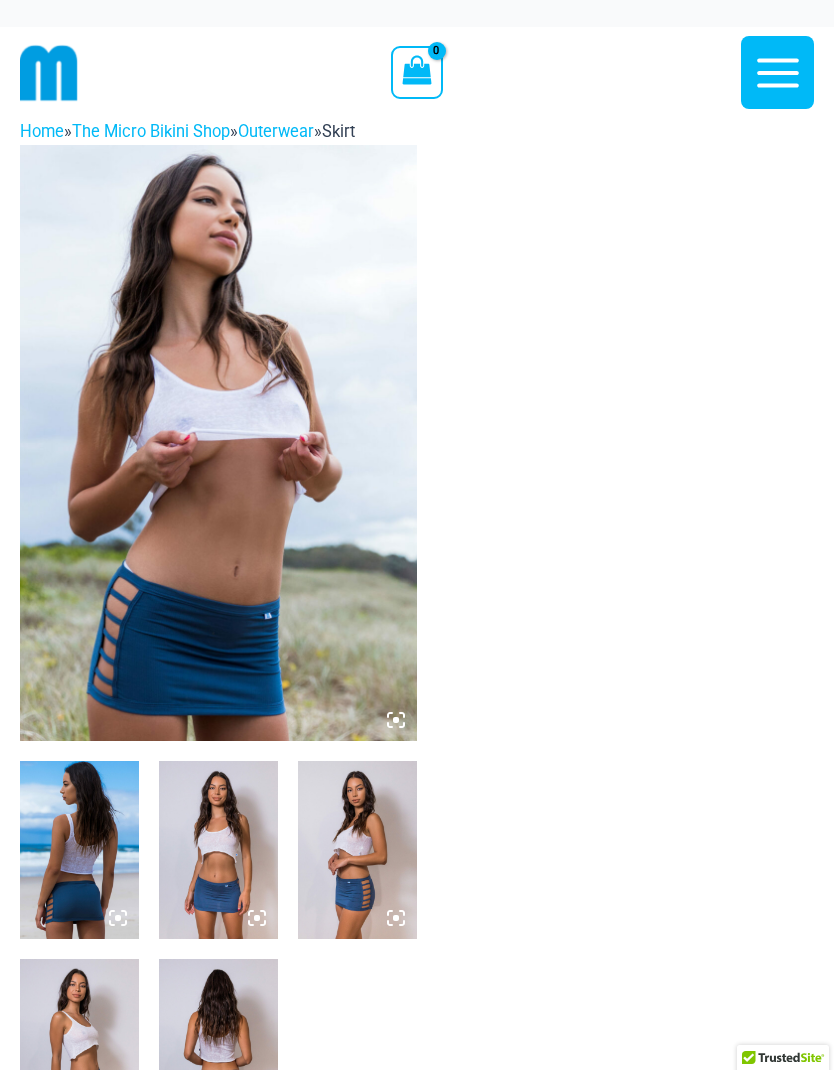 click at bounding box center [218, 443] 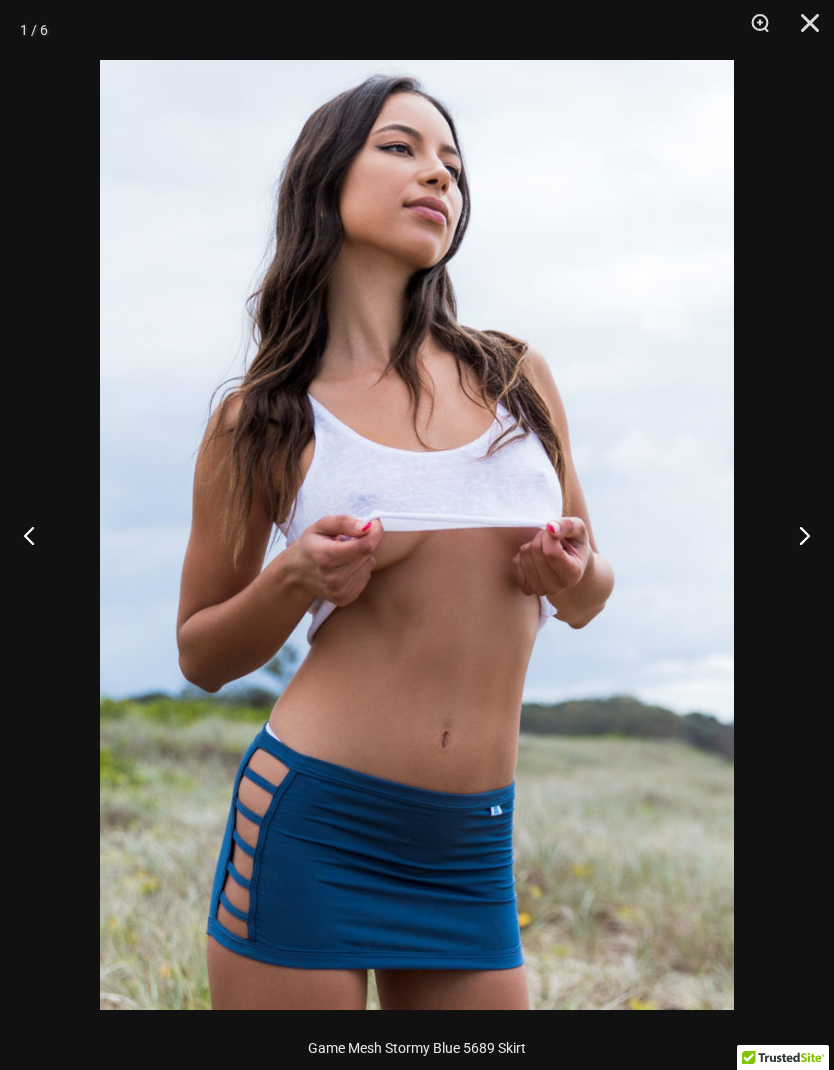 click at bounding box center (796, 535) 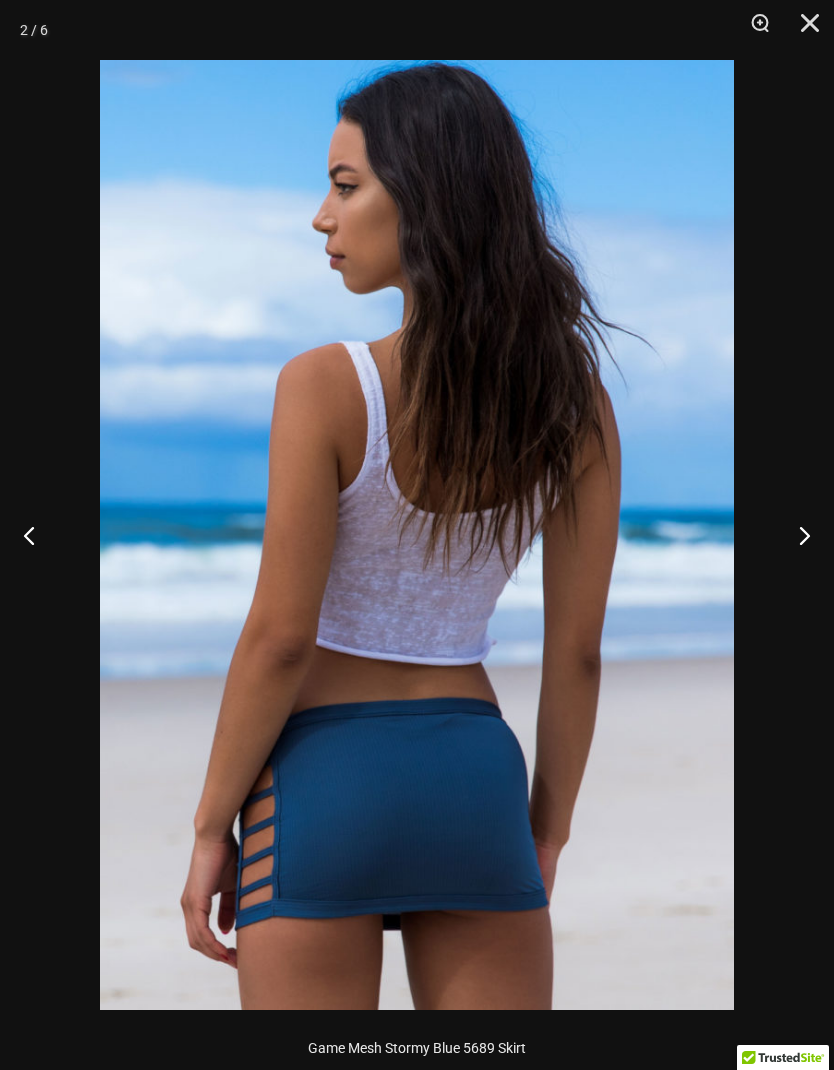 click at bounding box center (796, 535) 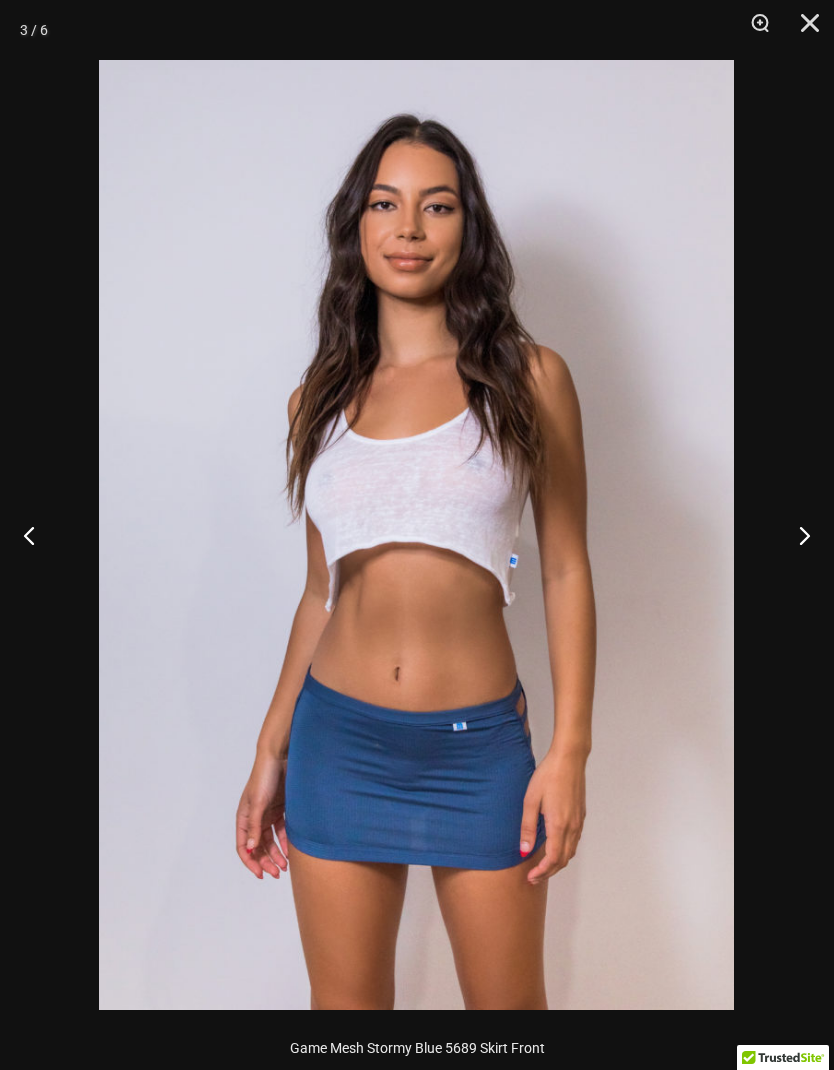 click at bounding box center (796, 535) 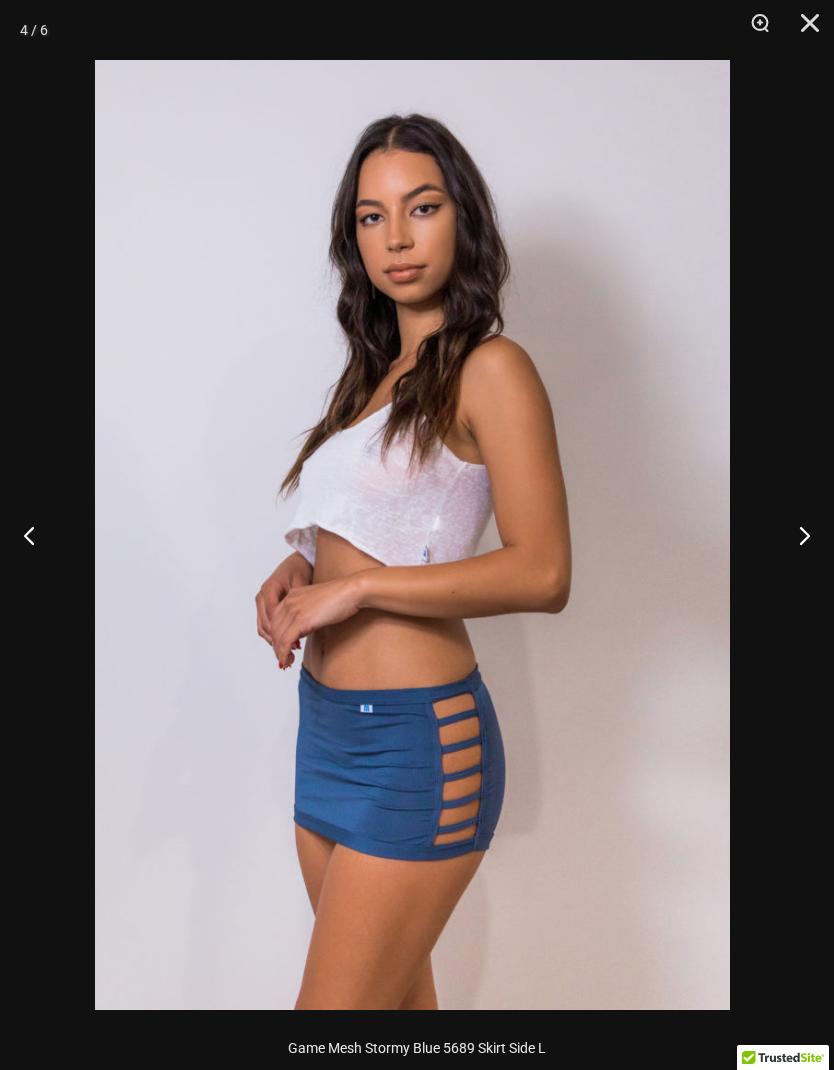 click at bounding box center (796, 535) 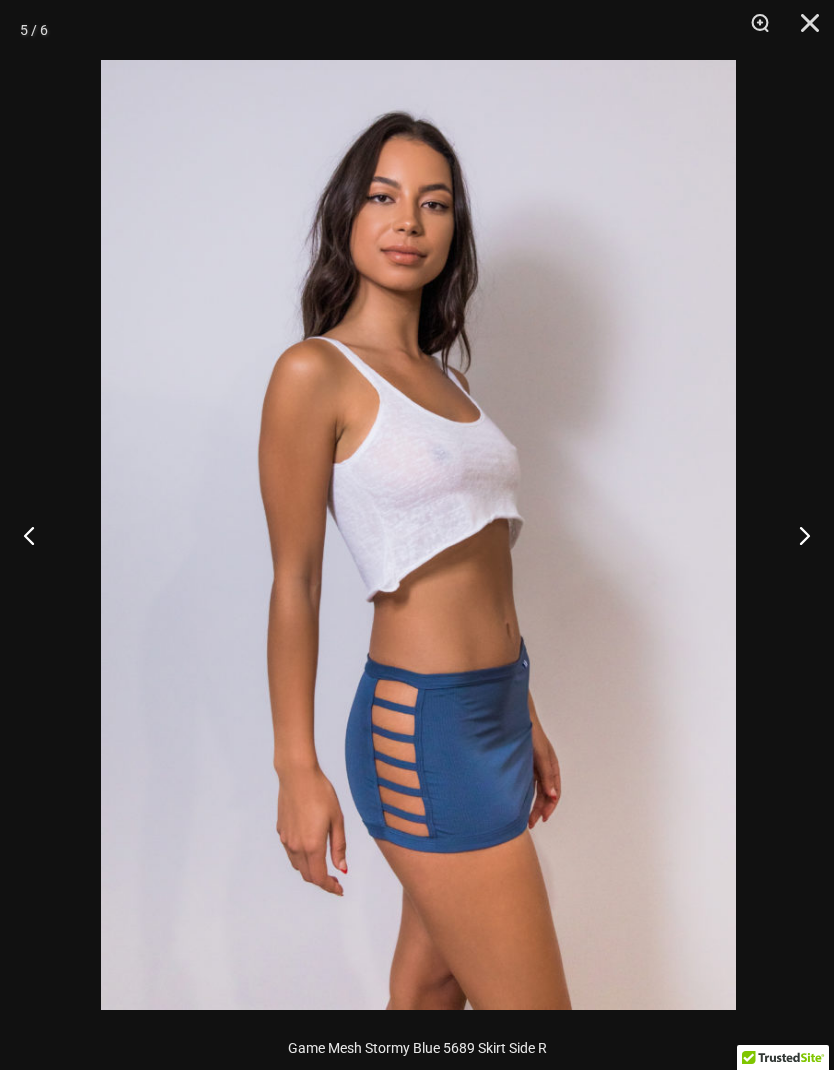 click at bounding box center (796, 535) 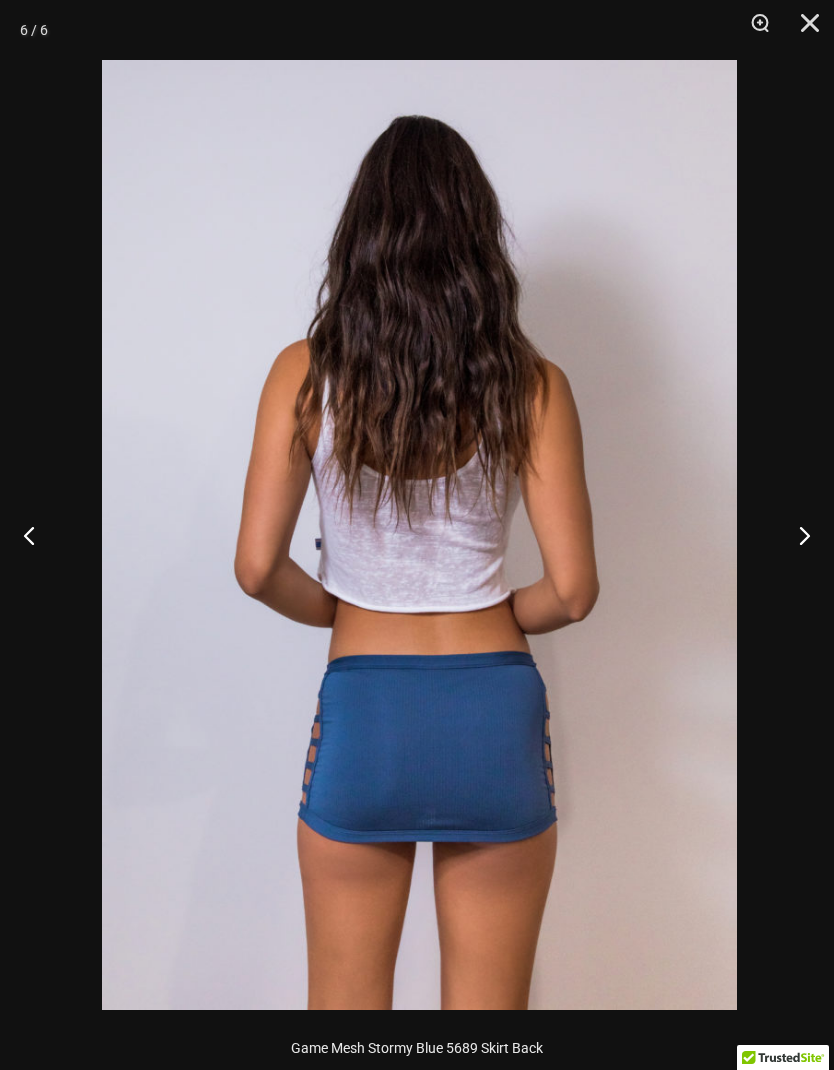 click at bounding box center [803, 30] 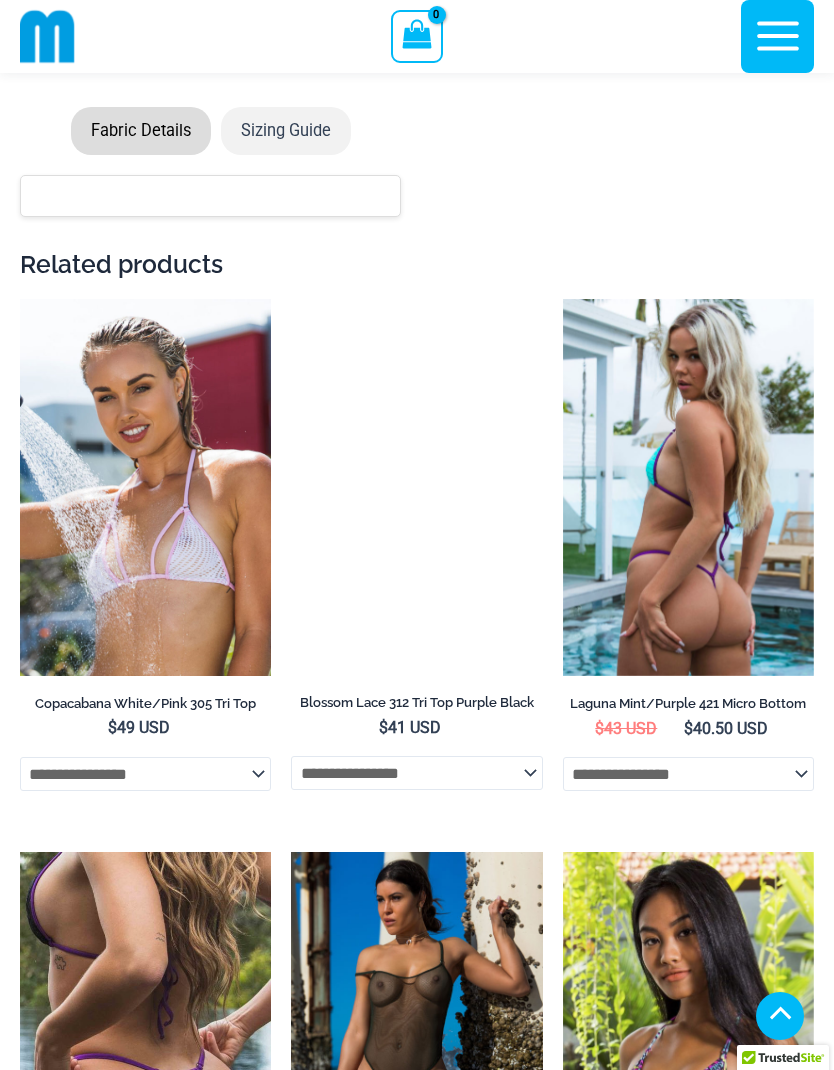 scroll, scrollTop: 1793, scrollLeft: 0, axis: vertical 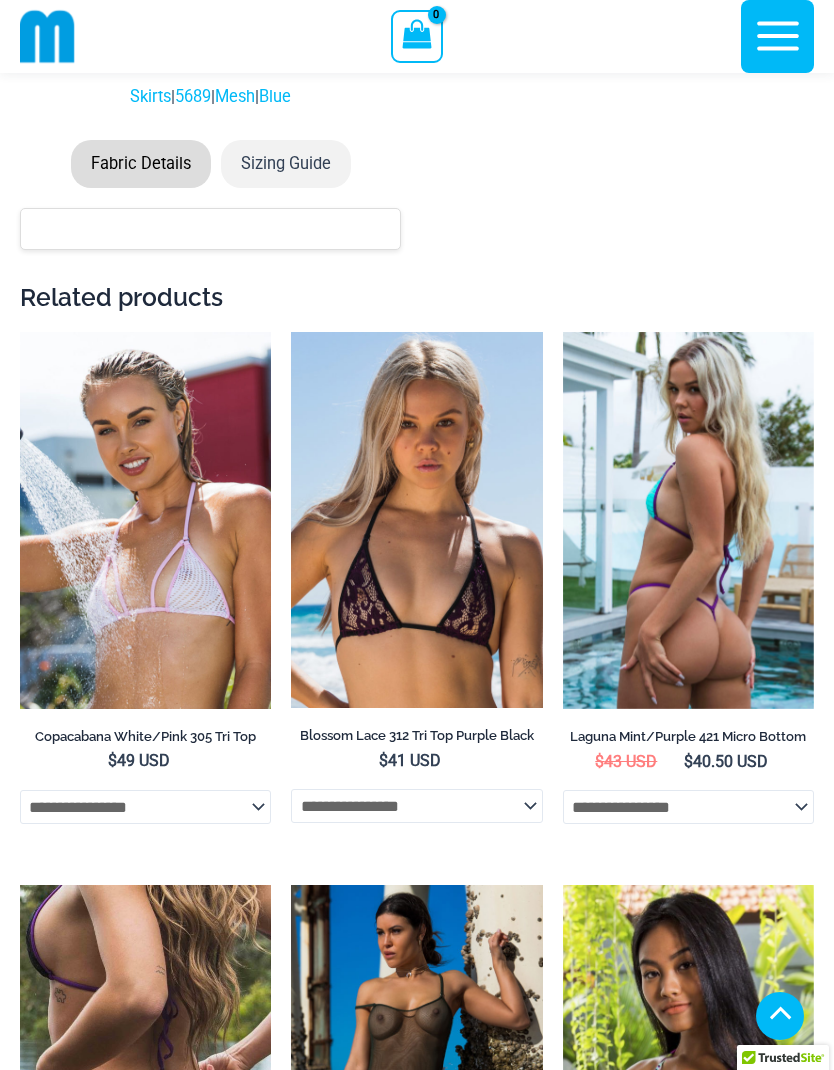 click at bounding box center [688, 520] 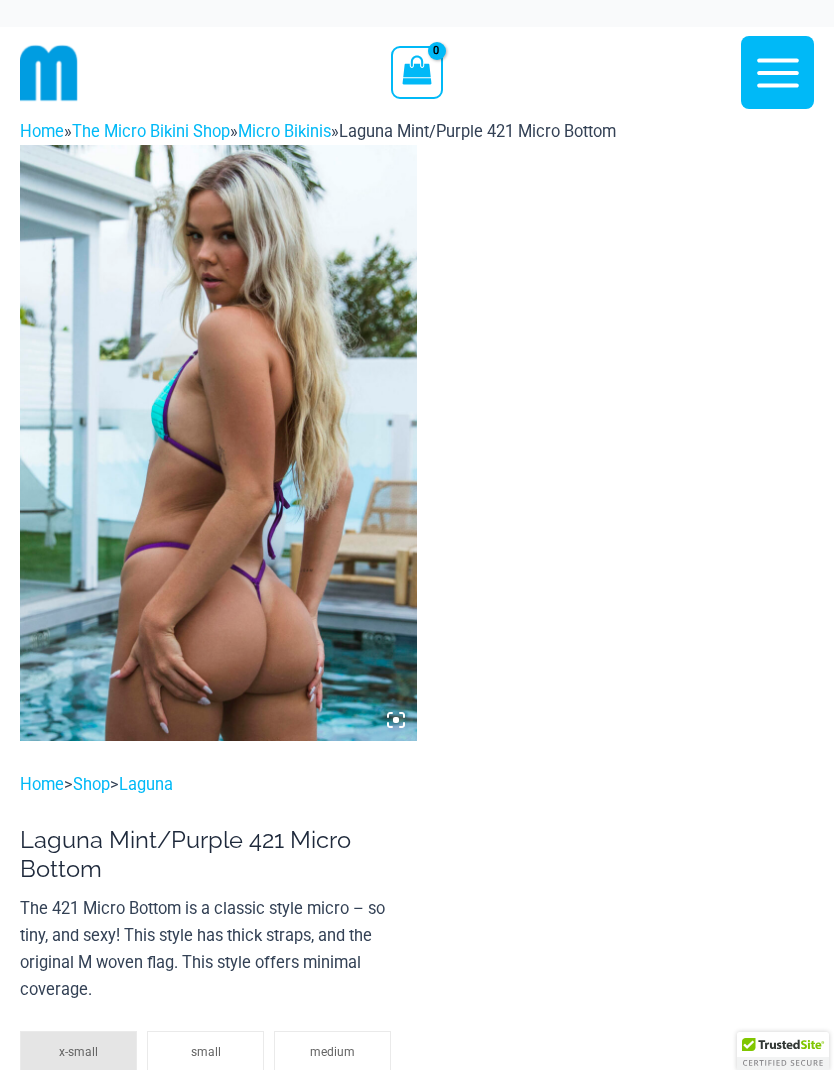 scroll, scrollTop: 0, scrollLeft: 0, axis: both 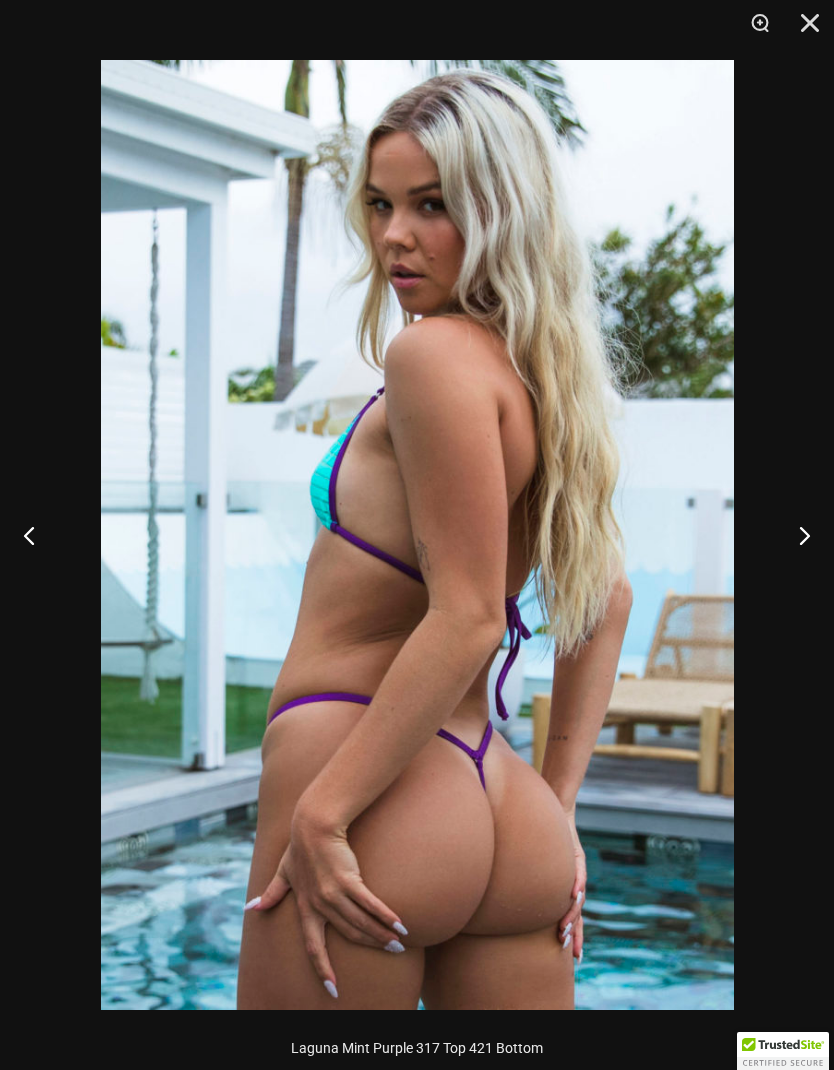 click at bounding box center [803, 30] 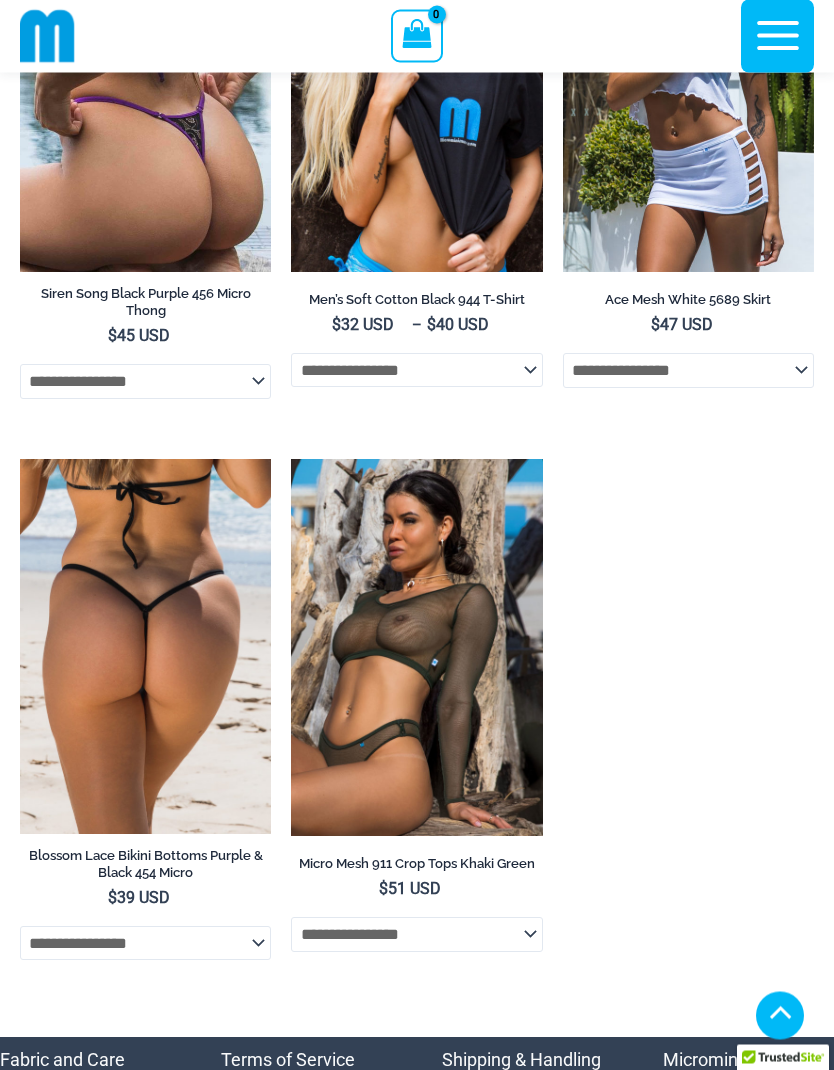scroll, scrollTop: 4750, scrollLeft: 0, axis: vertical 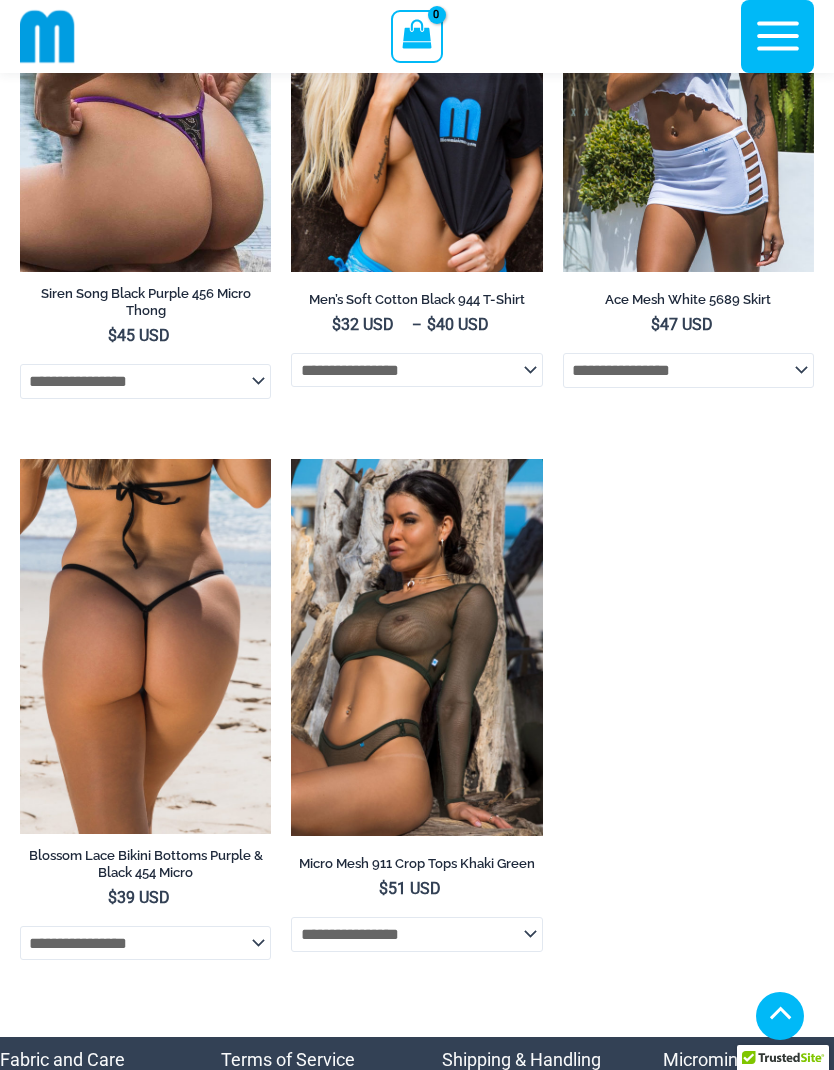 click at bounding box center (291, 459) 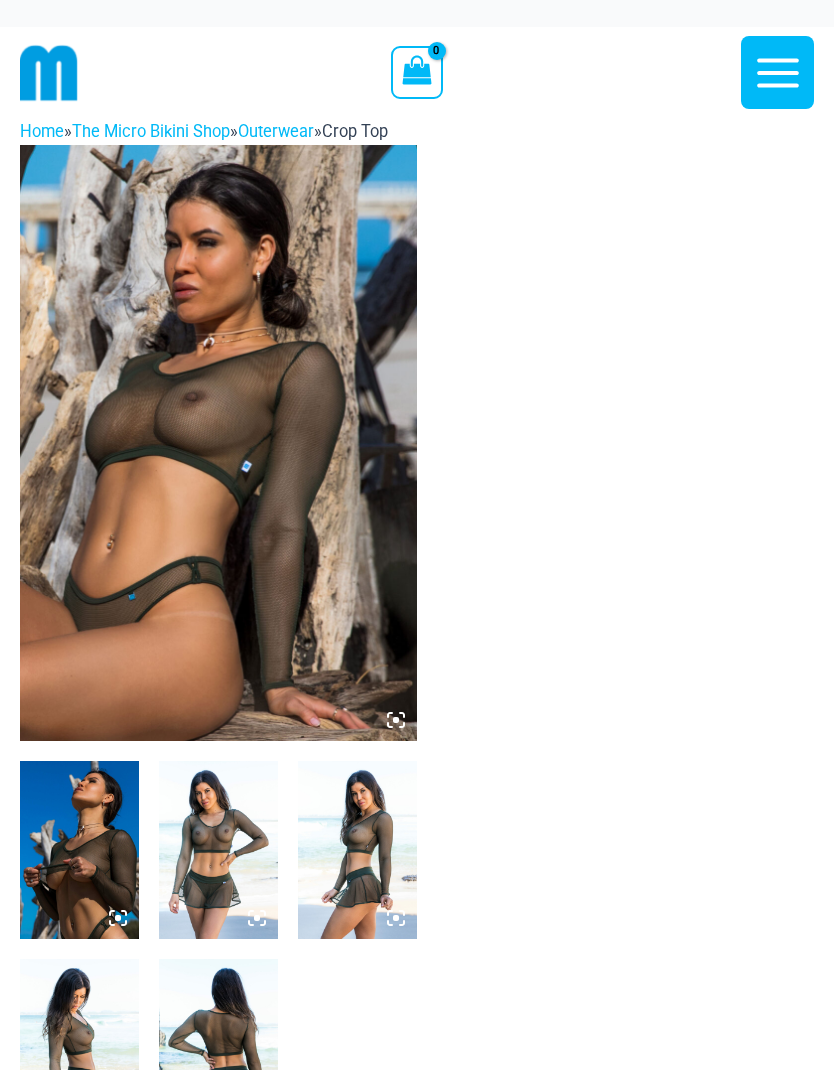 scroll, scrollTop: 0, scrollLeft: 0, axis: both 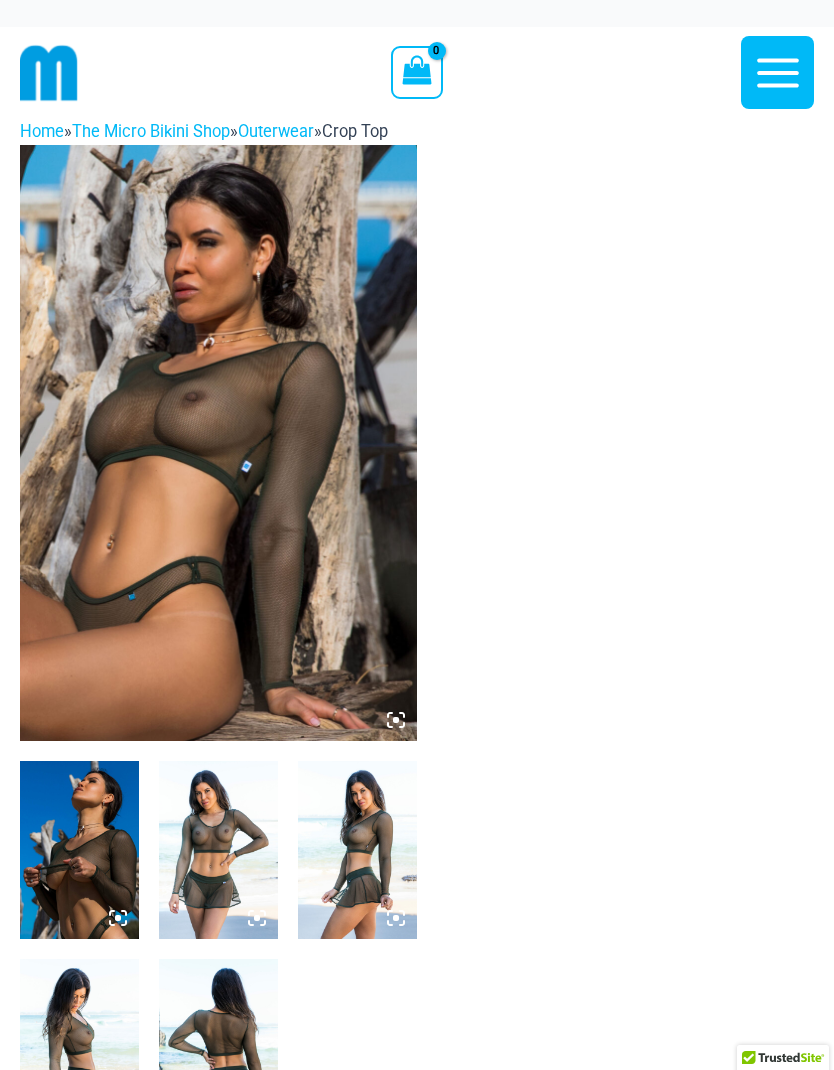 click at bounding box center (218, 443) 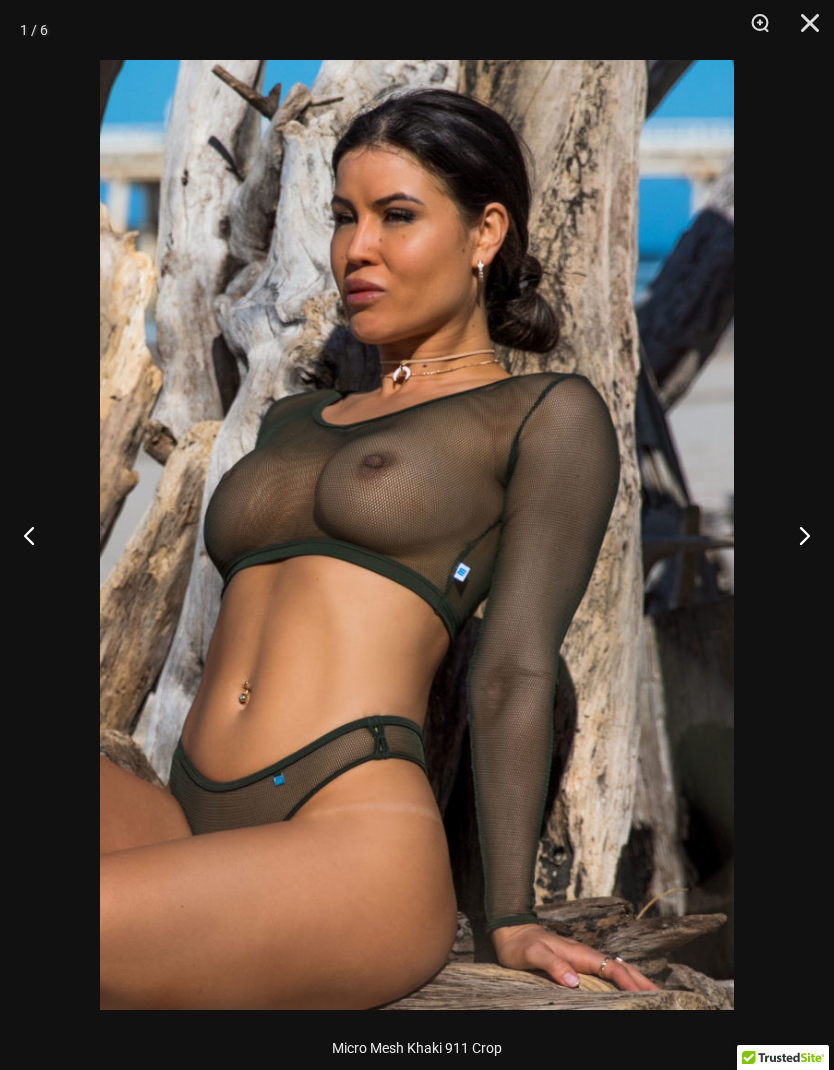 click at bounding box center (796, 535) 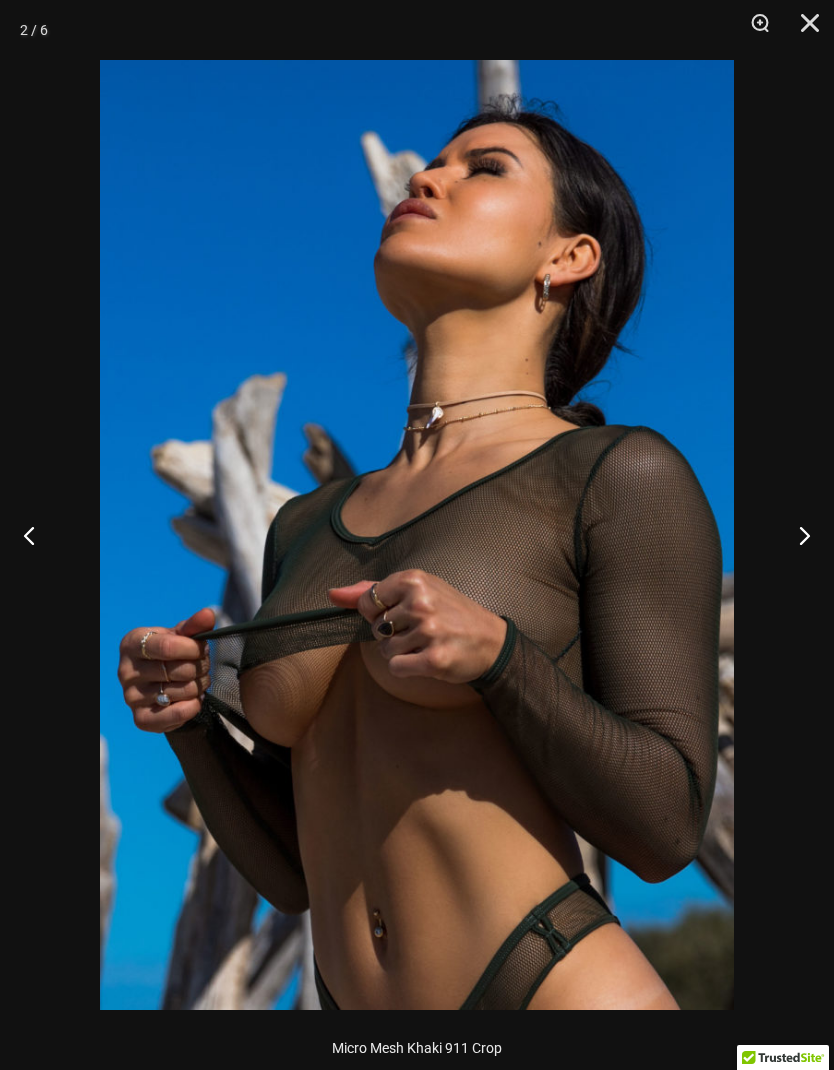 click at bounding box center [796, 535] 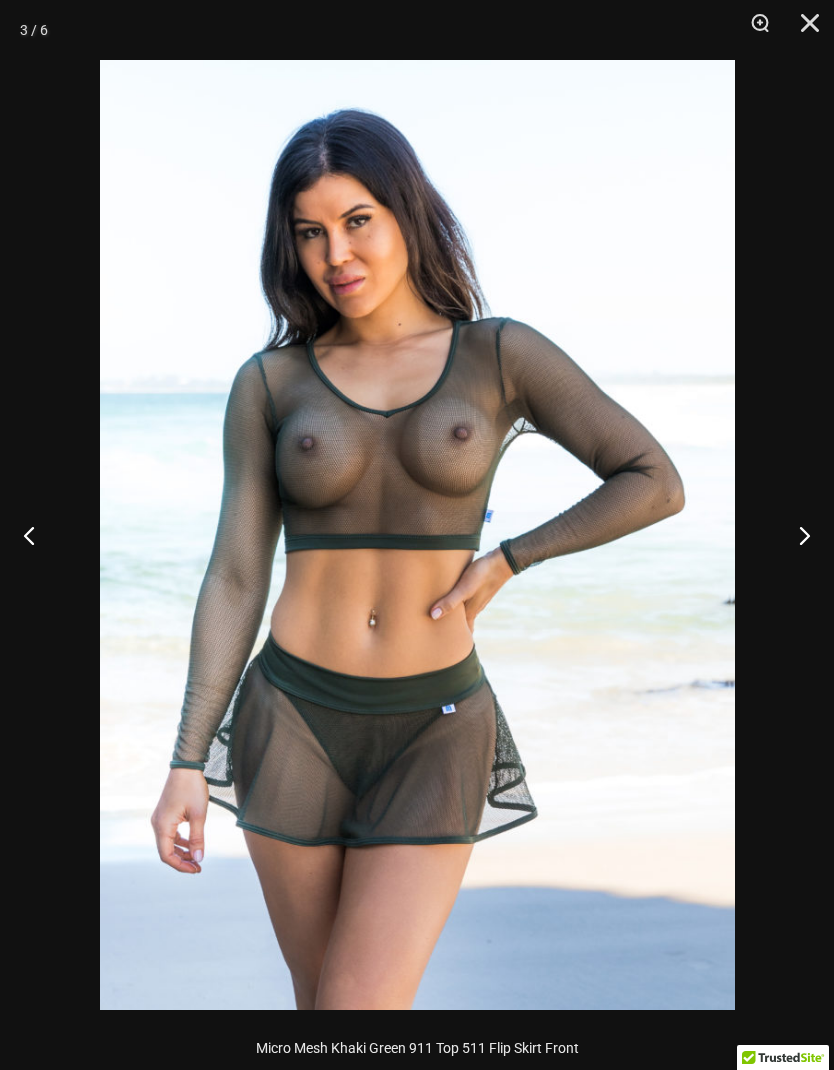 click at bounding box center (796, 535) 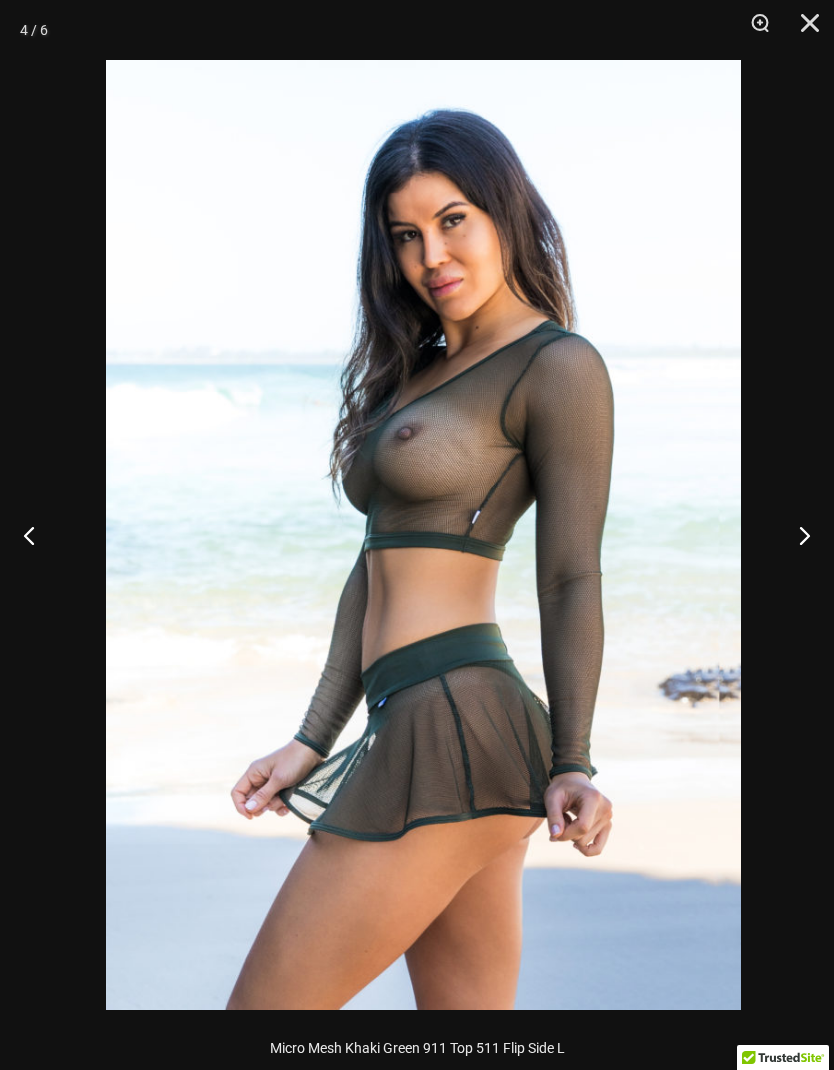 click at bounding box center [796, 535] 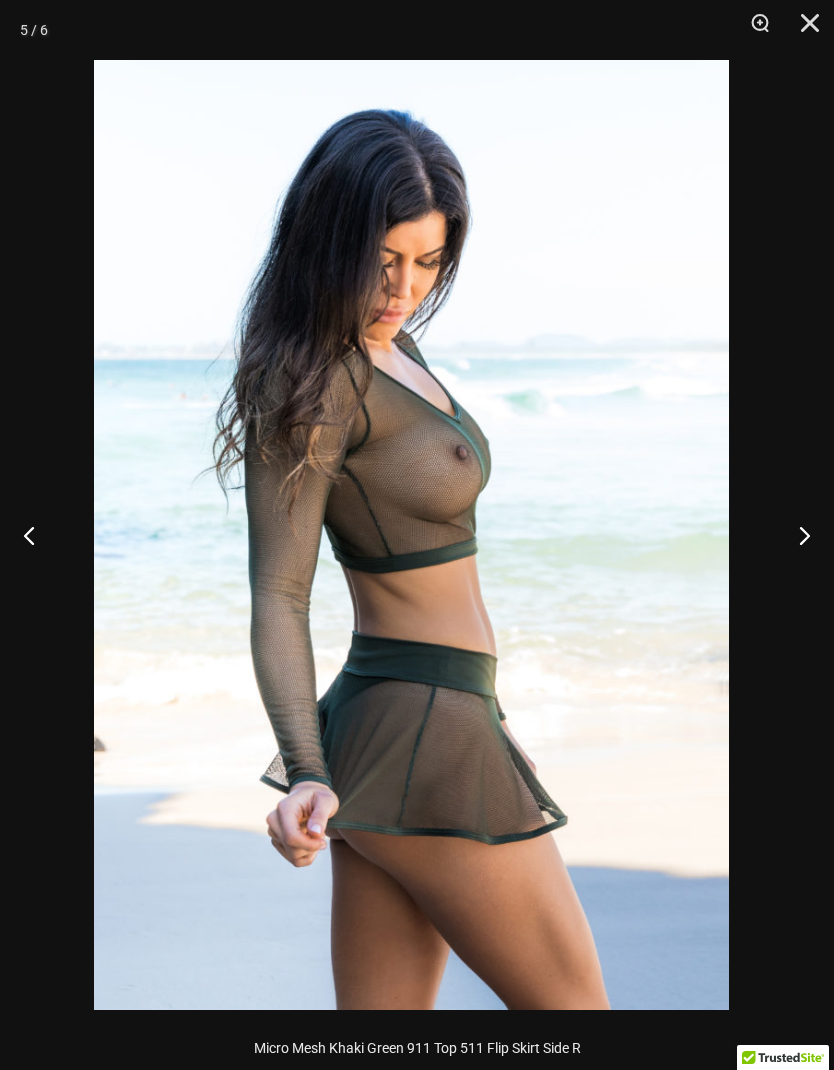 click at bounding box center (796, 535) 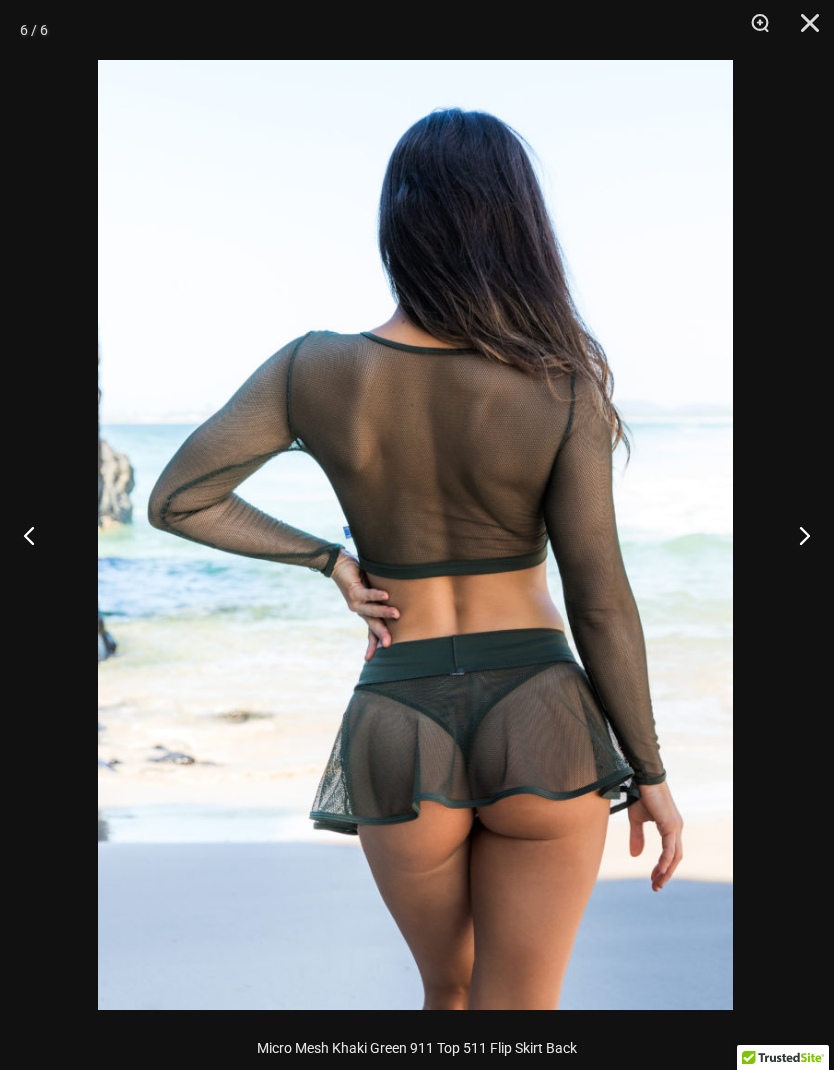 click at bounding box center (803, 30) 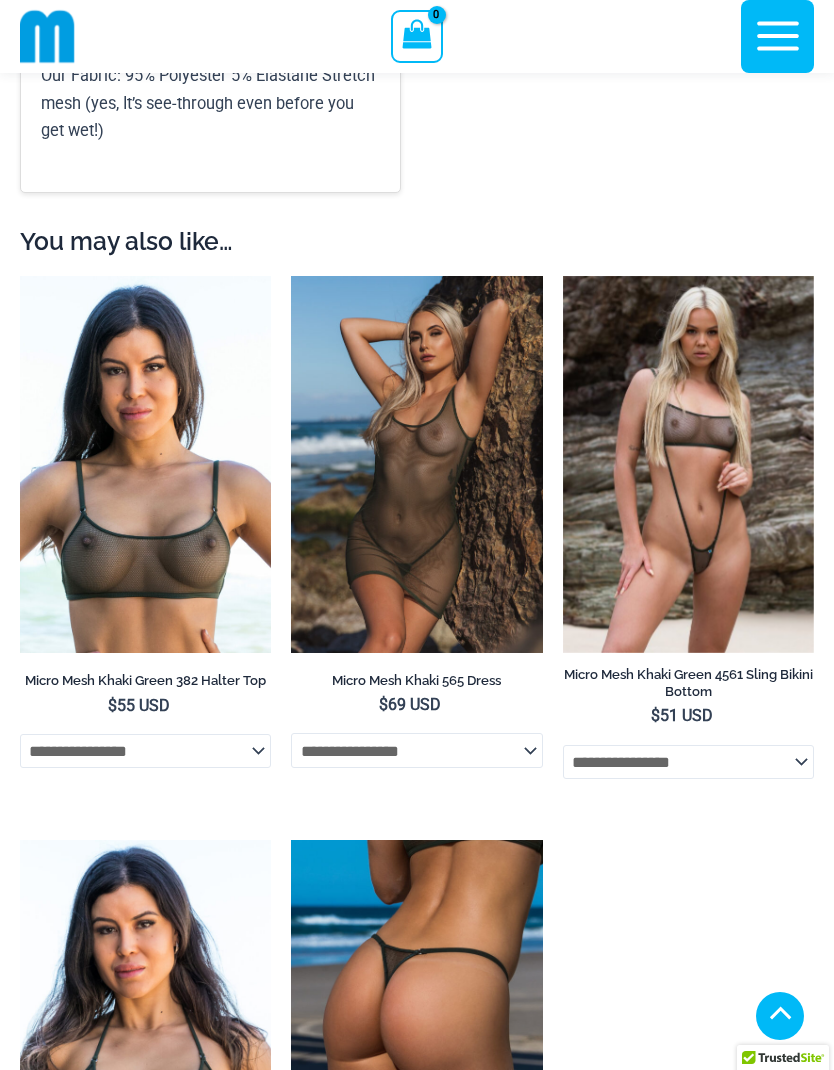 scroll, scrollTop: 2511, scrollLeft: 0, axis: vertical 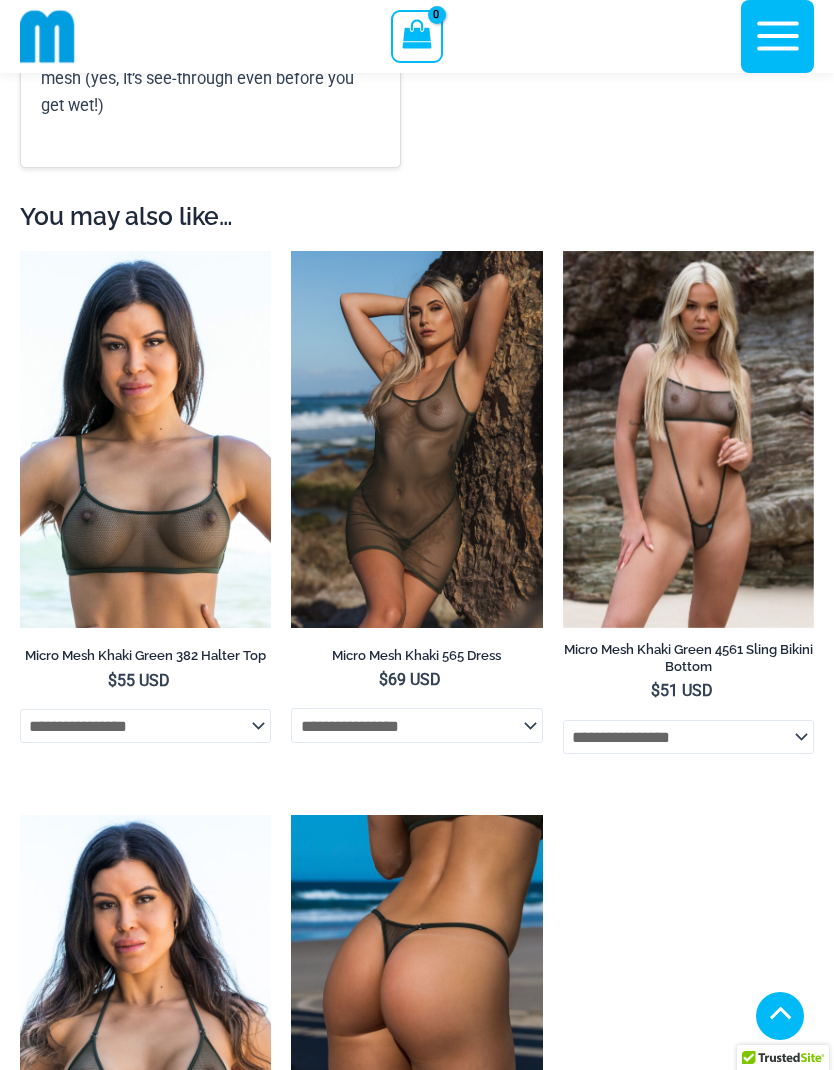 click at bounding box center (563, 251) 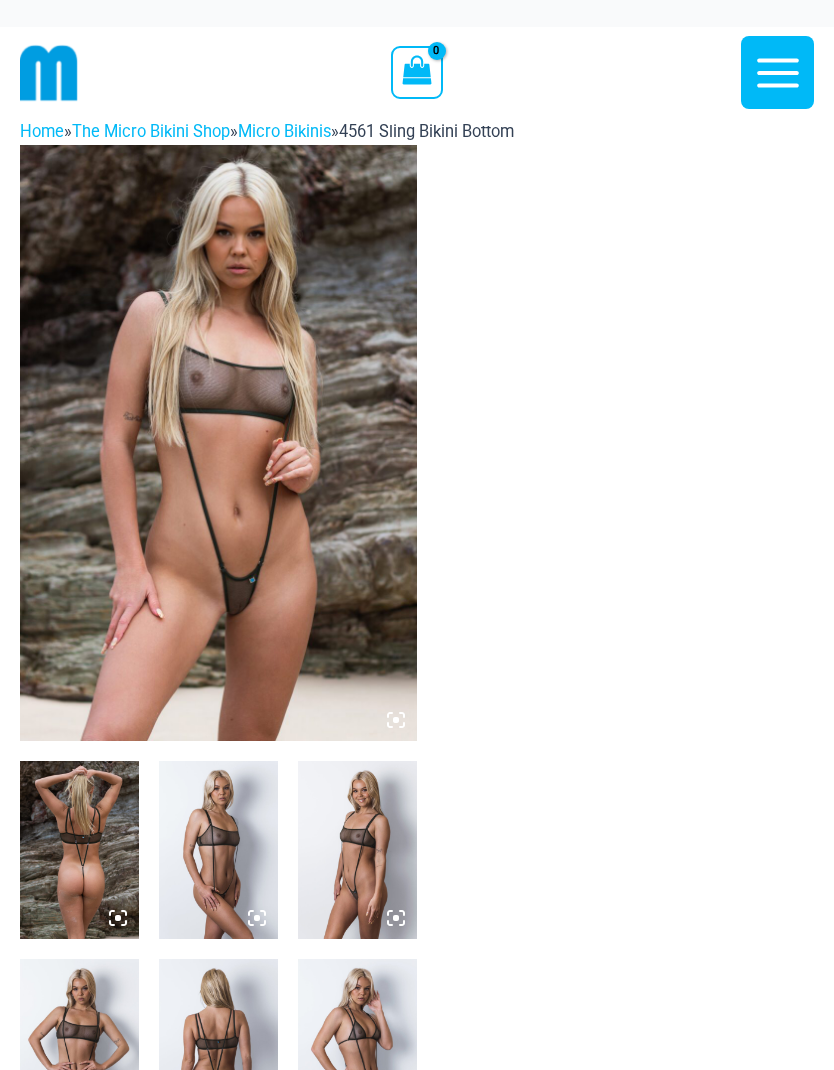 scroll, scrollTop: 0, scrollLeft: 0, axis: both 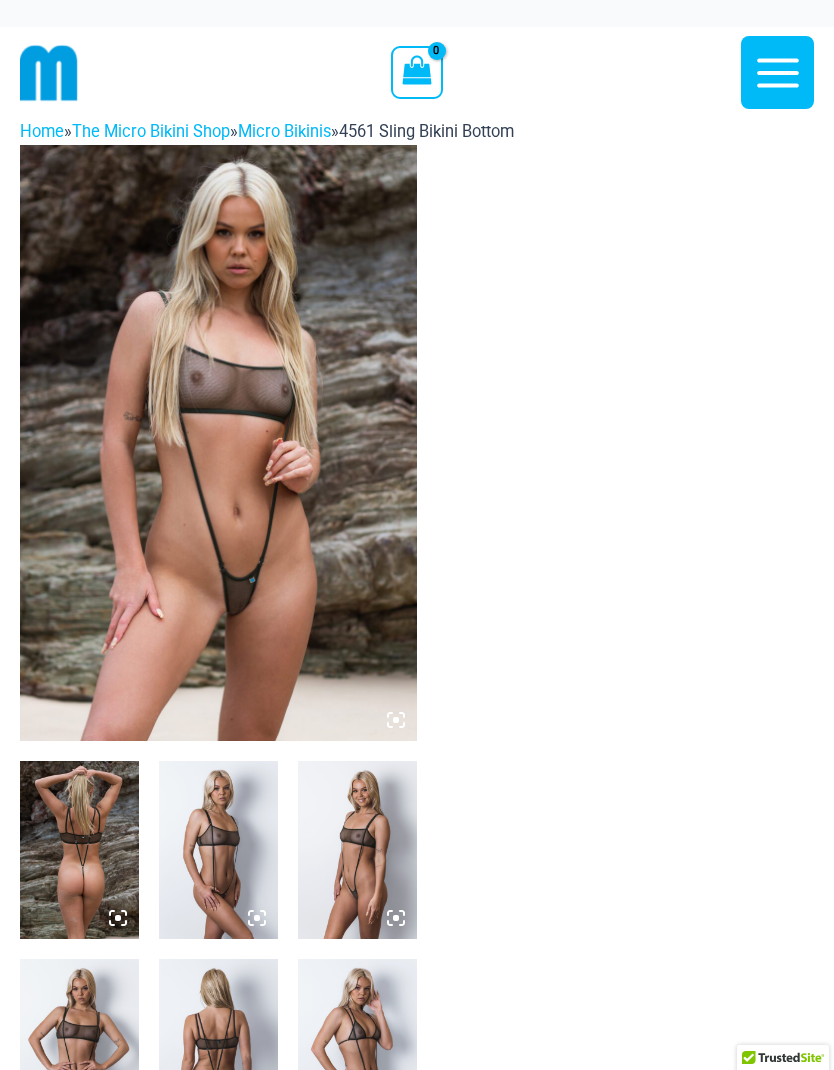 click at bounding box center [218, 443] 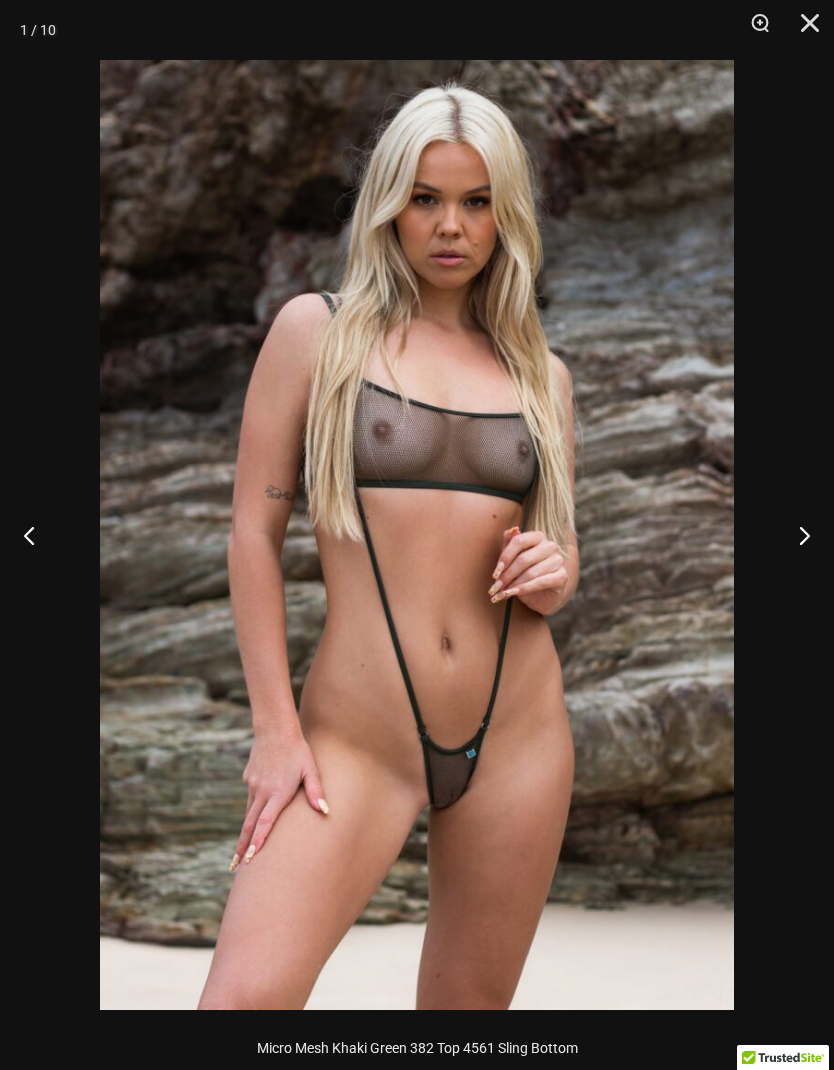 click at bounding box center [796, 535] 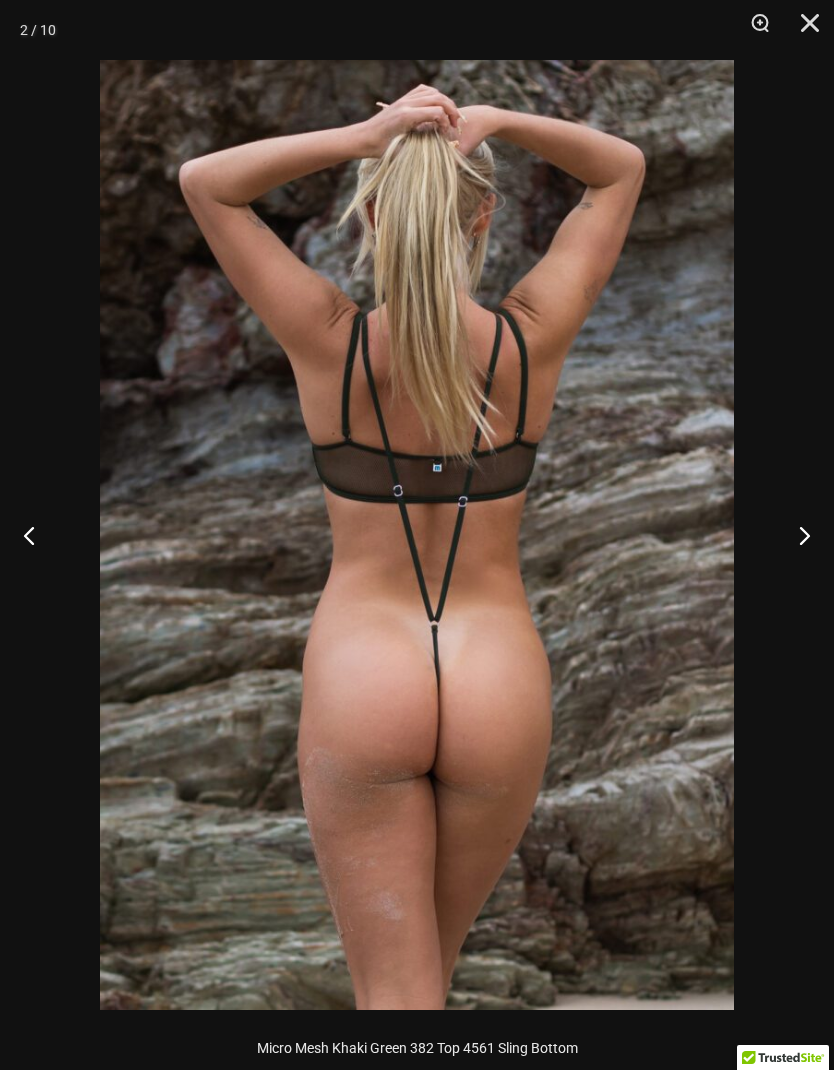 click at bounding box center [796, 535] 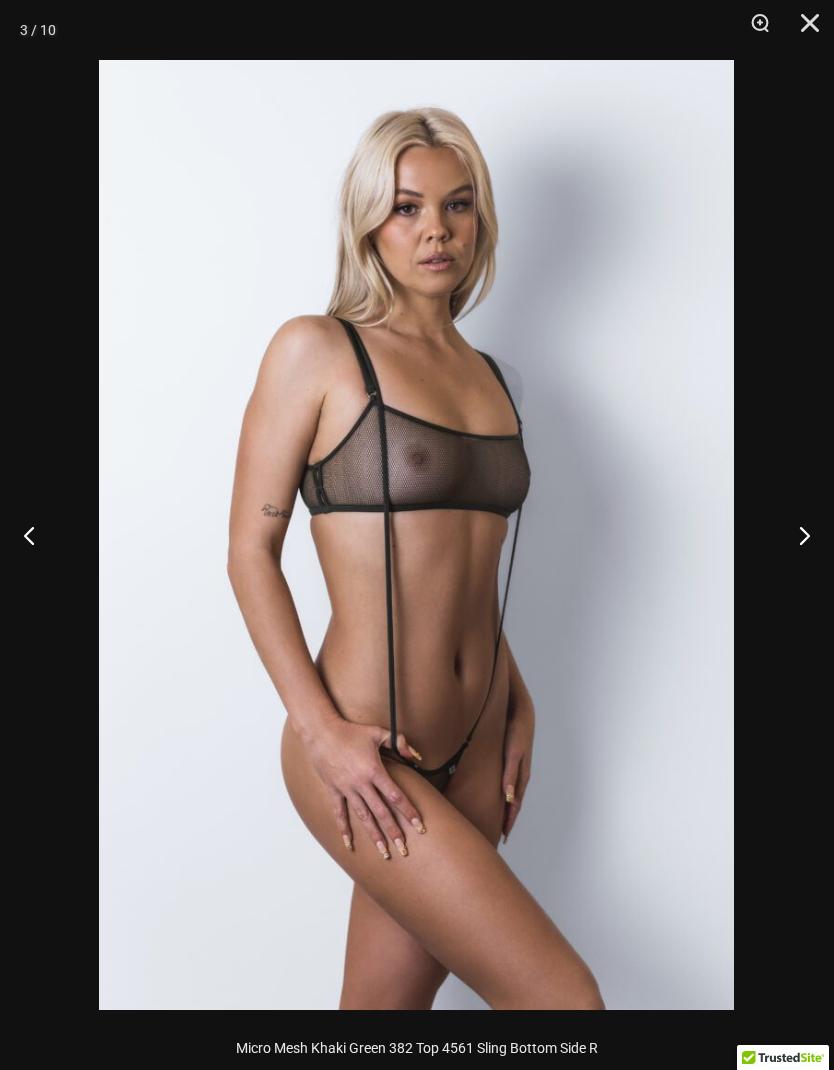 click at bounding box center [796, 535] 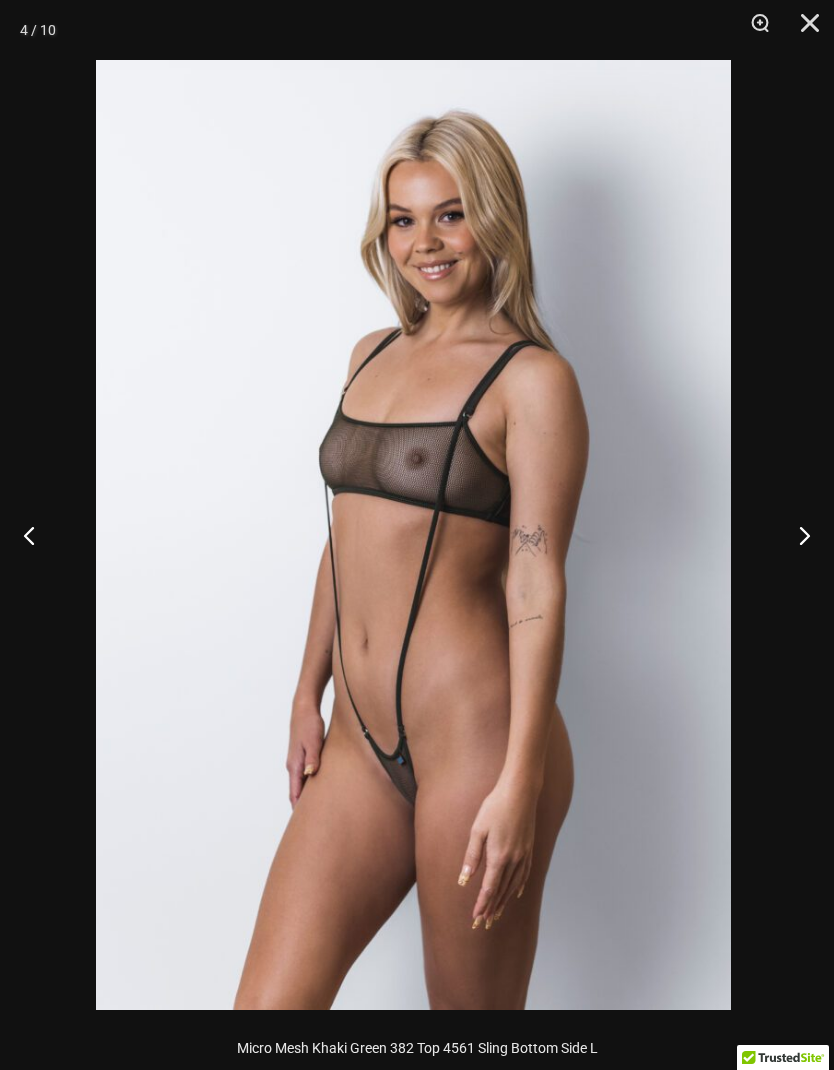 click at bounding box center (796, 535) 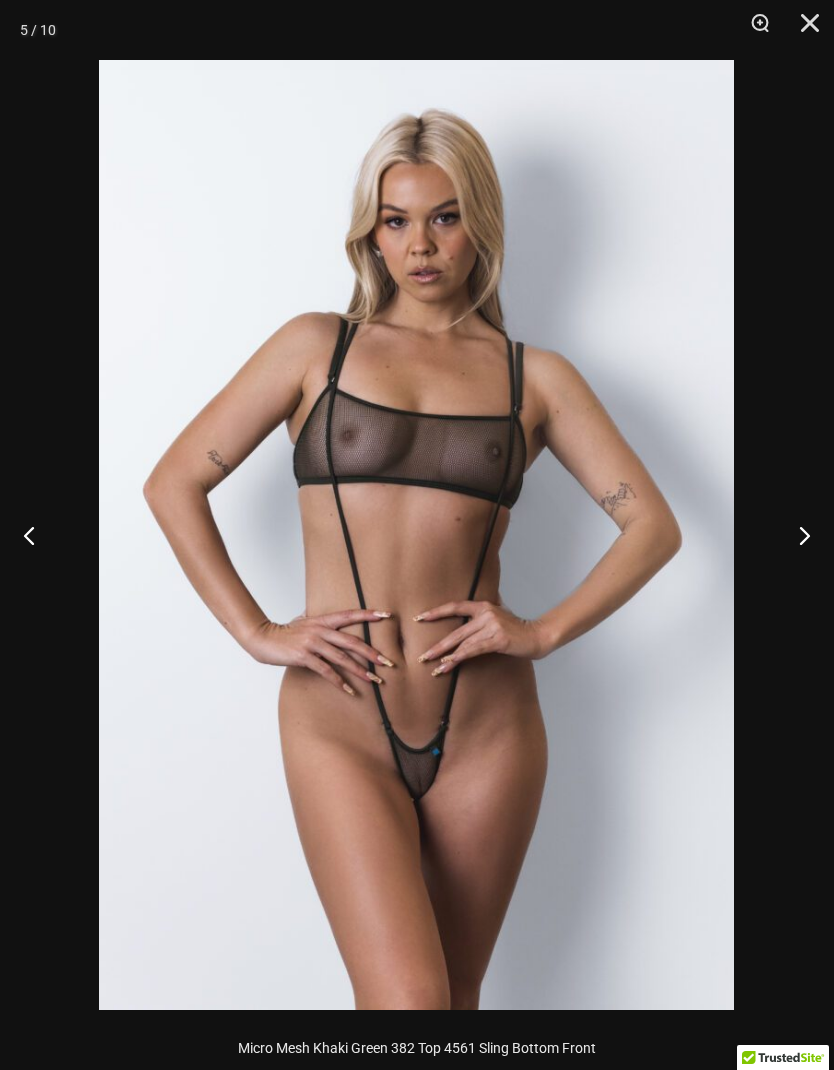 click at bounding box center (37, 535) 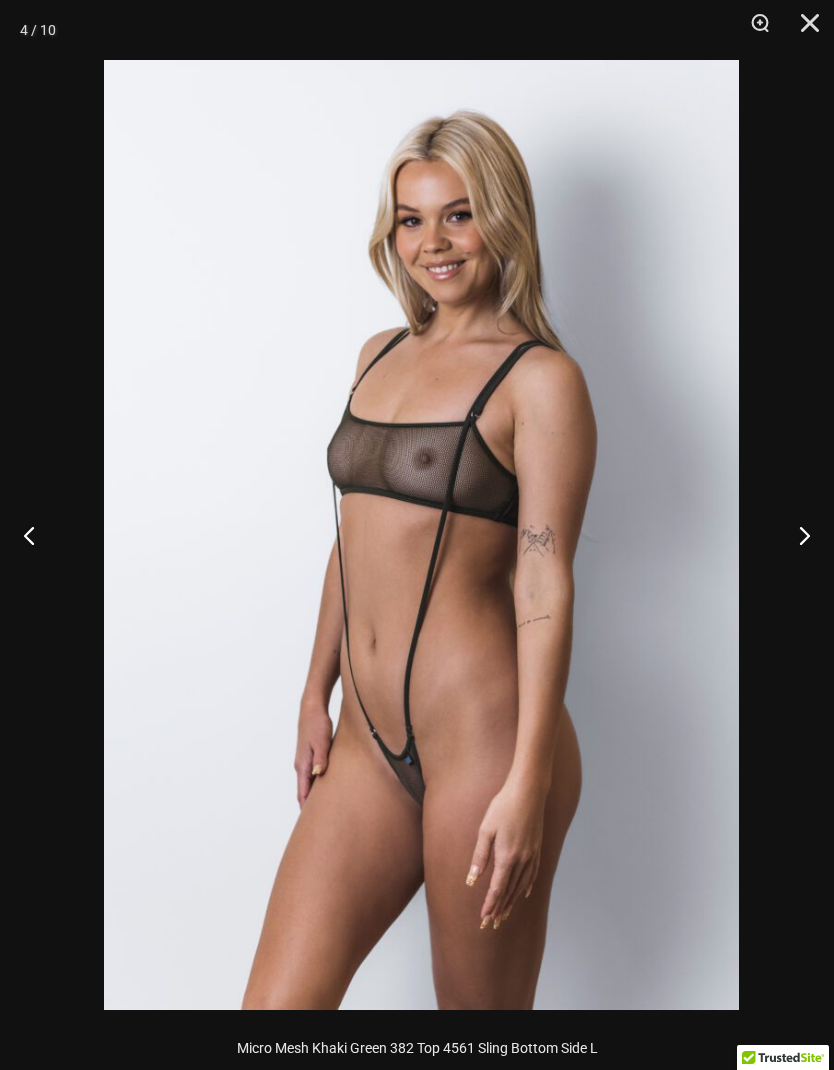 click at bounding box center [796, 535] 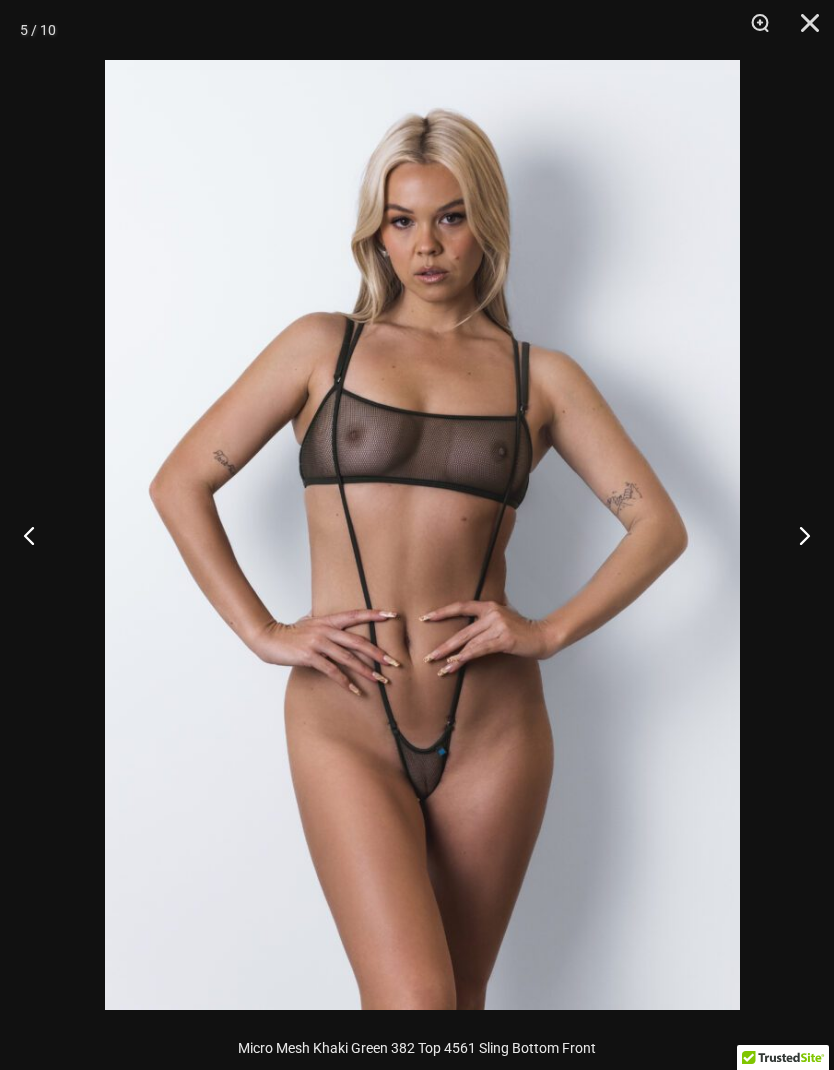 click at bounding box center (796, 535) 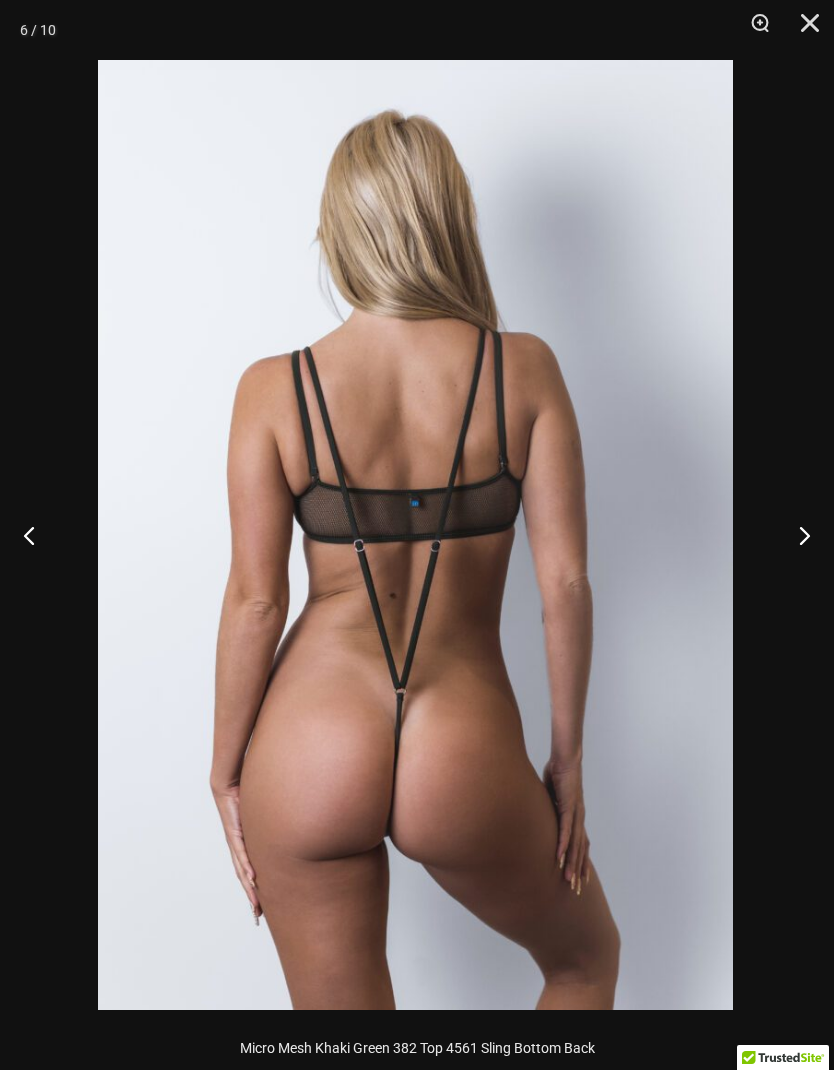 click at bounding box center [796, 535] 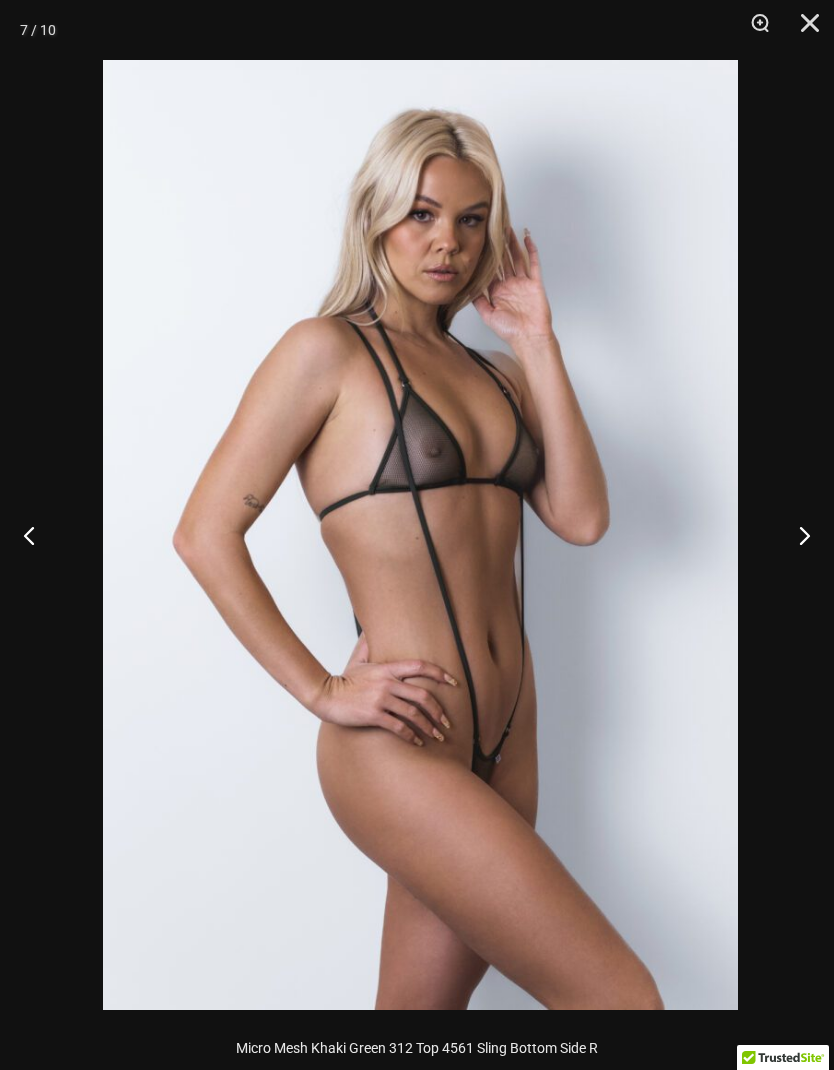 click at bounding box center [796, 535] 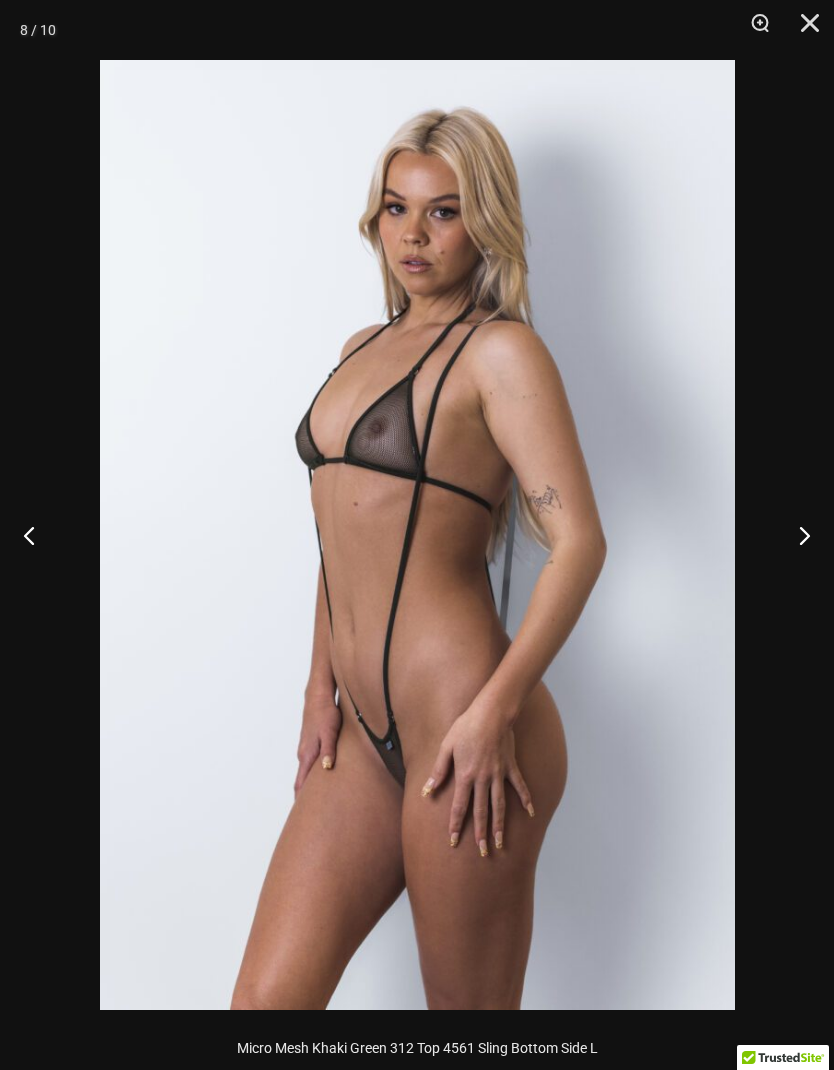 click at bounding box center (796, 535) 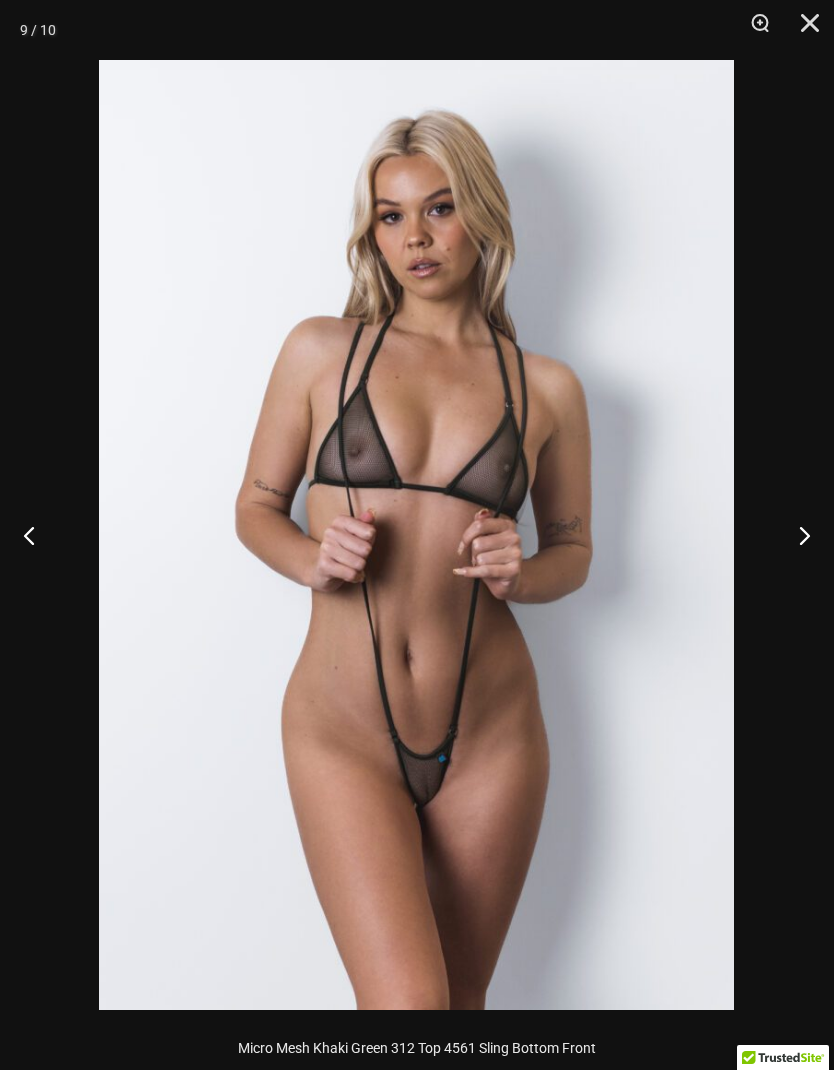 click at bounding box center (796, 535) 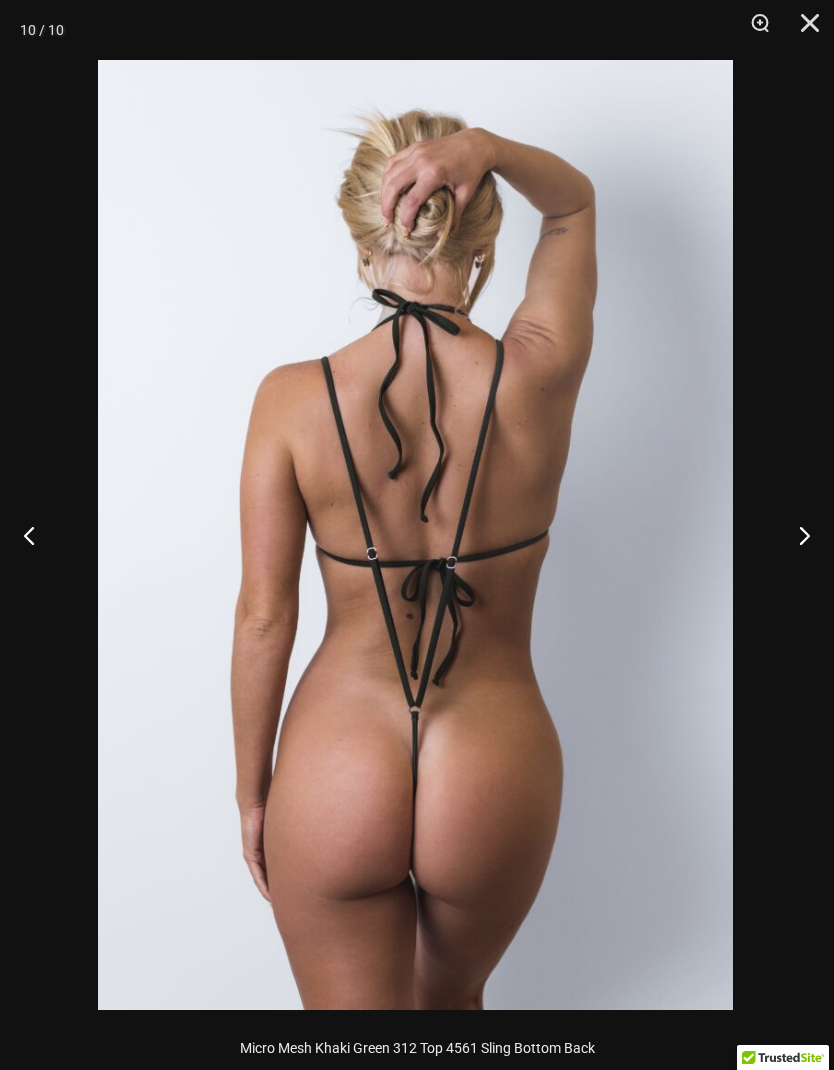 click at bounding box center [803, 30] 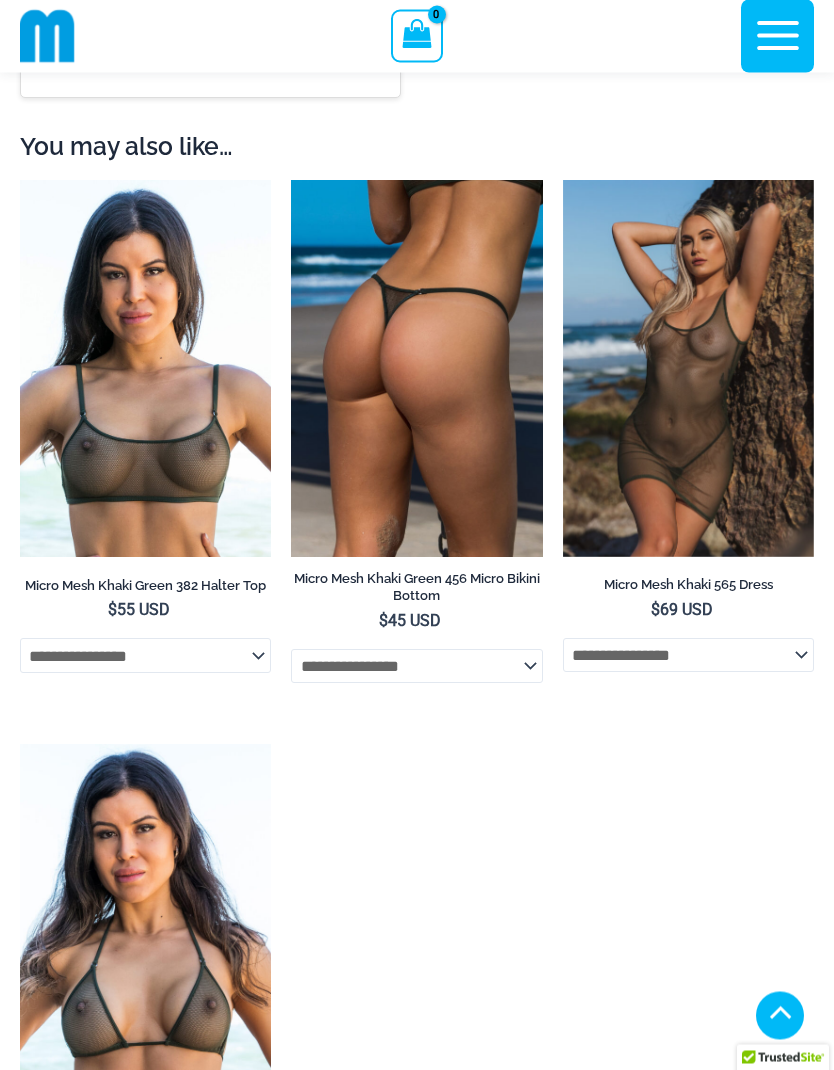 scroll, scrollTop: 2721, scrollLeft: 0, axis: vertical 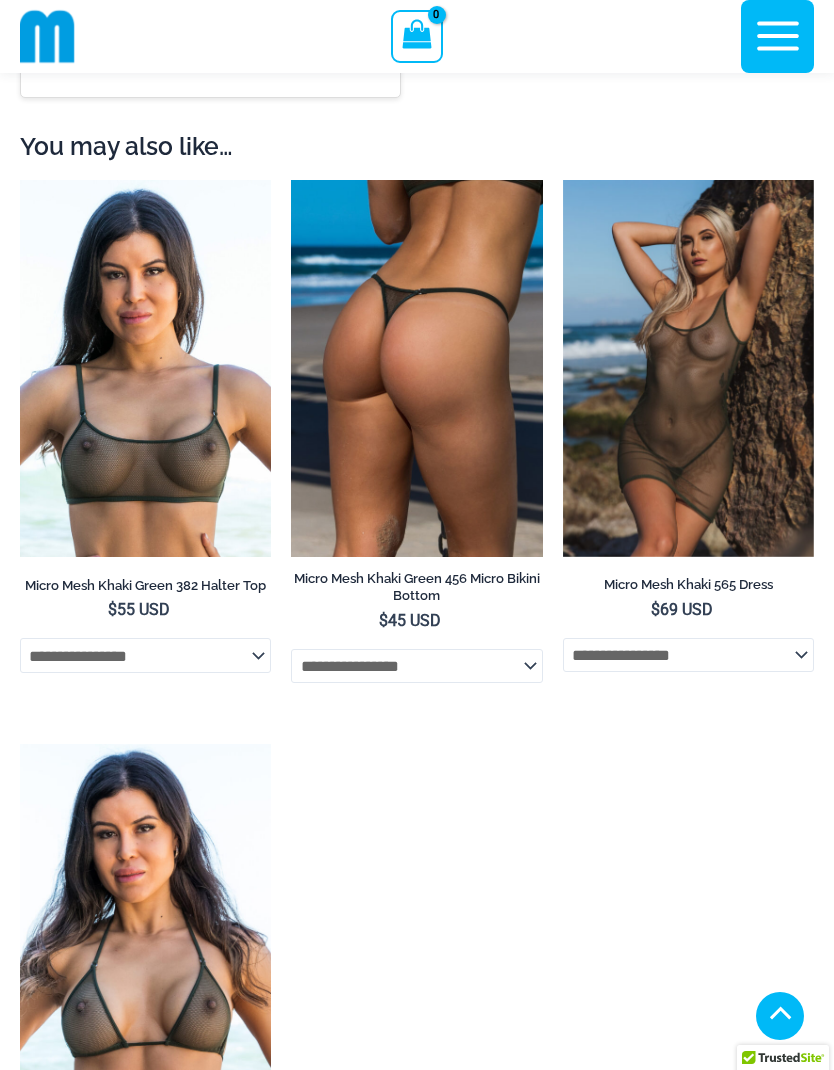 click at bounding box center [563, 180] 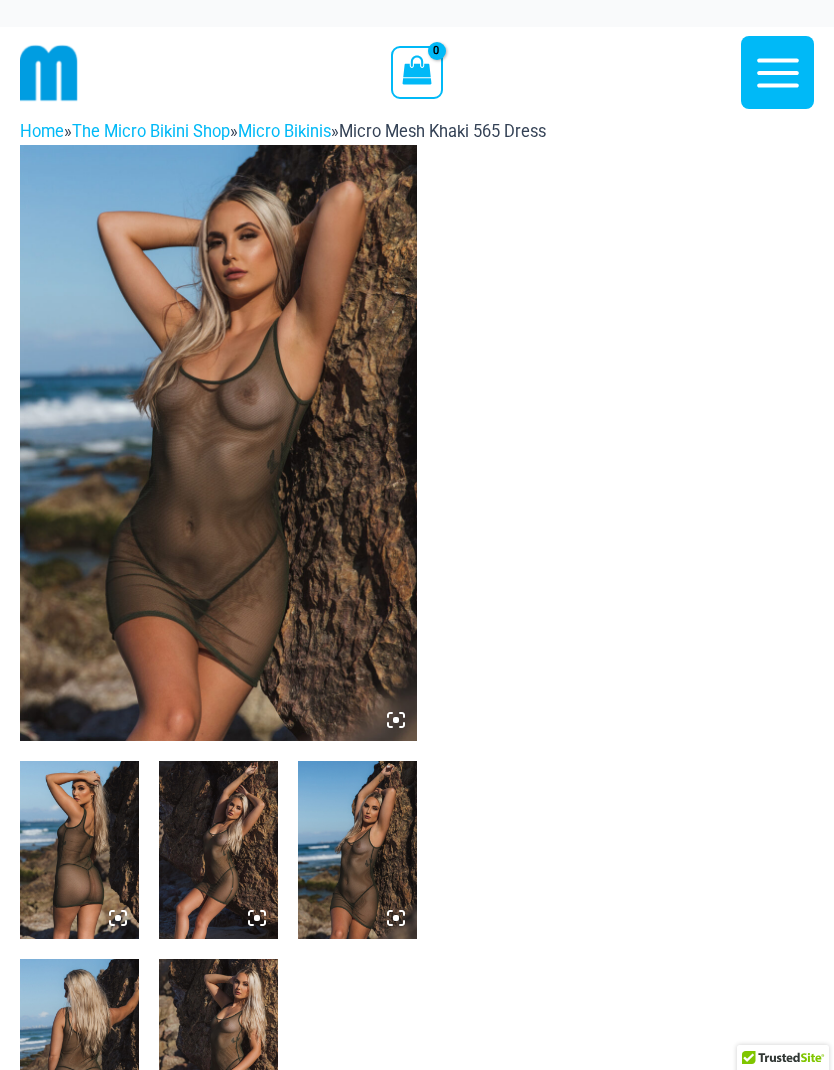 scroll, scrollTop: 0, scrollLeft: 0, axis: both 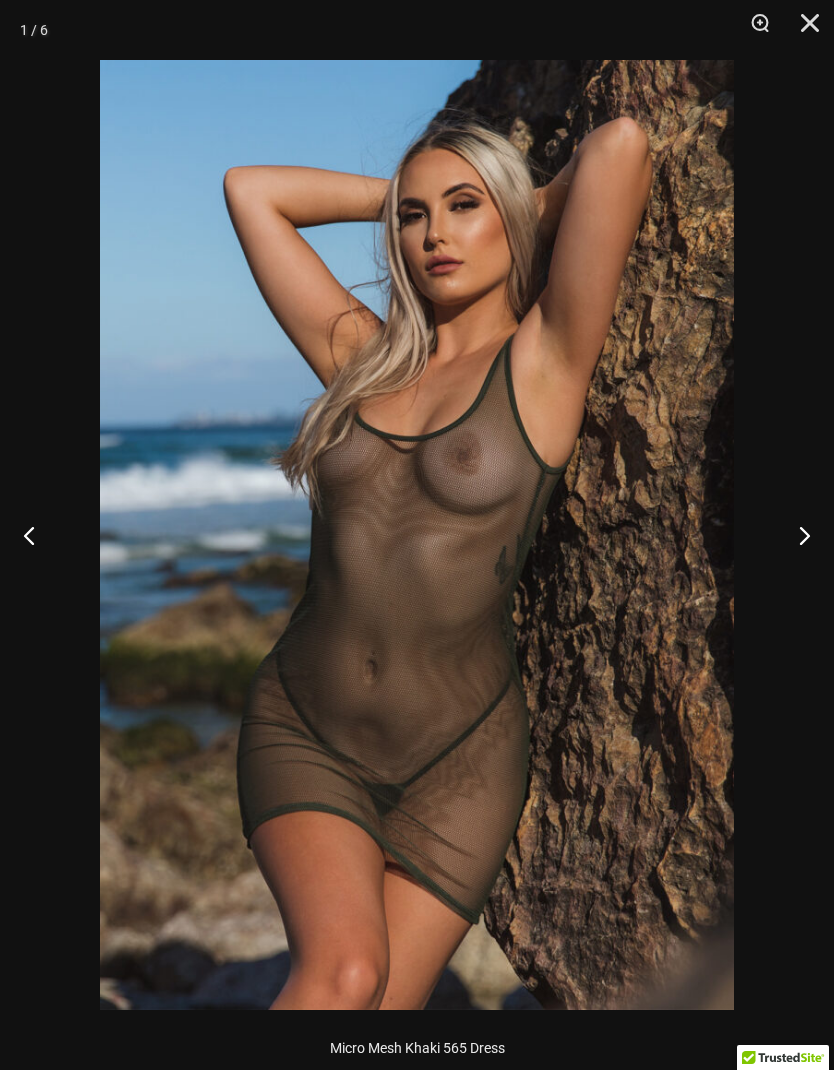 click at bounding box center [796, 535] 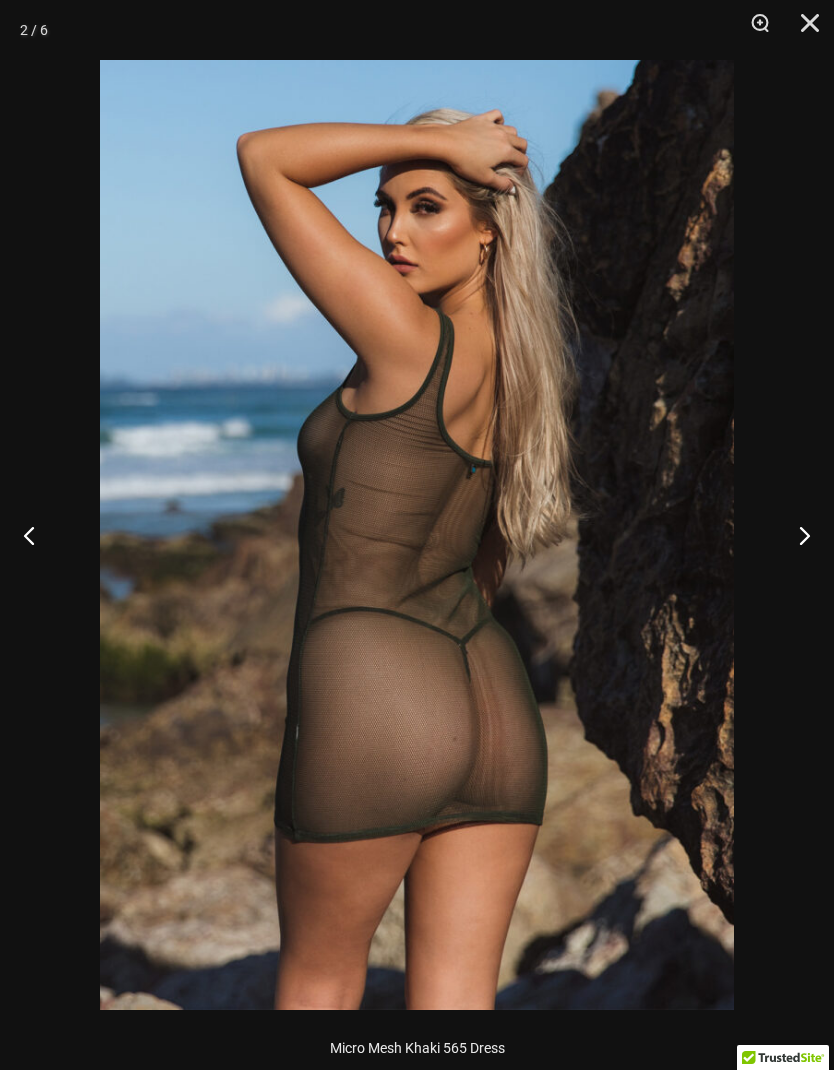 click at bounding box center [796, 535] 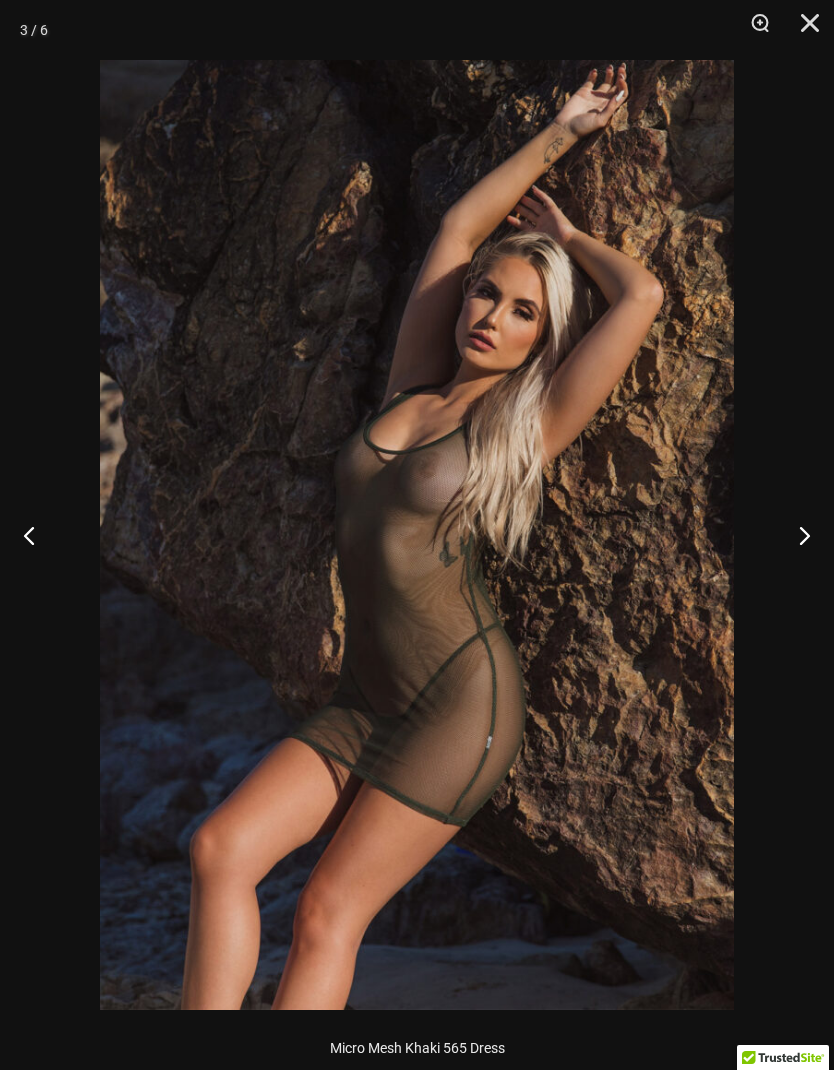 click at bounding box center [796, 535] 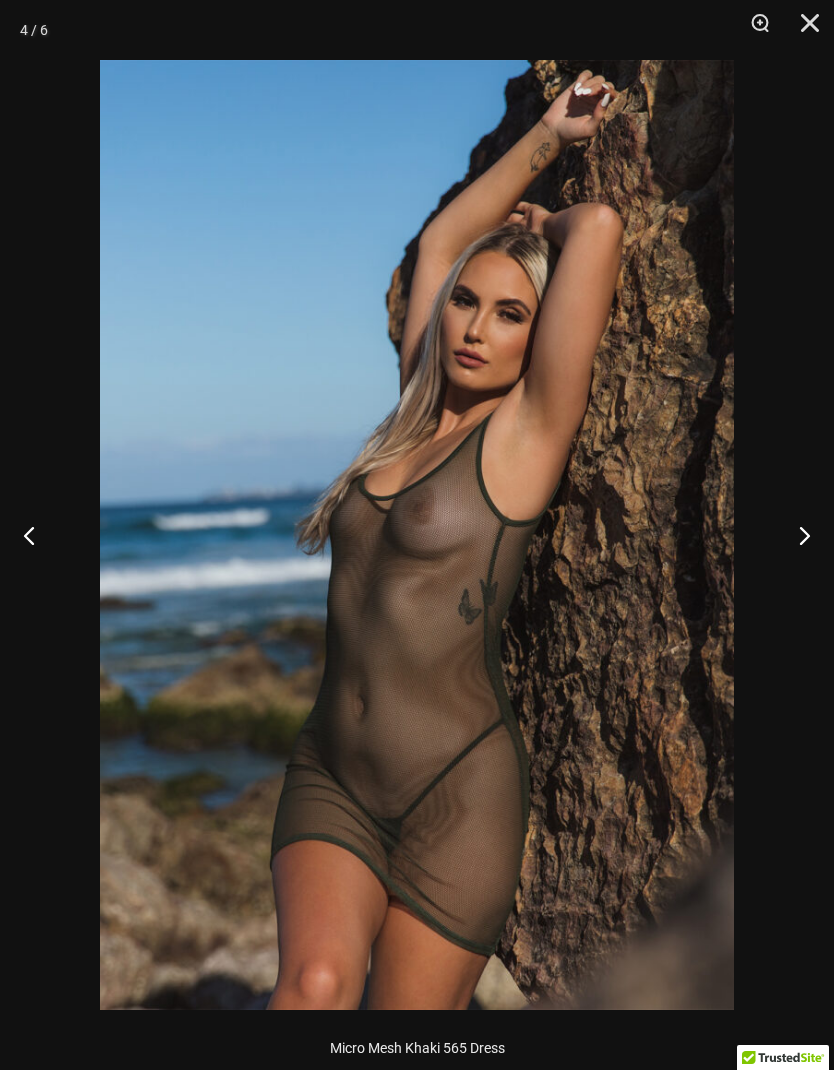 click at bounding box center [796, 535] 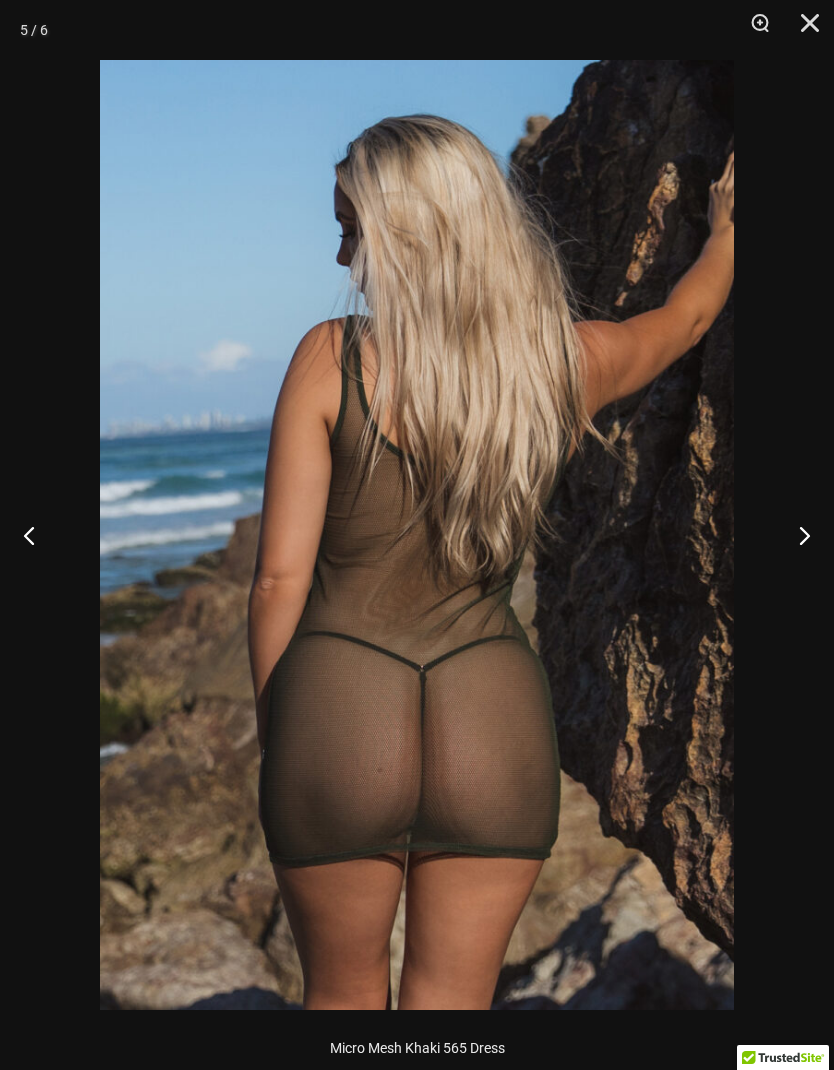 click at bounding box center (796, 535) 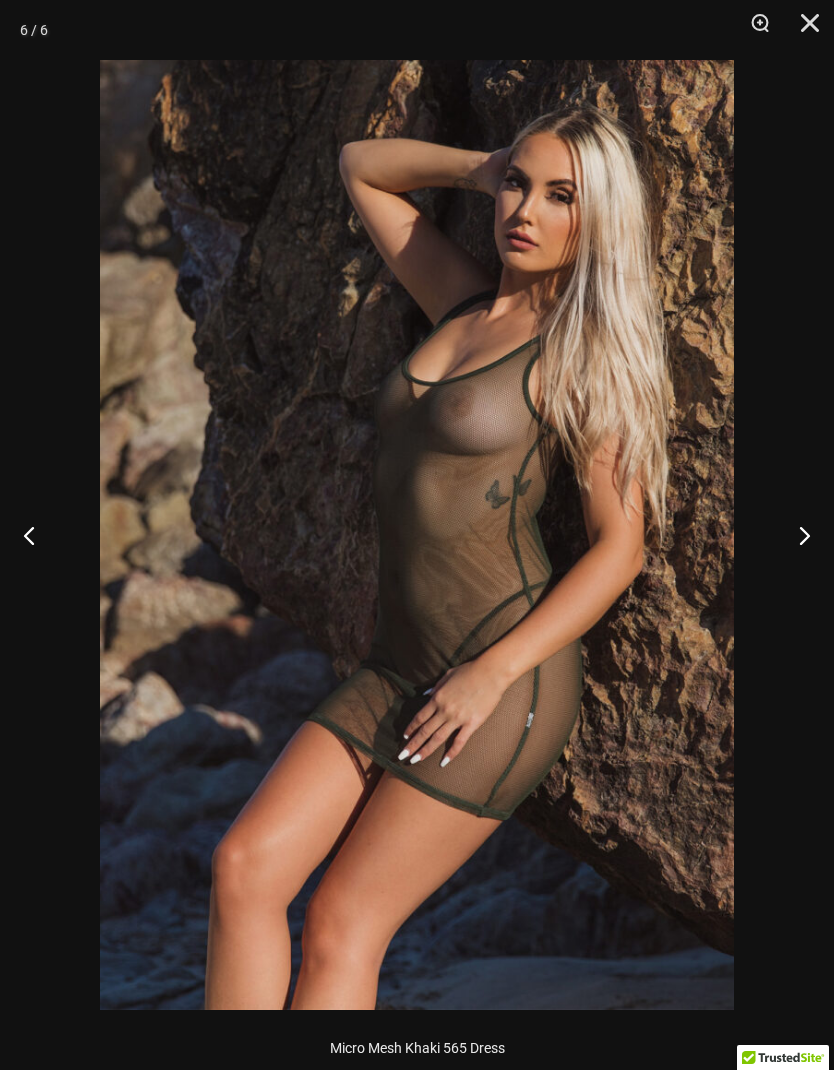 click at bounding box center [796, 535] 